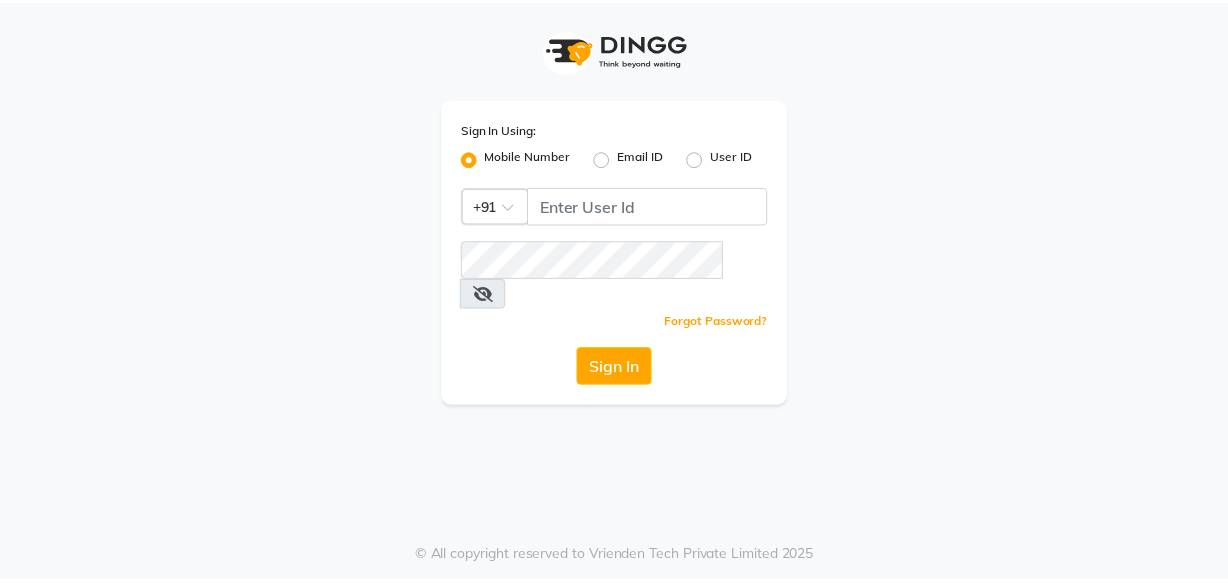 scroll, scrollTop: 0, scrollLeft: 0, axis: both 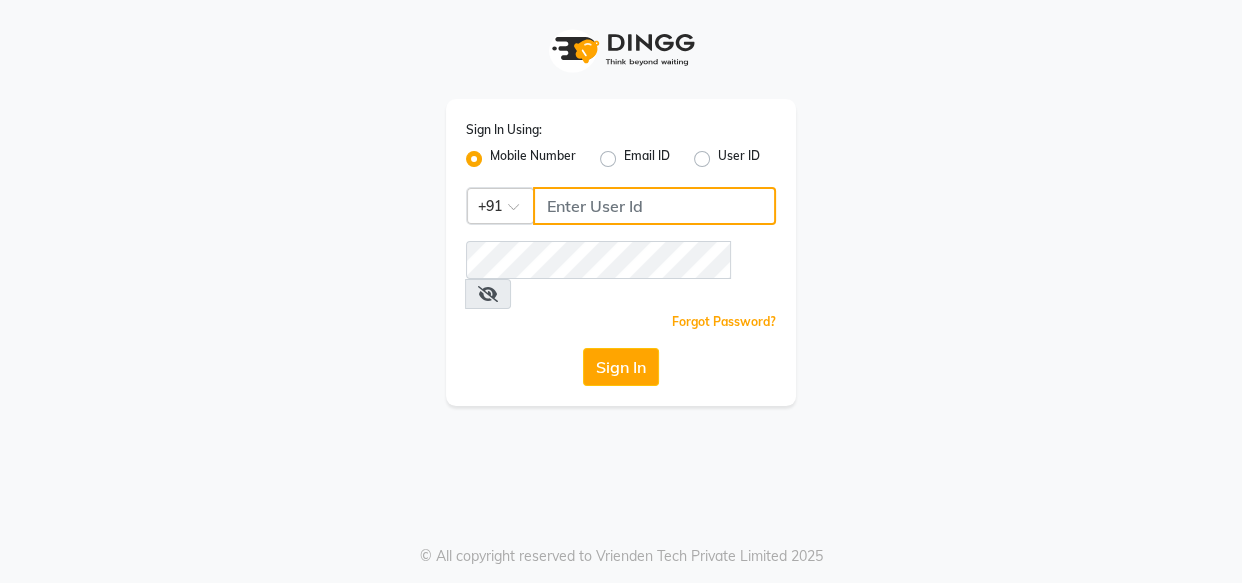 type on "9769013817" 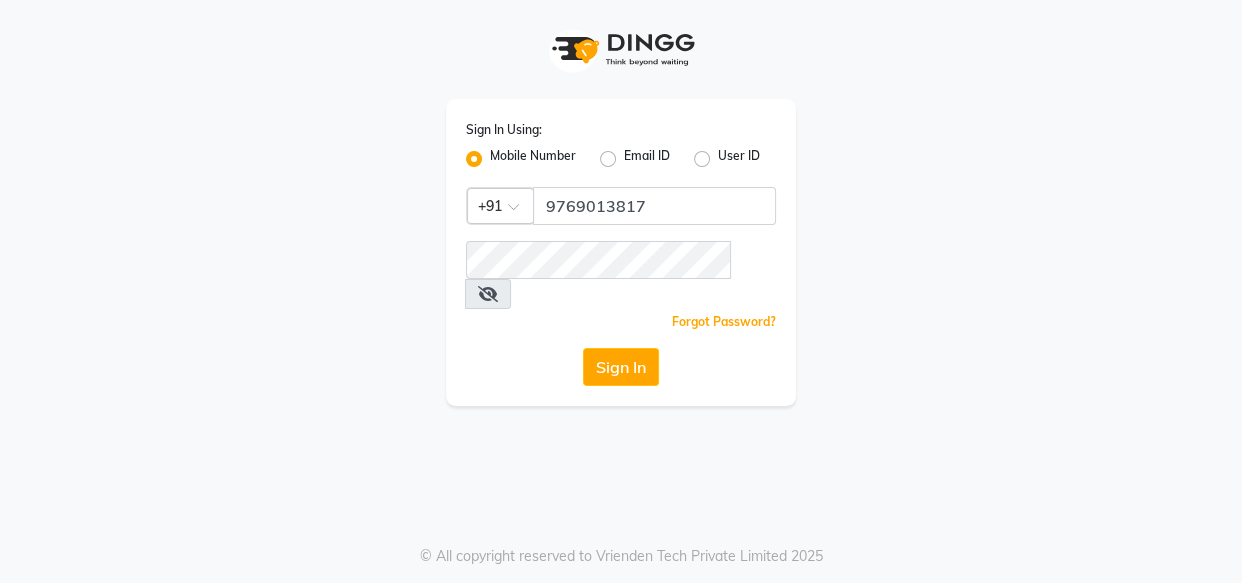 click on "Sign In" 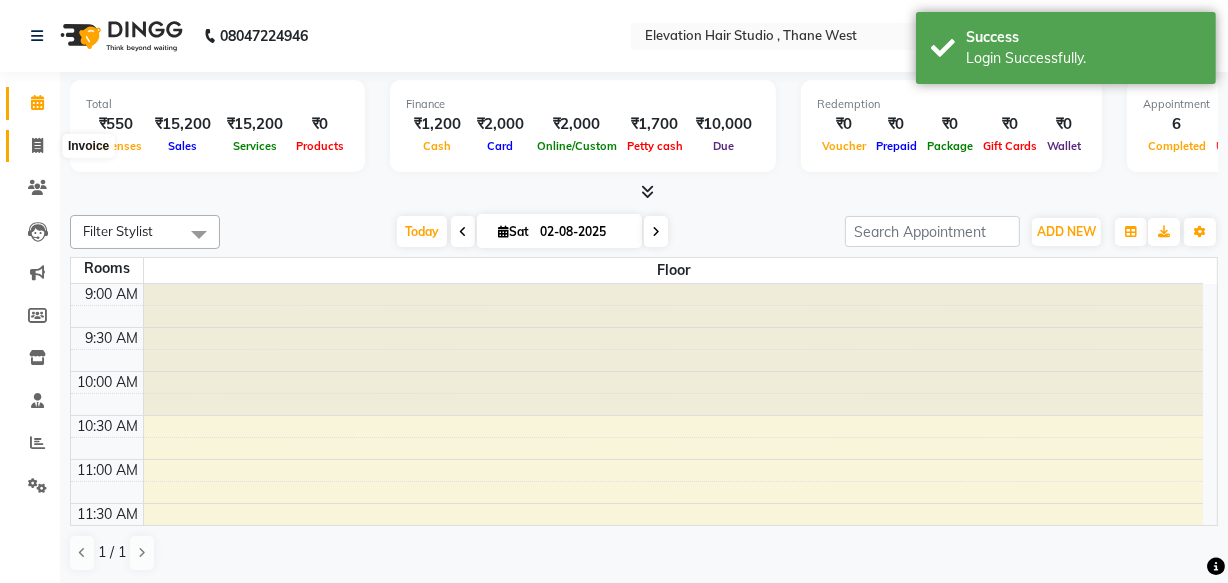 click 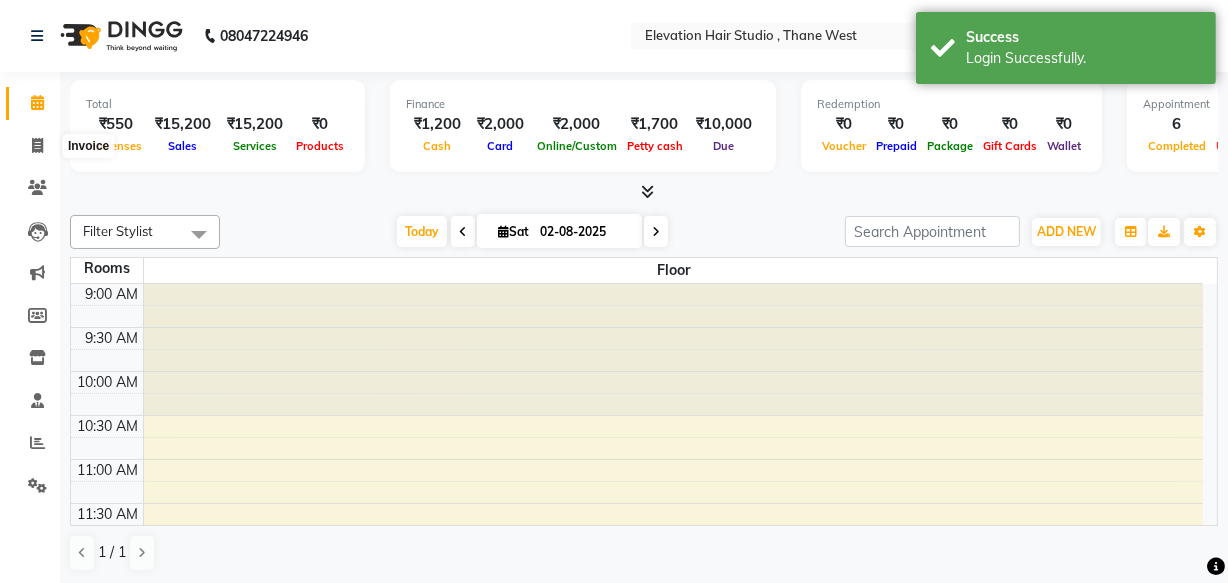 select on "service" 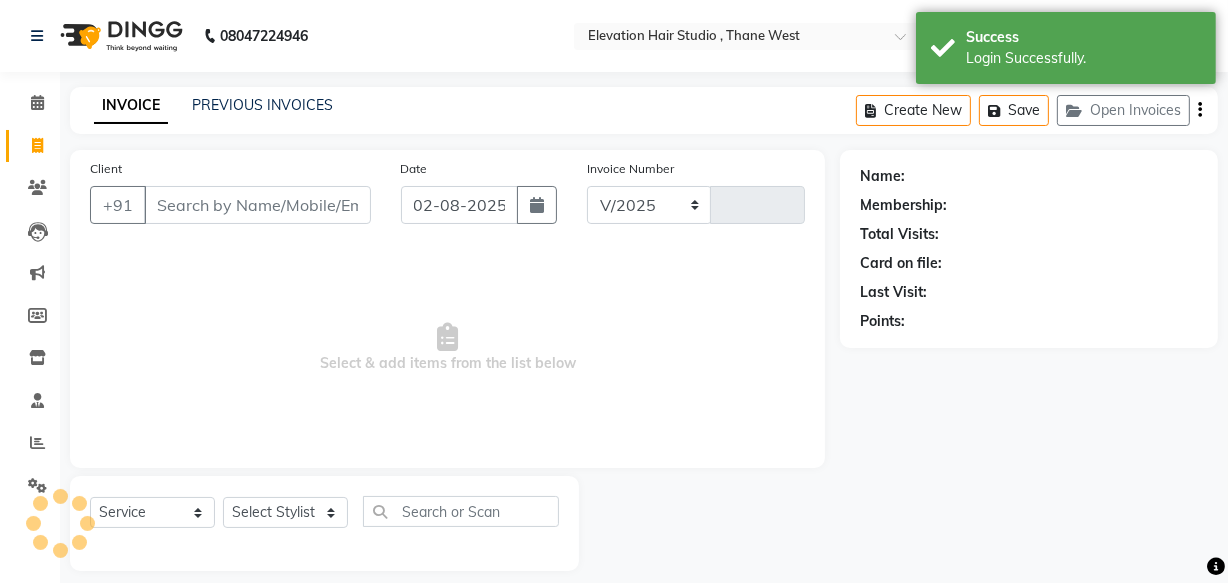 select on "en" 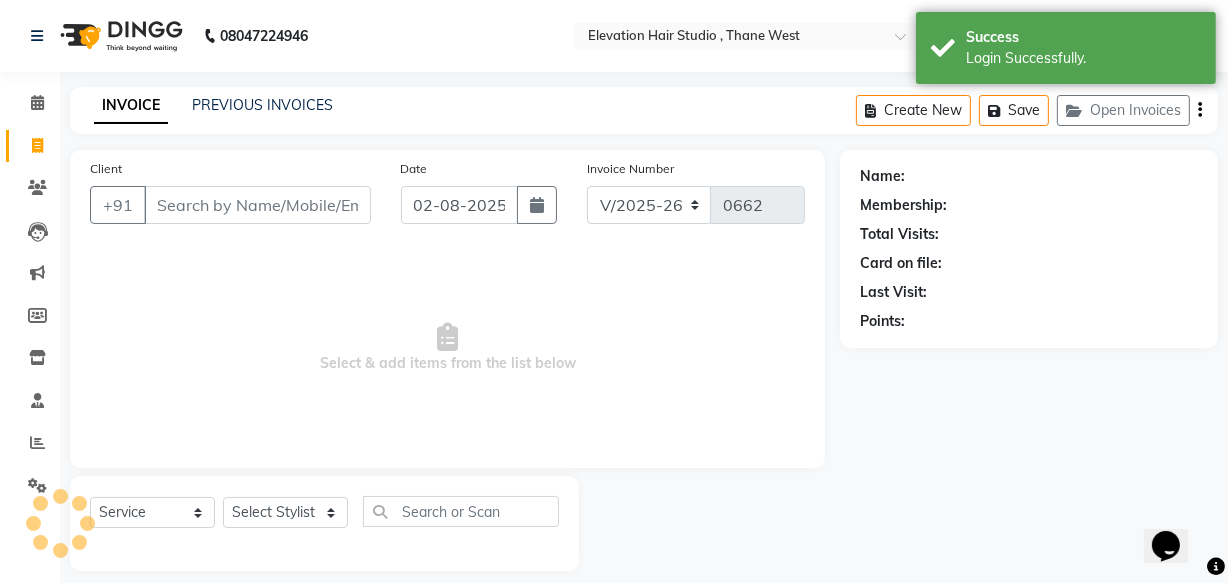 scroll, scrollTop: 0, scrollLeft: 0, axis: both 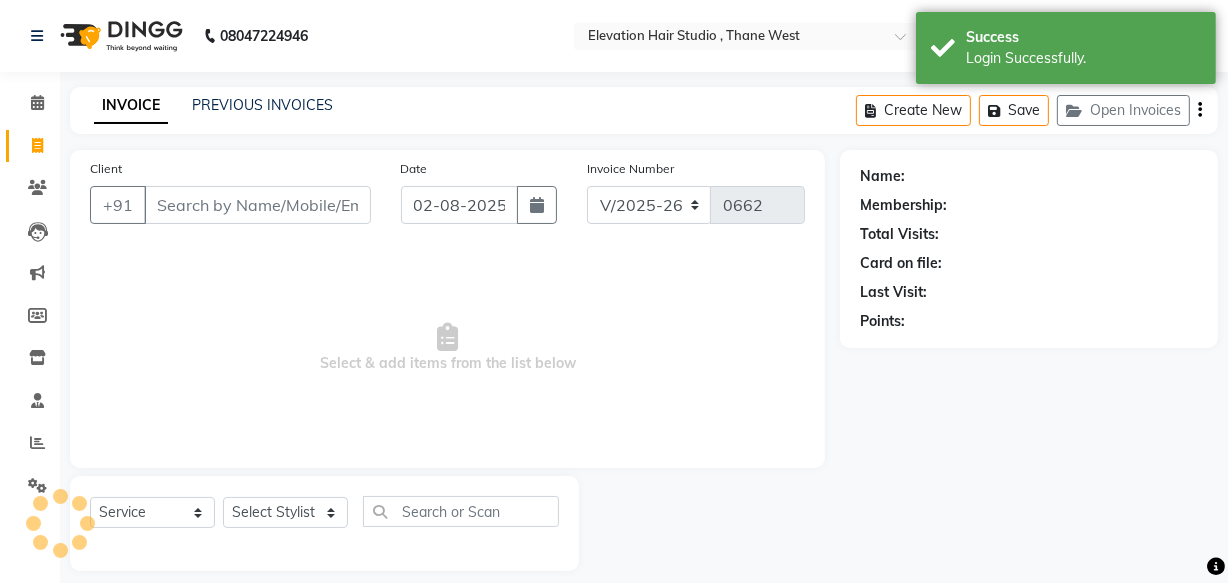 click on "Client" at bounding box center [257, 205] 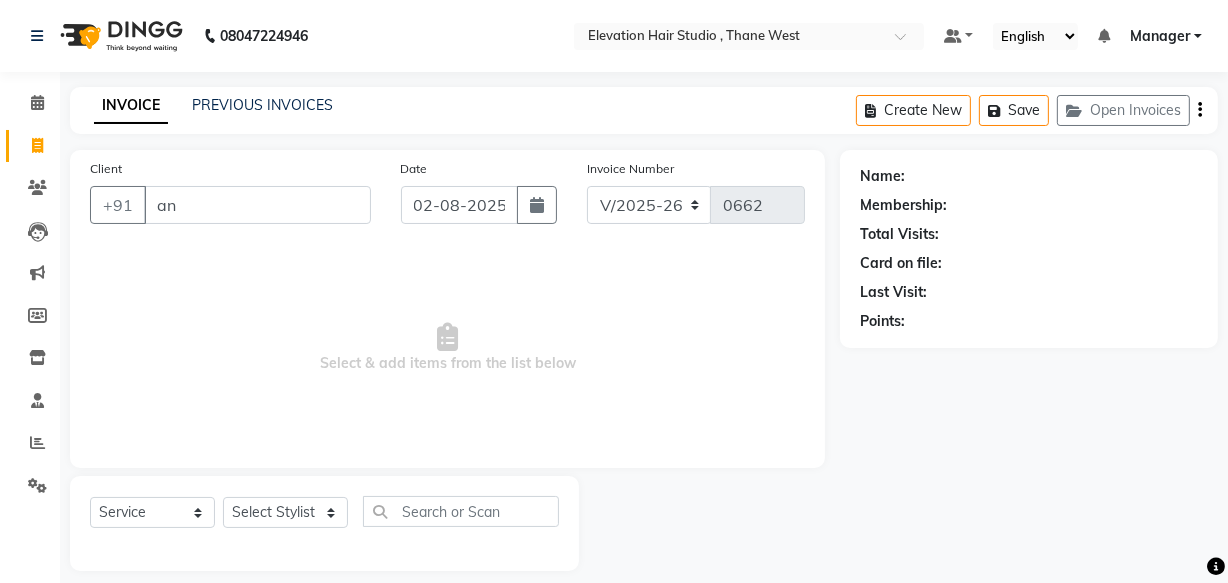 type on "a" 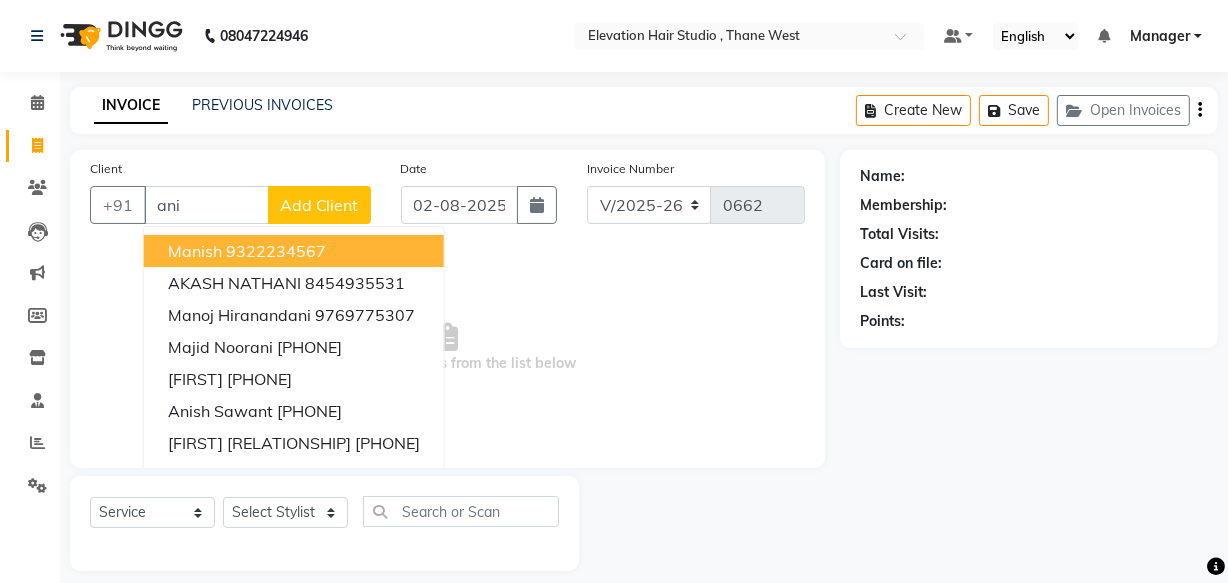 click on "ani" at bounding box center [206, 205] 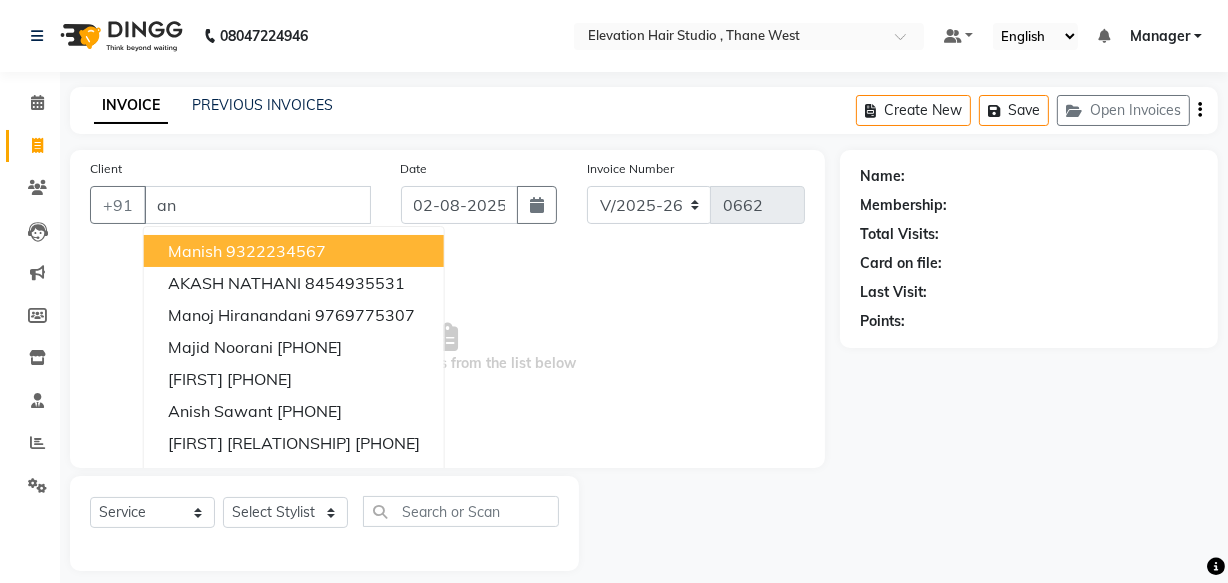 type on "a" 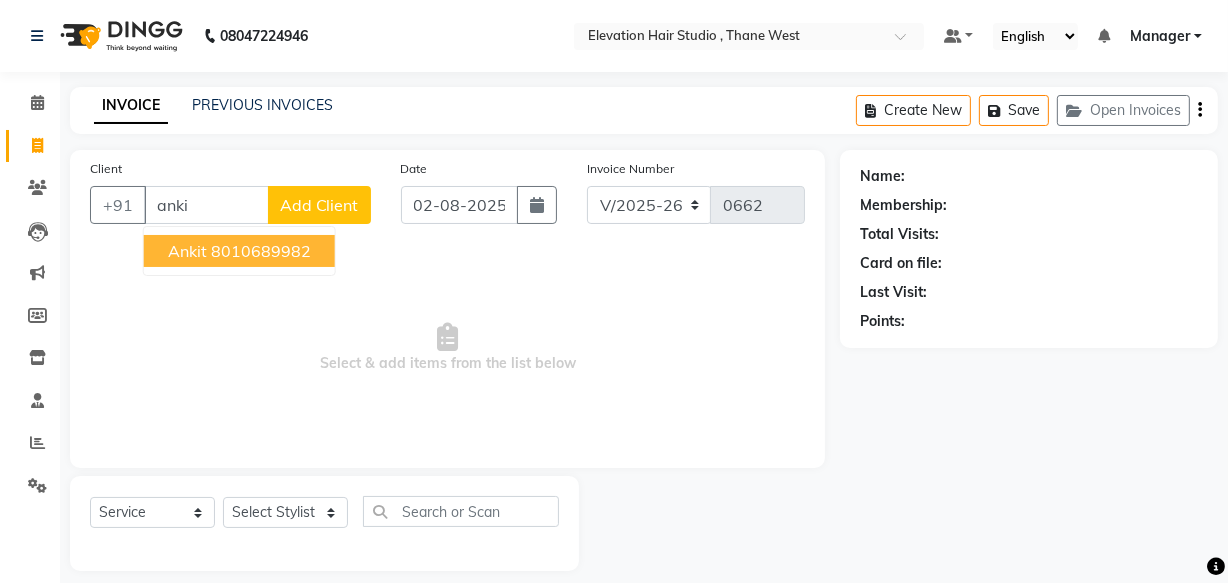 click on "8010689982" at bounding box center [261, 251] 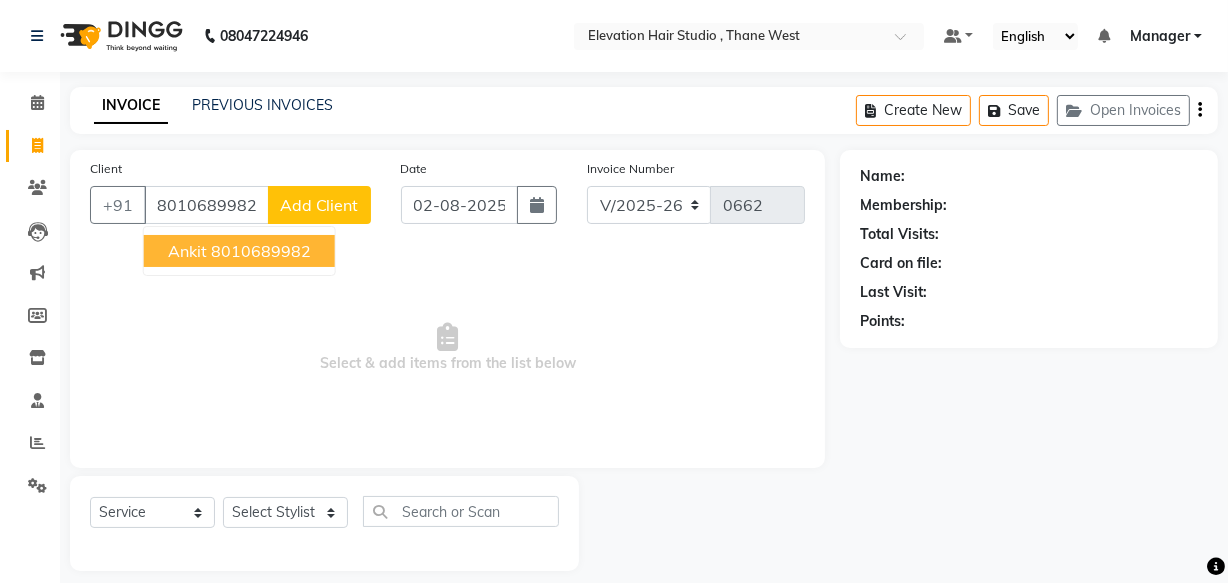 type on "8010689982" 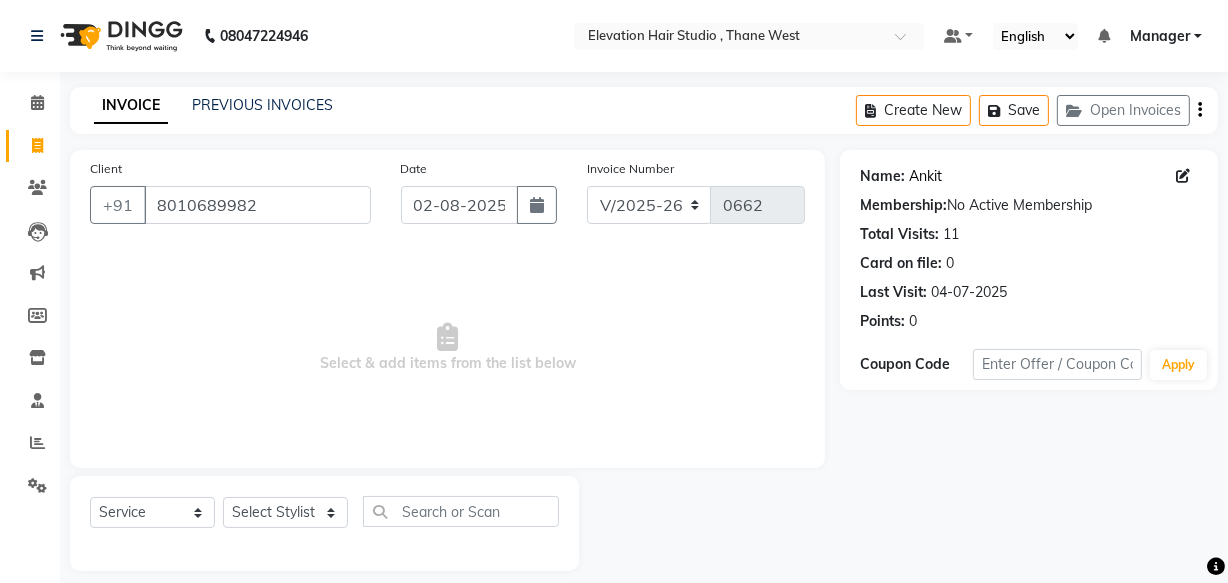 click on "Ankit" 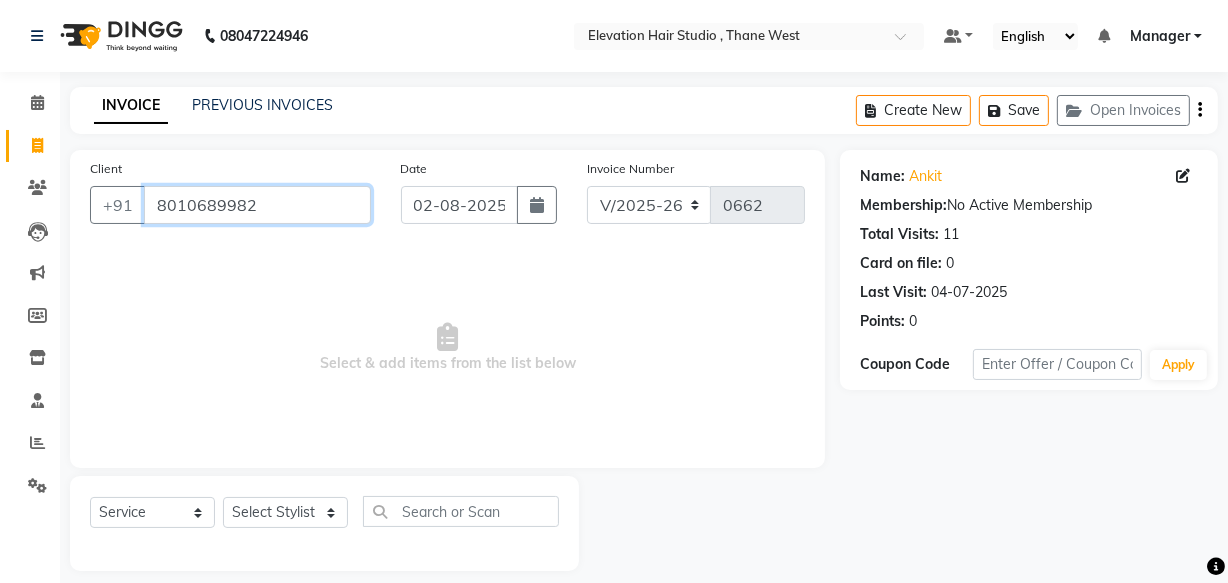 drag, startPoint x: 245, startPoint y: 195, endPoint x: 232, endPoint y: 196, distance: 13.038404 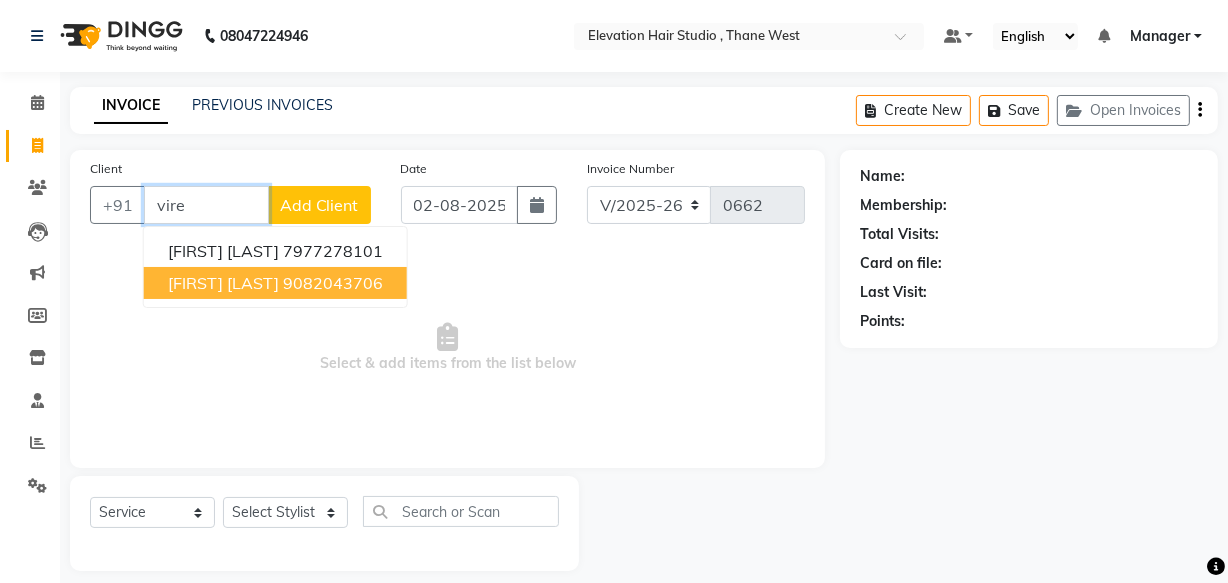click on "9082043706" at bounding box center (333, 283) 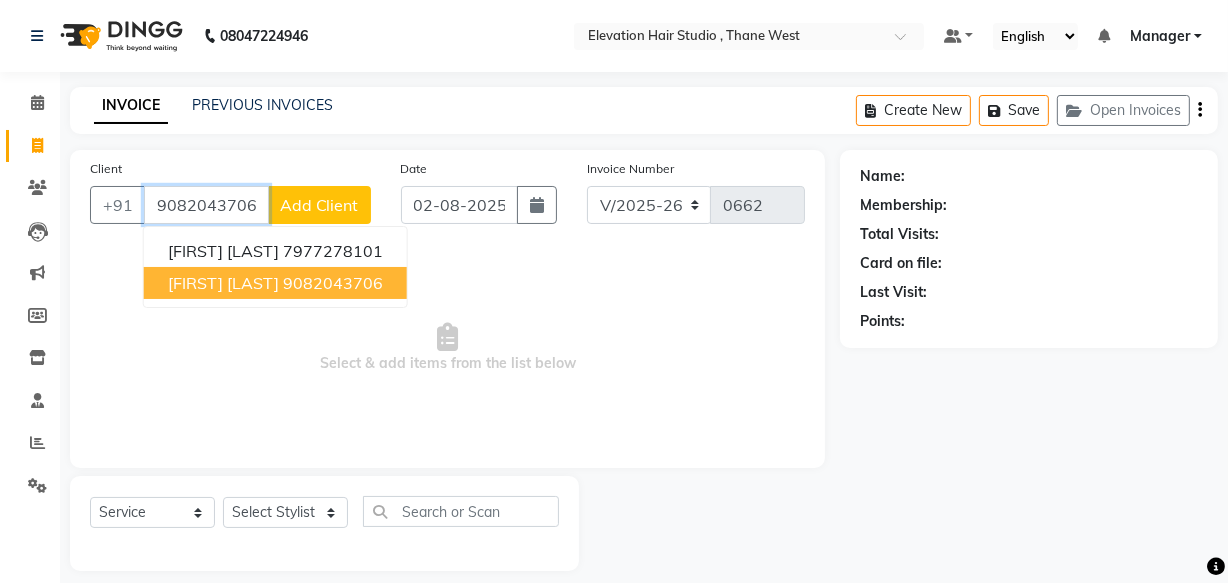 type on "9082043706" 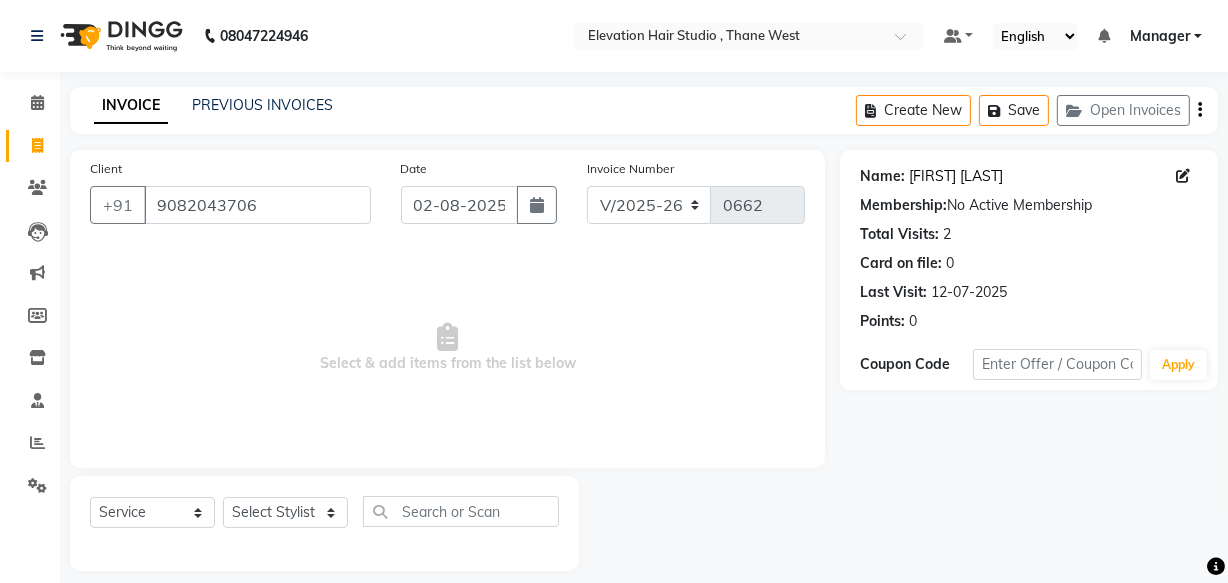 click on "[FIRST] [LAST]" 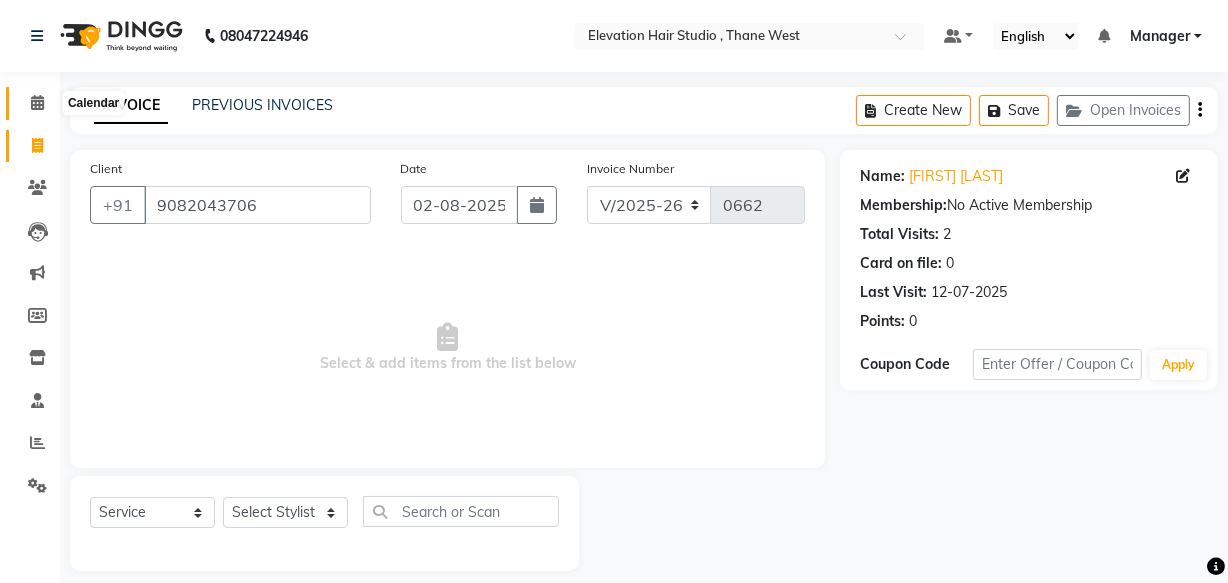 click 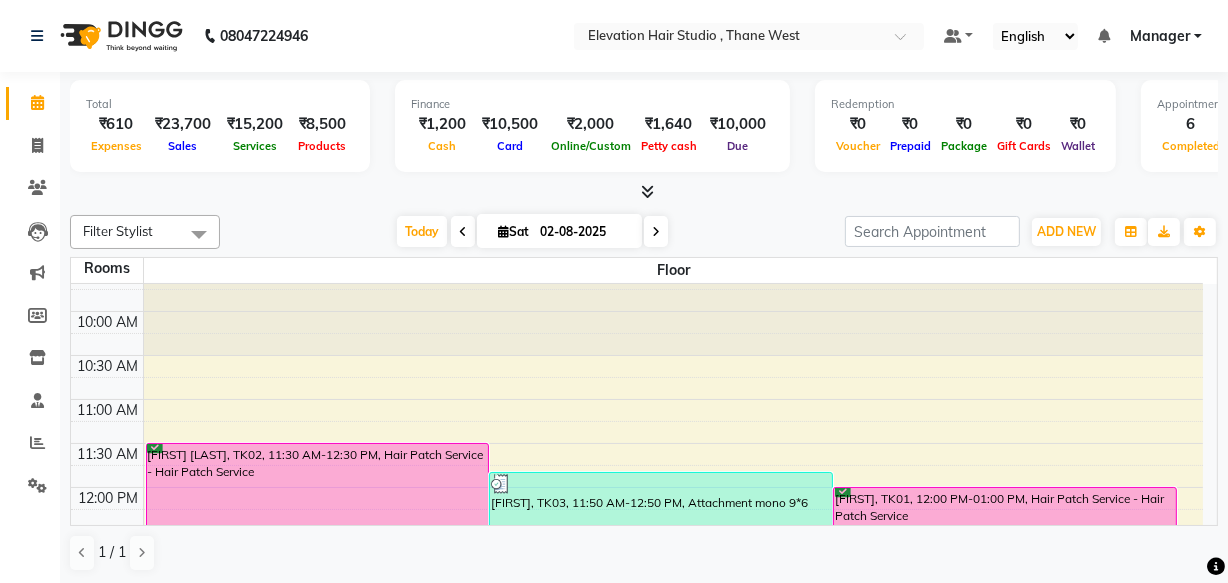 scroll, scrollTop: 90, scrollLeft: 0, axis: vertical 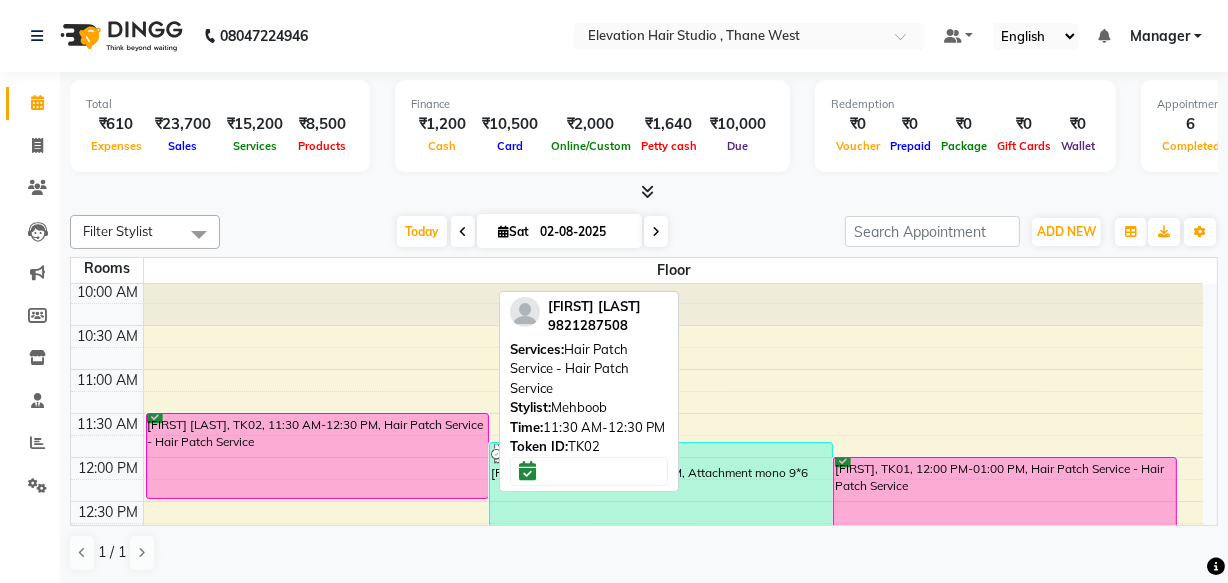 click on "[FIRST] [LAST], TK02, 11:30 AM-12:30 PM, Hair Patch Service - Hair Patch Service" at bounding box center (318, 456) 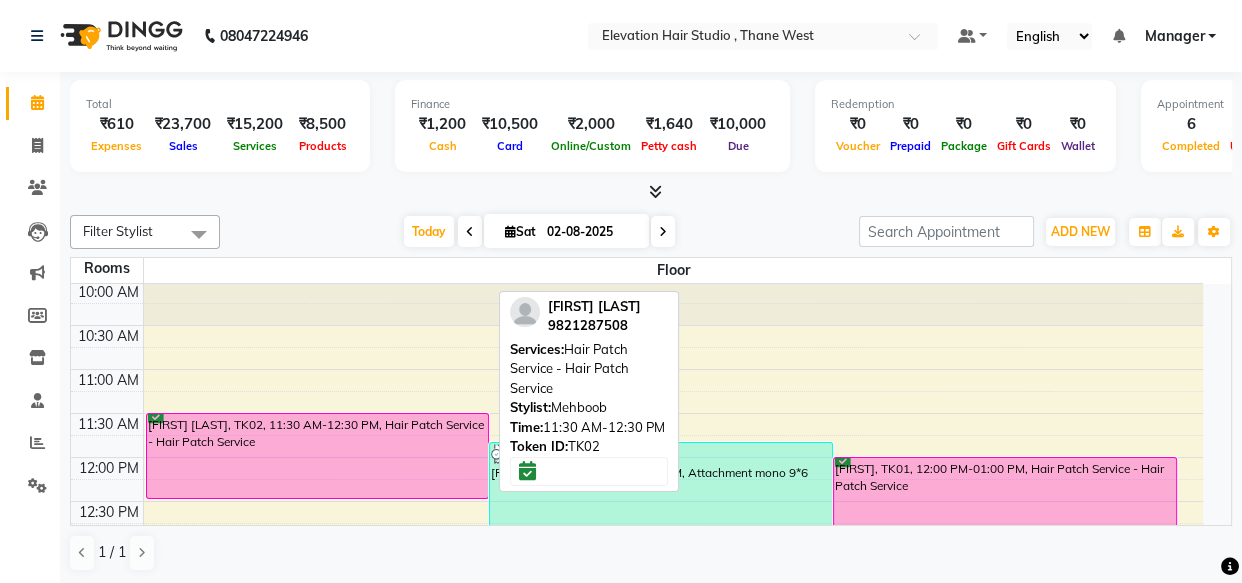 select on "6" 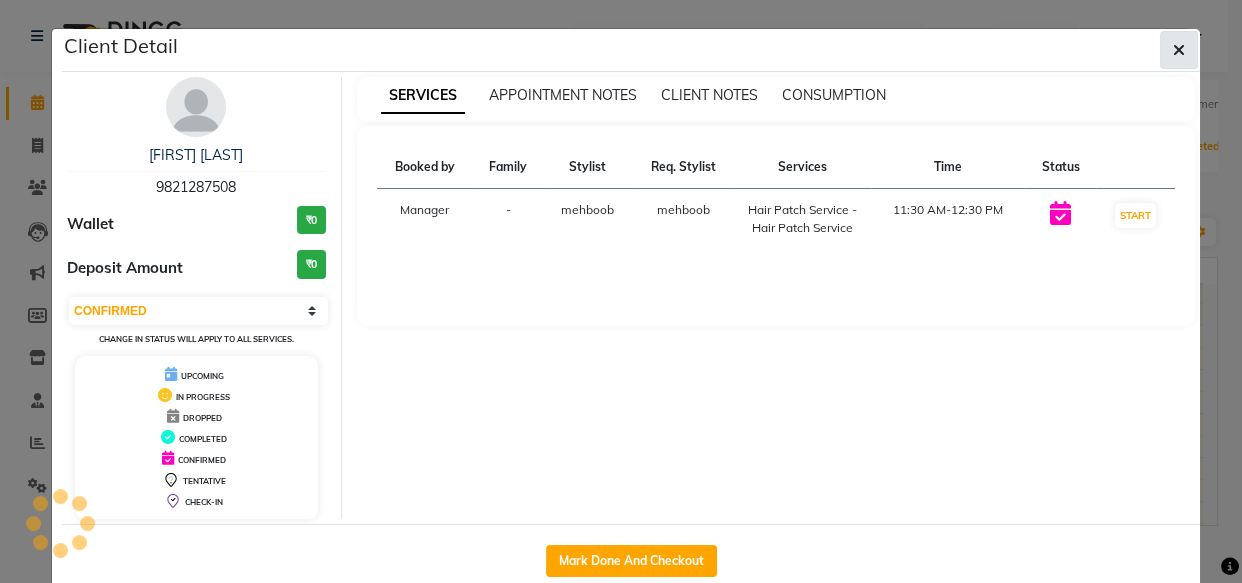 click 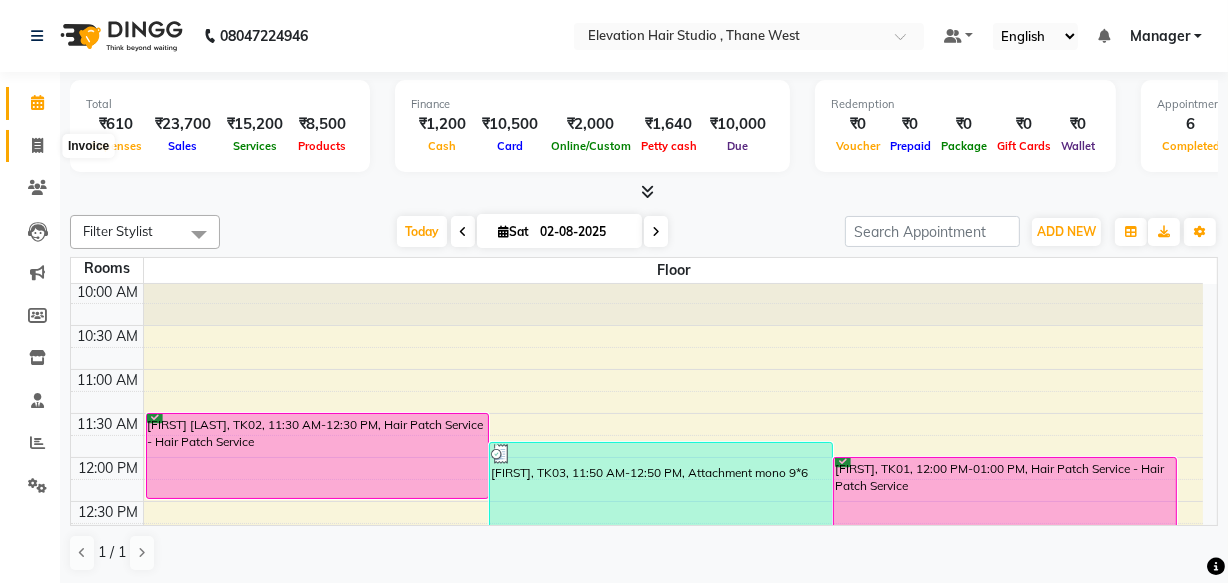 drag, startPoint x: 40, startPoint y: 141, endPoint x: 46, endPoint y: 160, distance: 19.924858 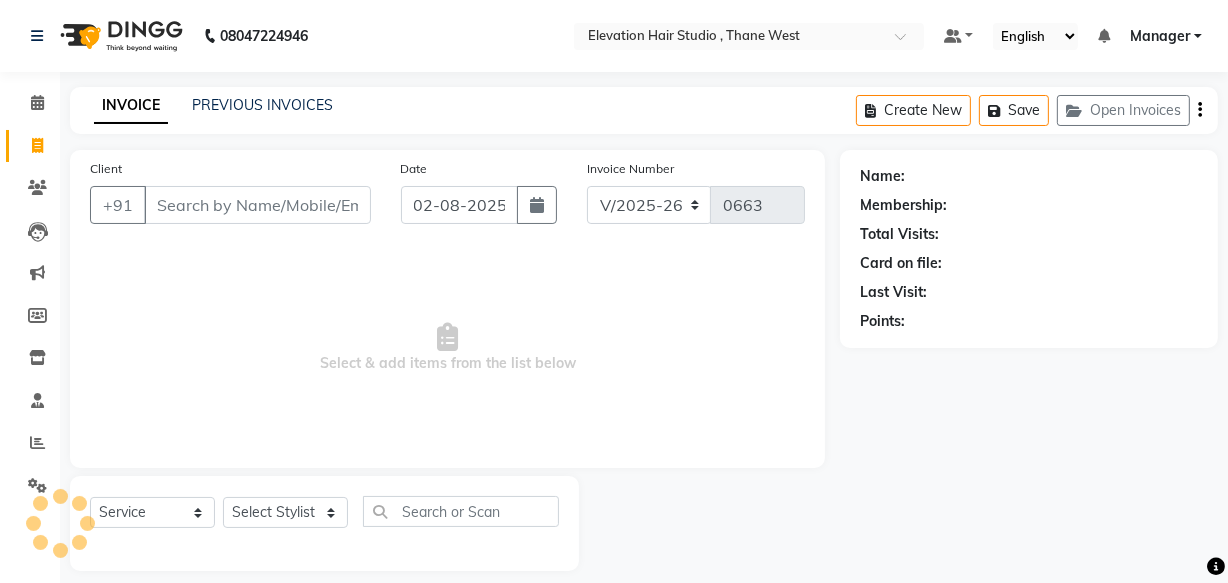click on "Client" at bounding box center (257, 205) 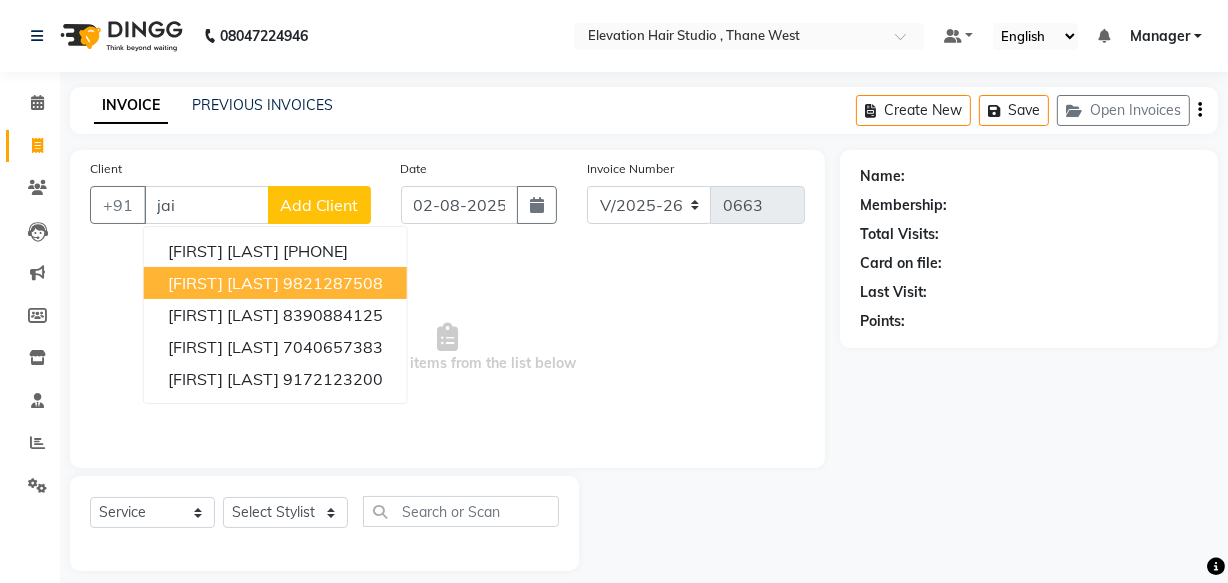 click on "9821287508" at bounding box center [333, 283] 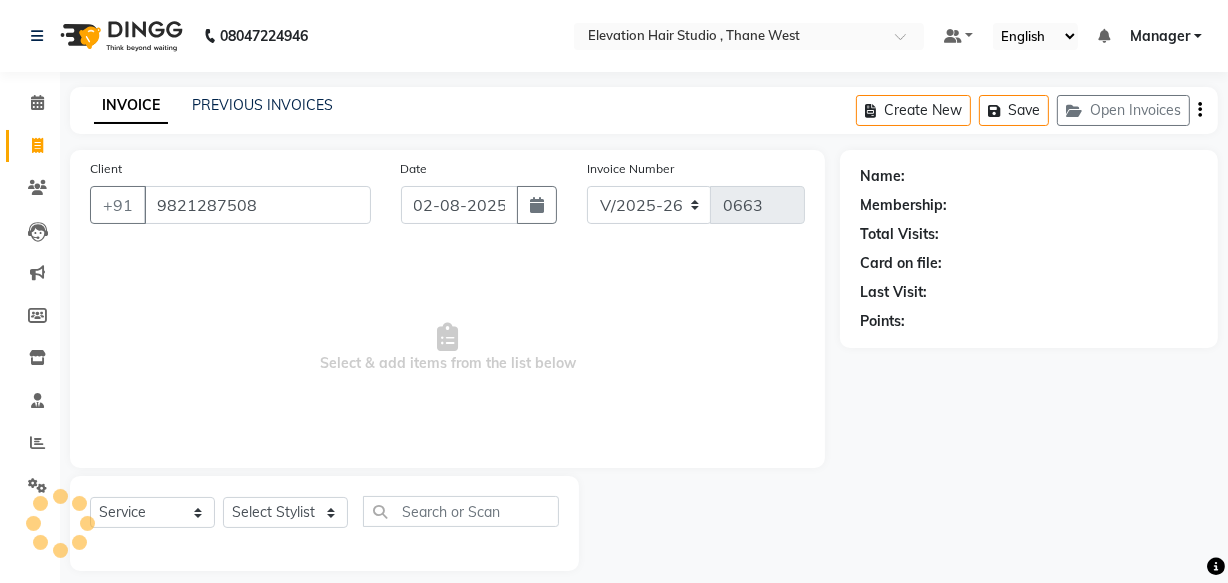 type on "9821287508" 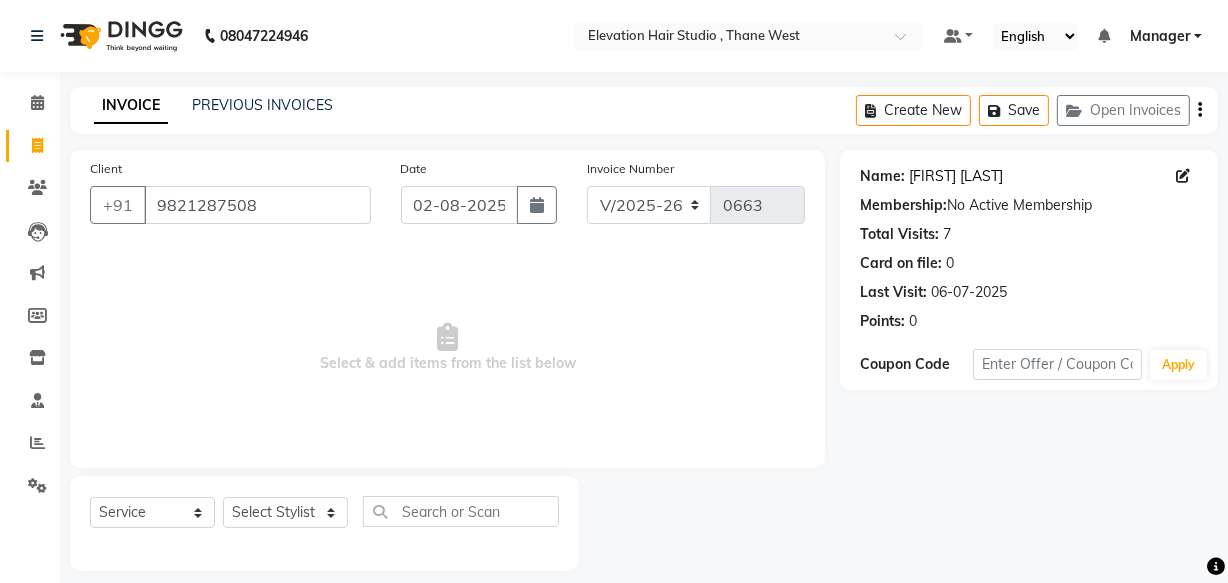 click on "[FIRST] [LAST]" 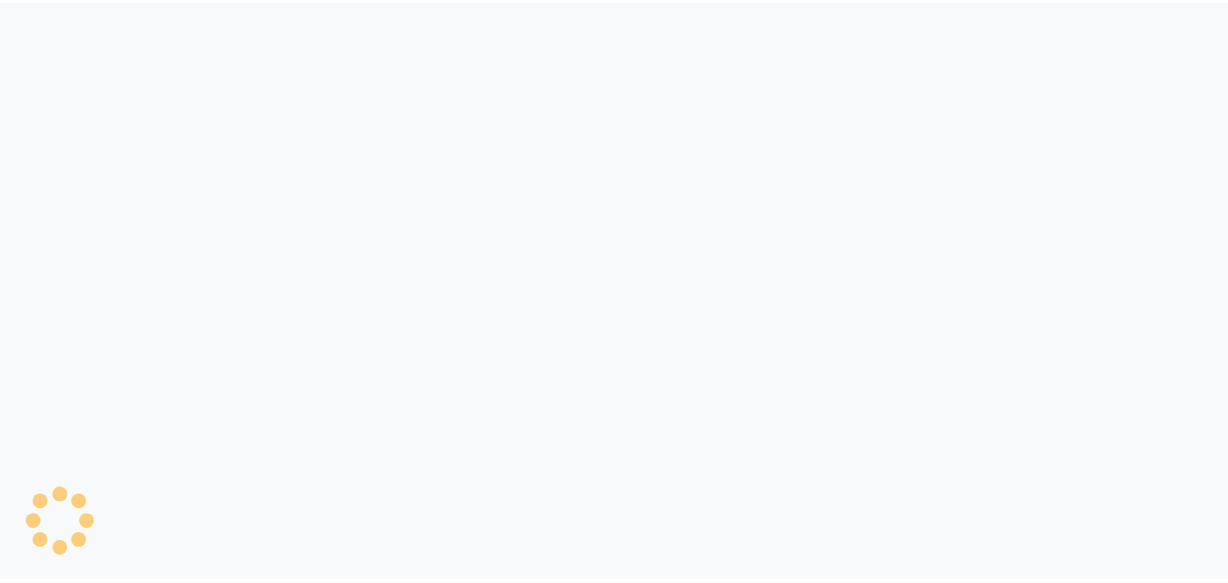 scroll, scrollTop: 0, scrollLeft: 0, axis: both 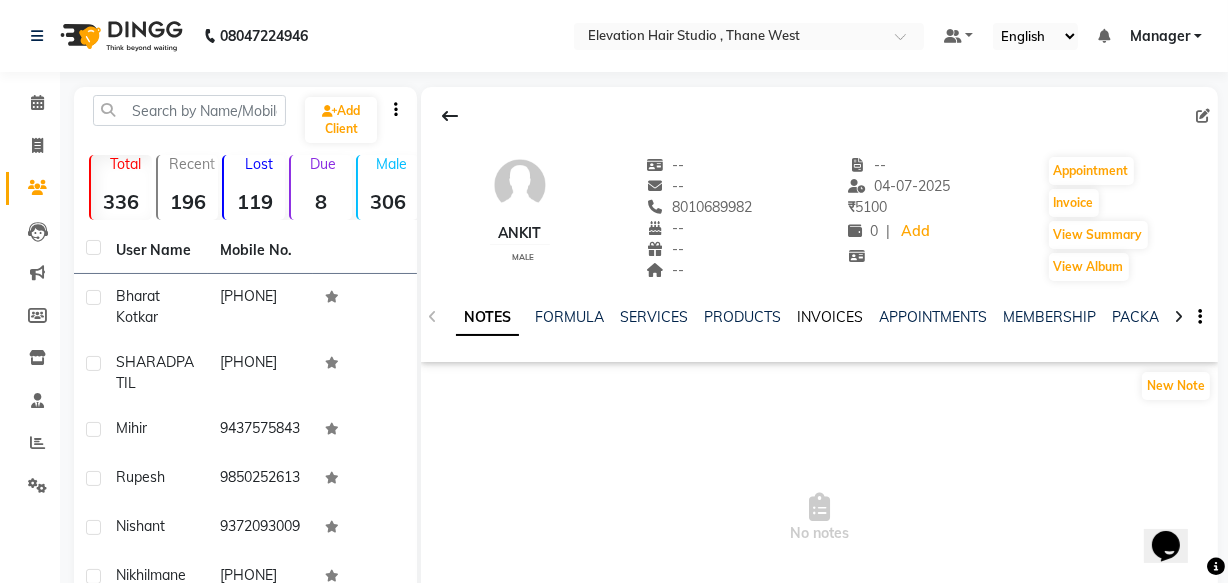 click on "INVOICES" 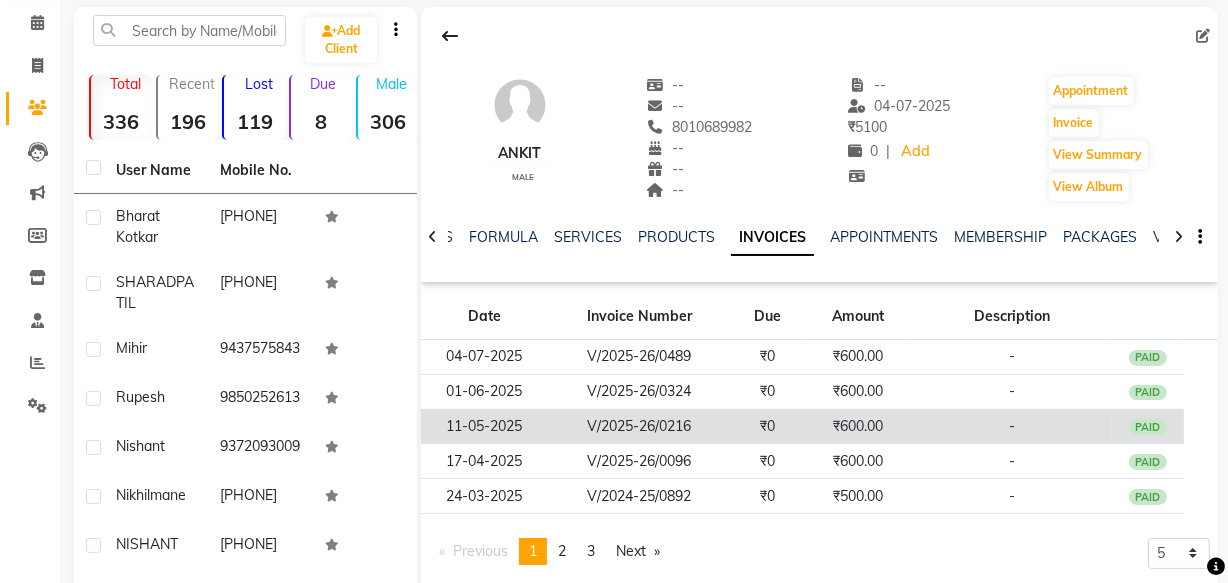 scroll, scrollTop: 360, scrollLeft: 0, axis: vertical 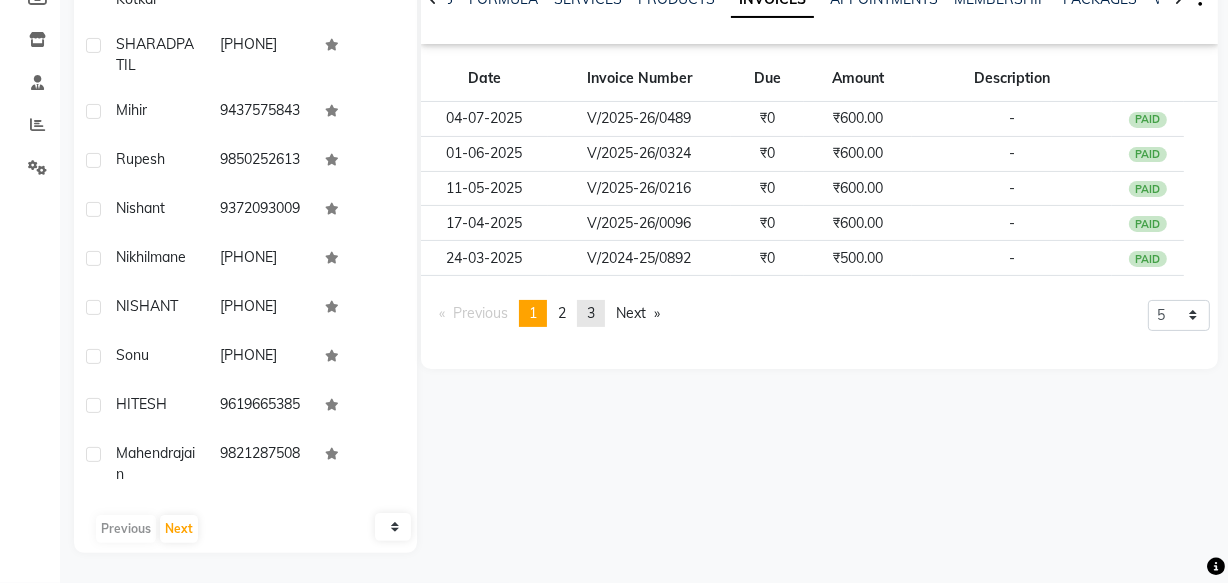 click on "3" 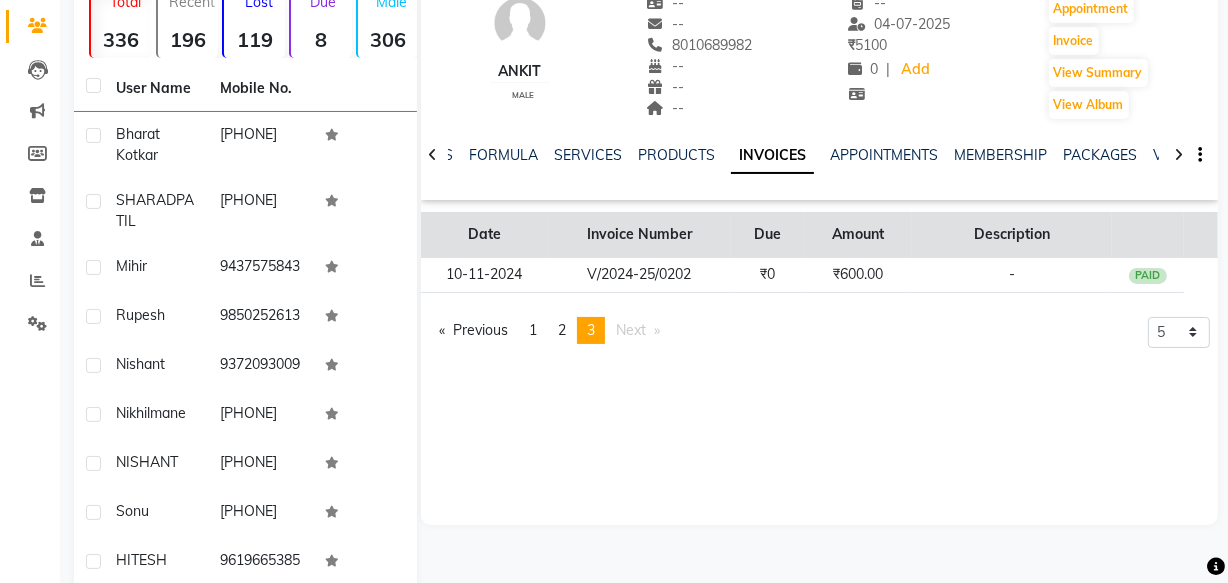 scroll, scrollTop: 0, scrollLeft: 0, axis: both 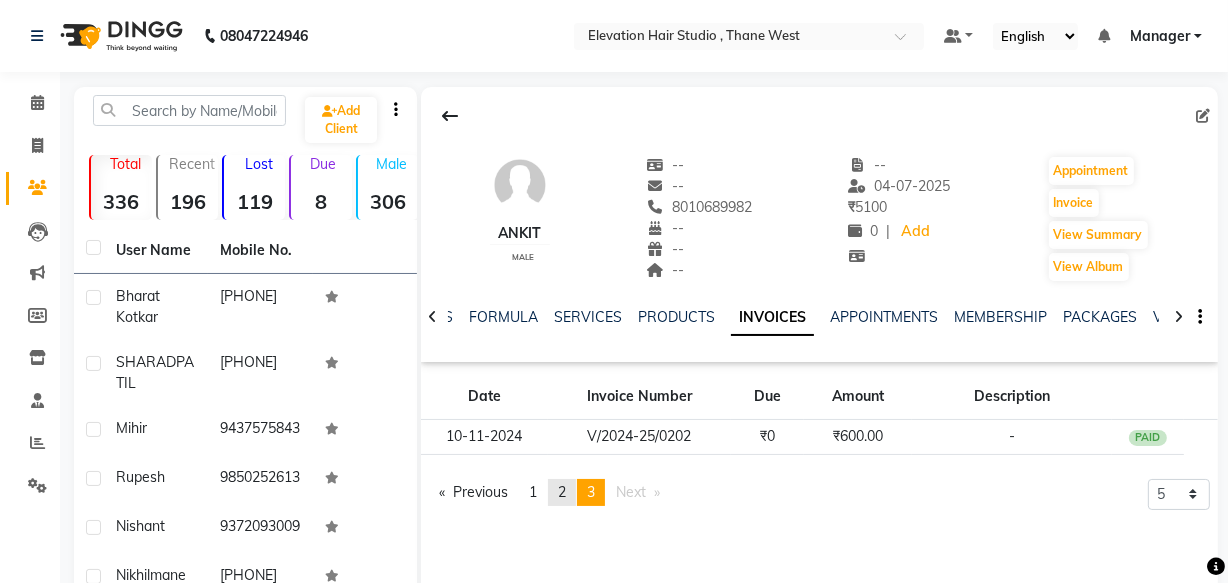 click on "2" 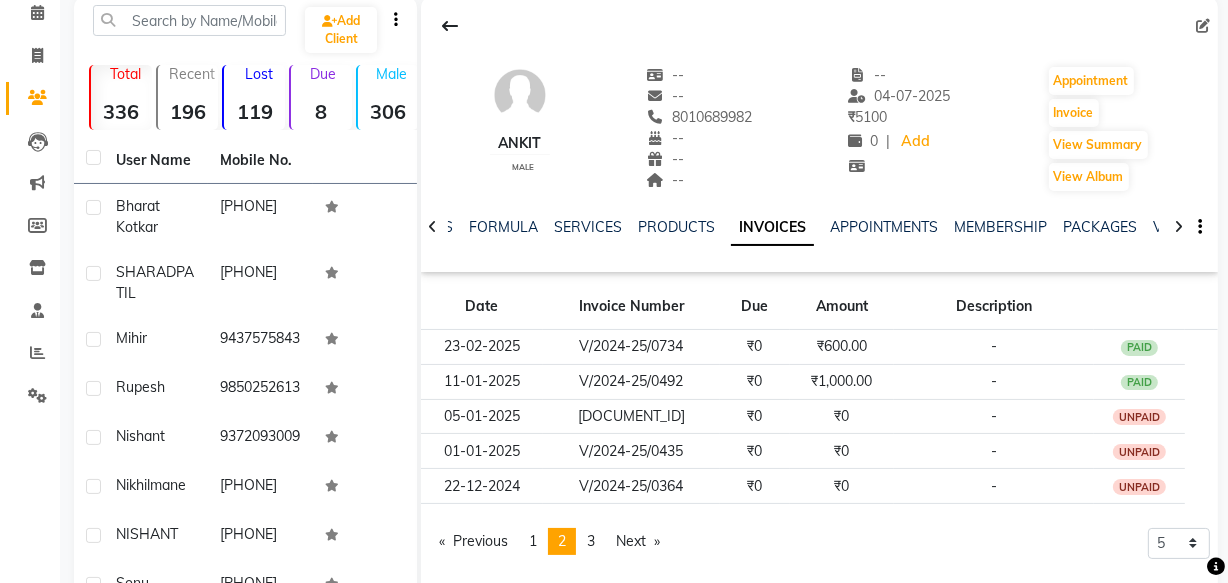 scroll, scrollTop: 0, scrollLeft: 0, axis: both 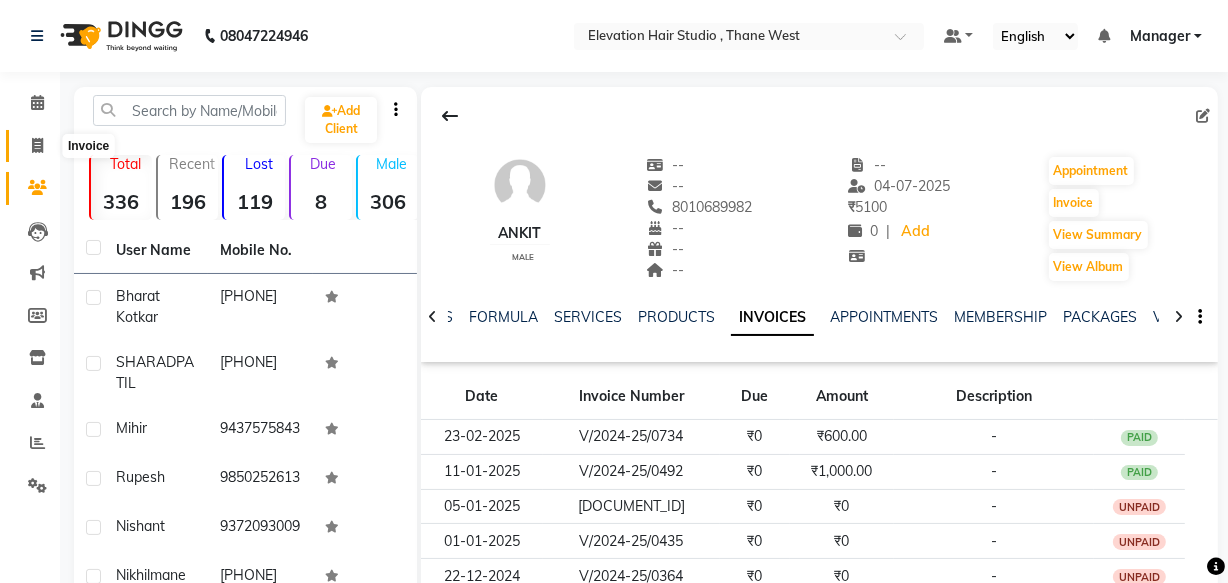 click 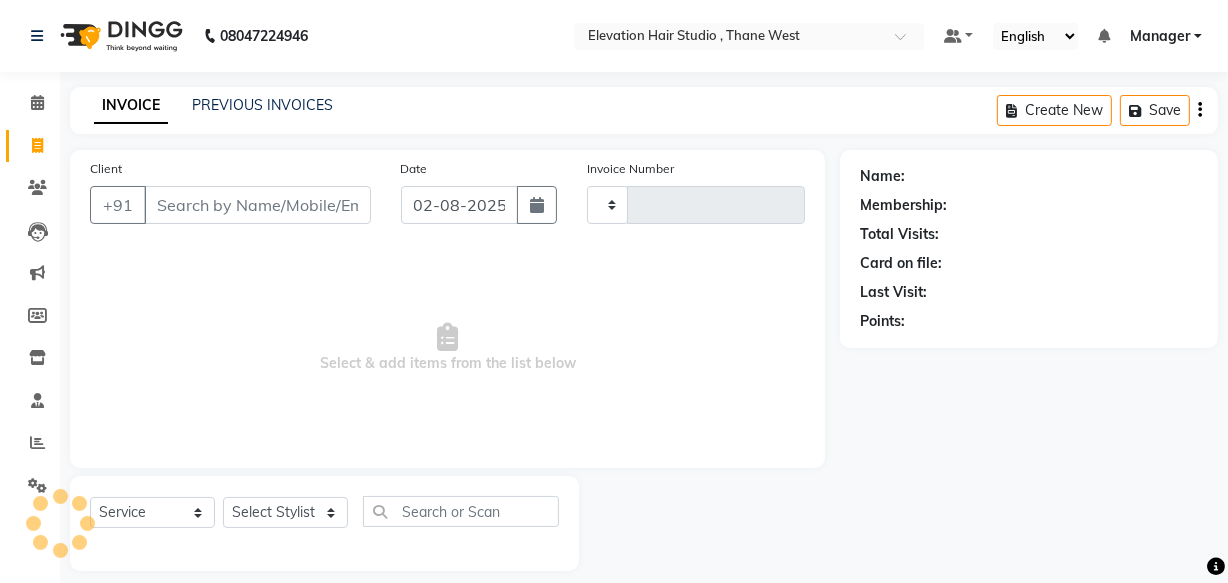 type on "0662" 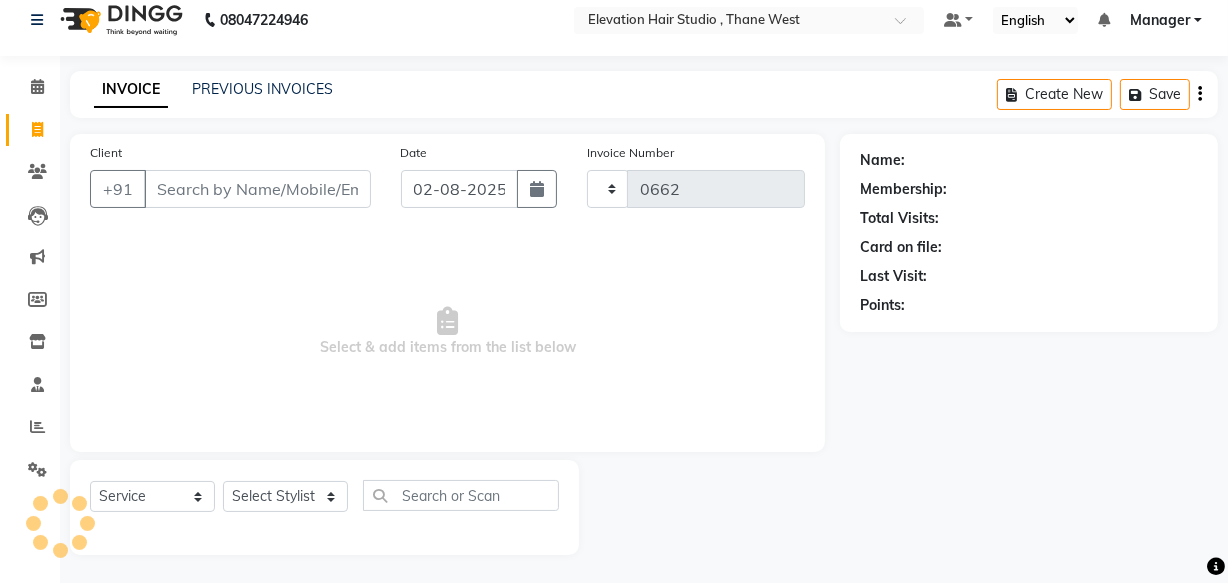 select on "6886" 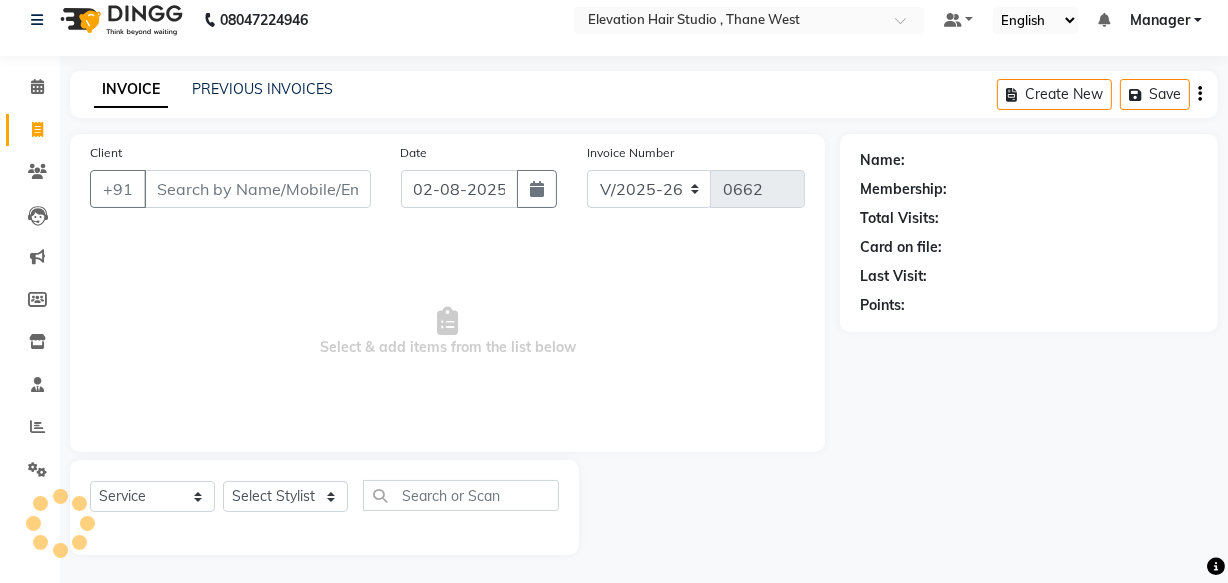 scroll, scrollTop: 19, scrollLeft: 0, axis: vertical 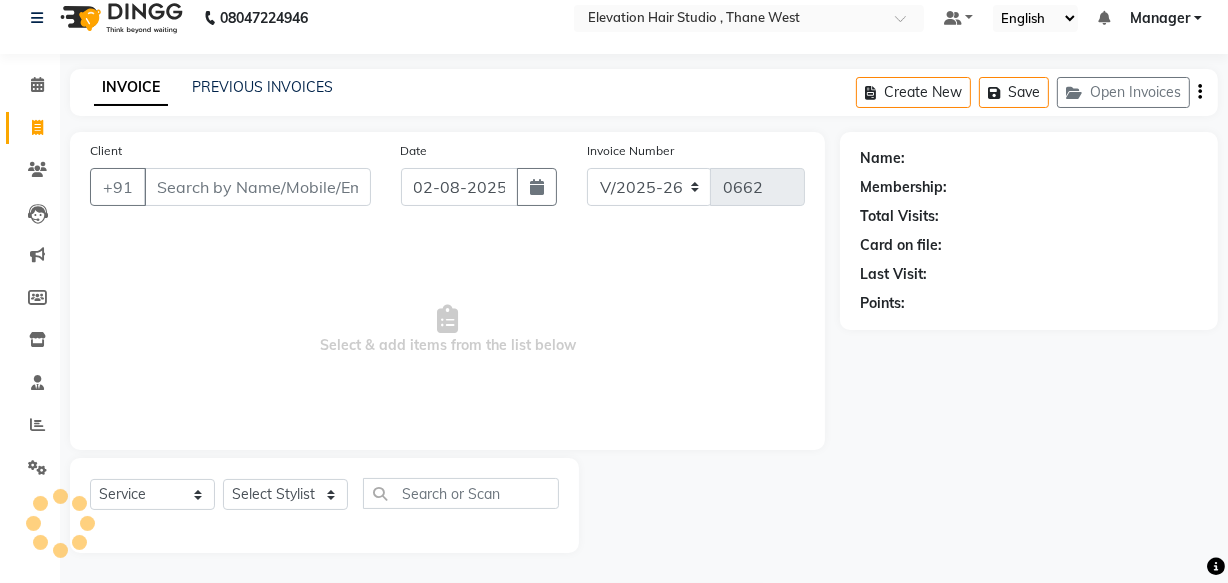 click on "Client" at bounding box center [257, 187] 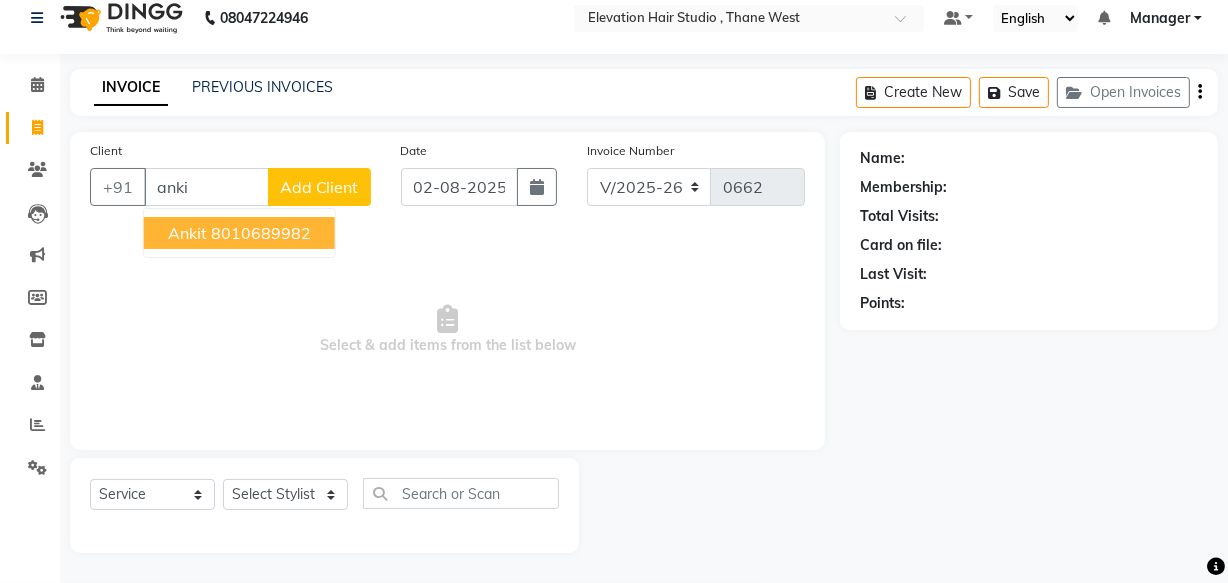 click on "8010689982" at bounding box center (261, 233) 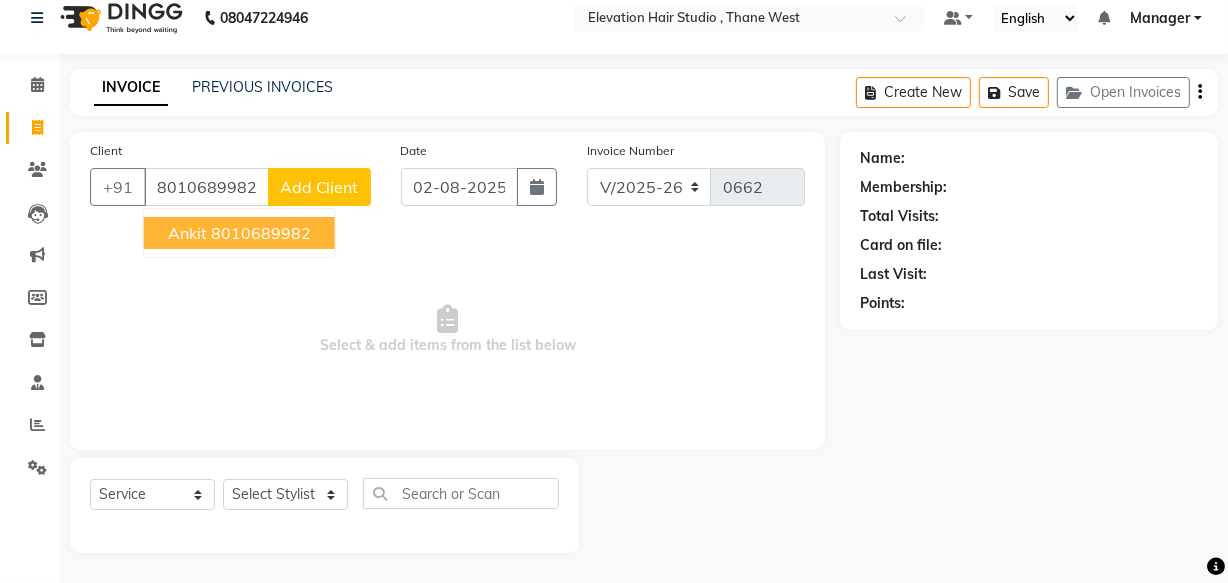 type on "8010689982" 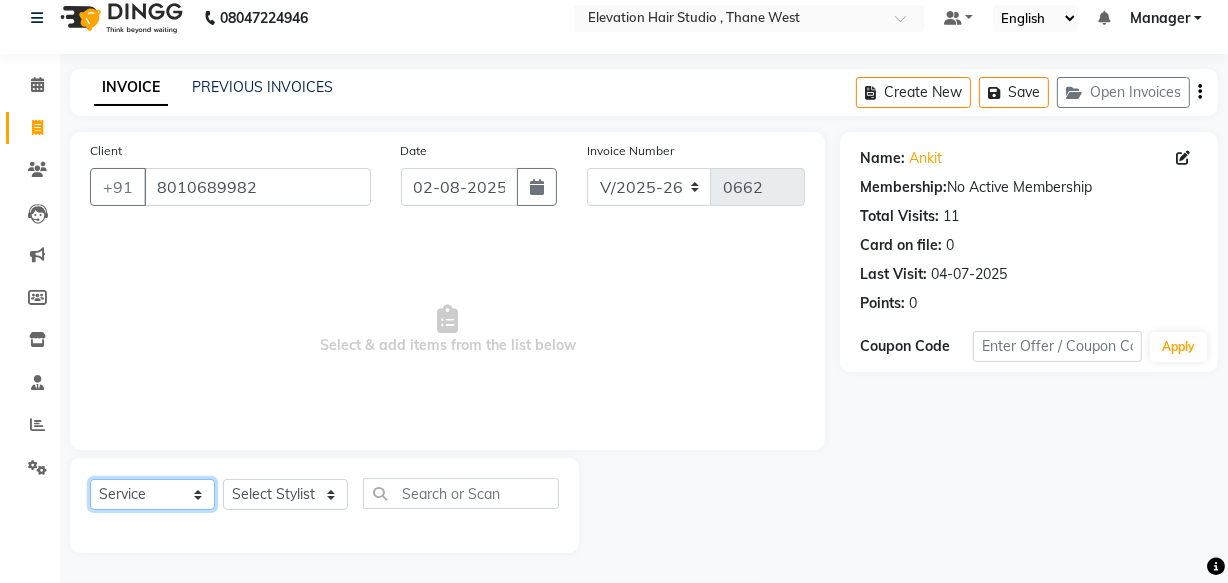 click on "Select  Service  Product  Membership  Package Voucher Prepaid Gift Card" 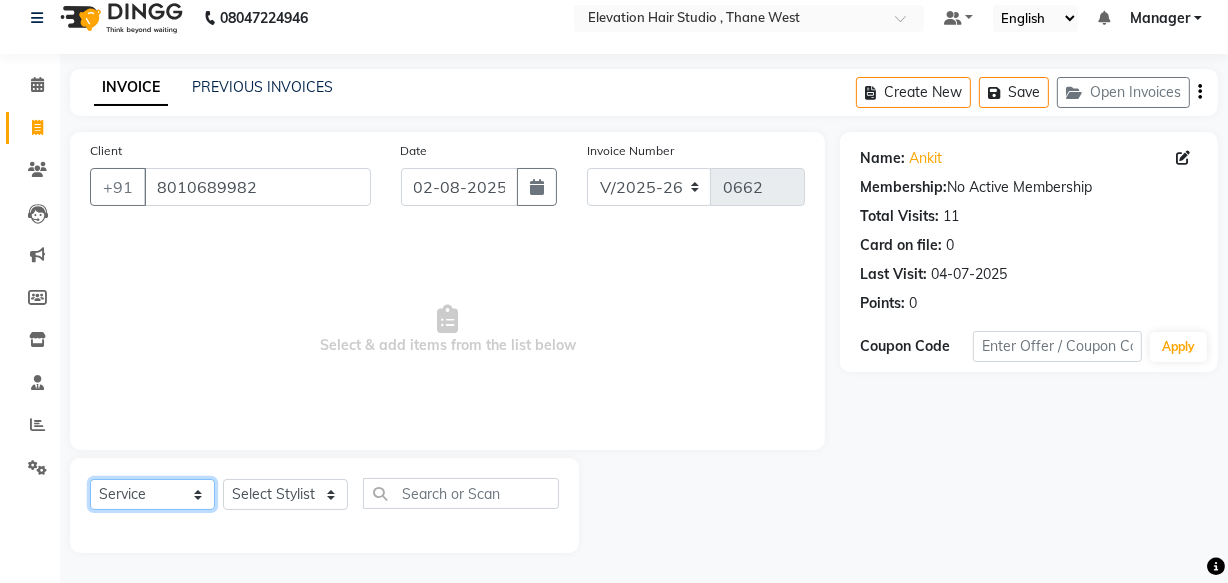 select on "product" 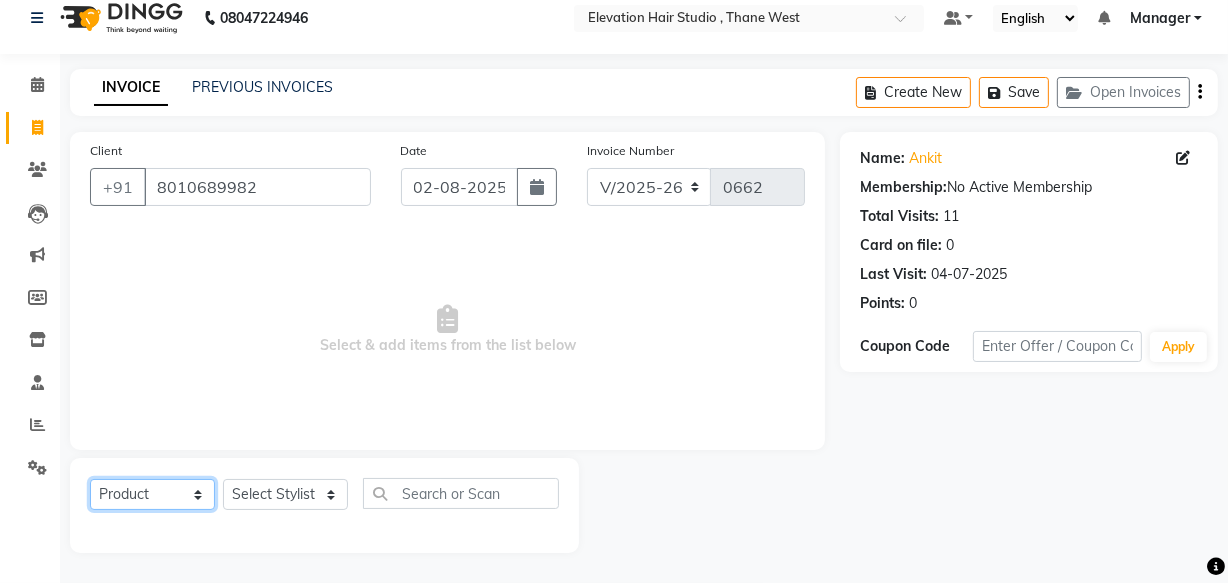 click on "Select  Service  Product  Membership  Package Voucher Prepaid Gift Card" 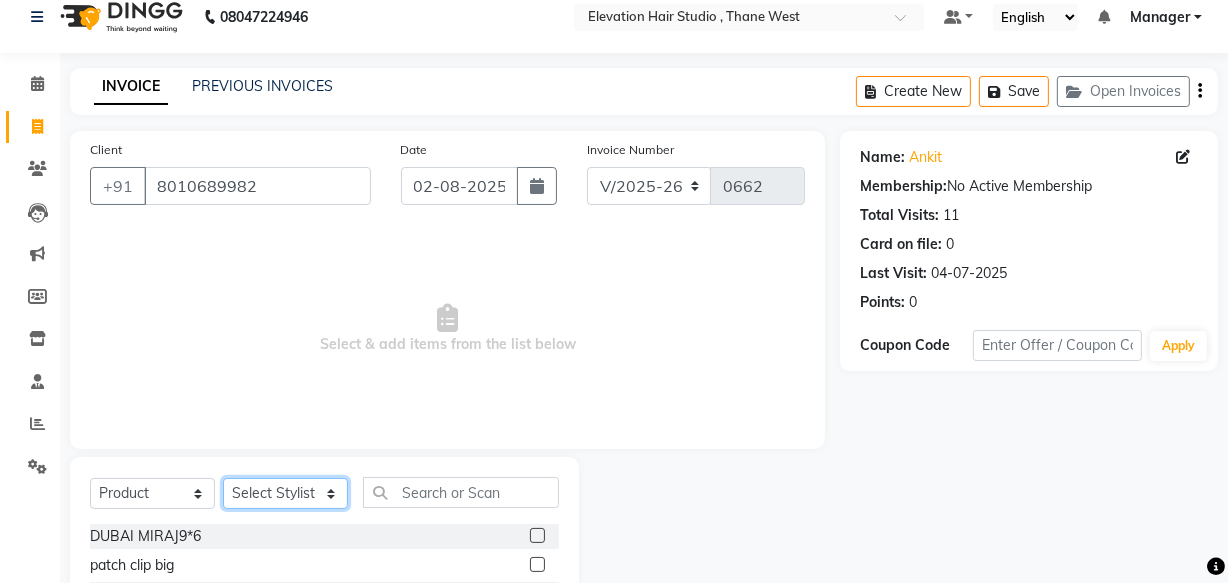 click on "Select Stylist Anish shaikh Dilip Manager mehboob  PARVEEN sahil  SAKSHI sameer Sanjay Sarfaraz" 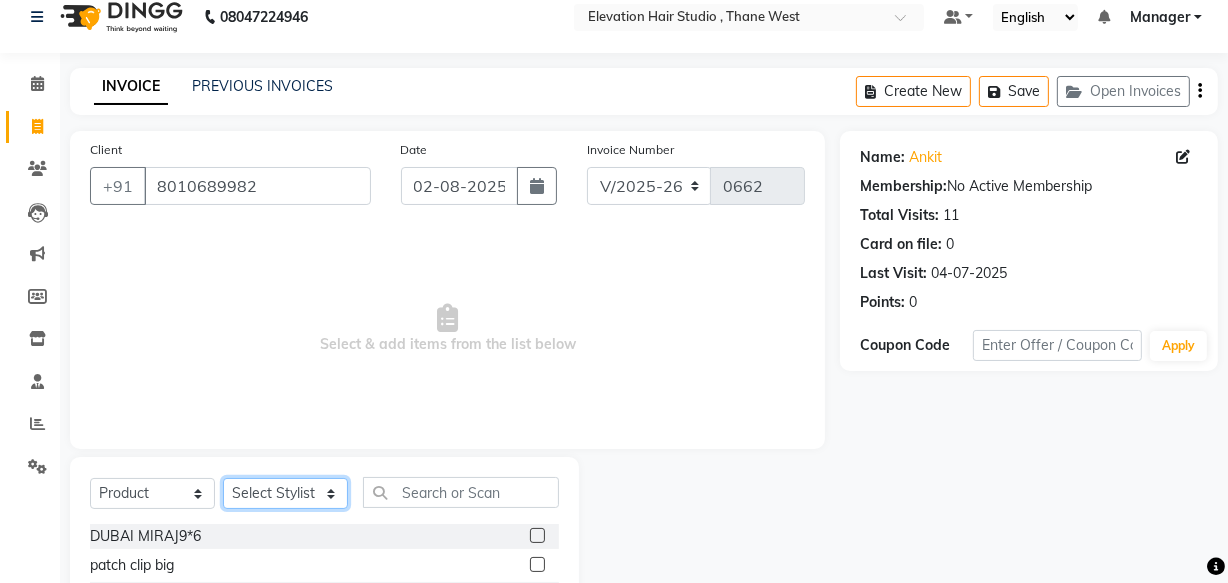 select on "54147" 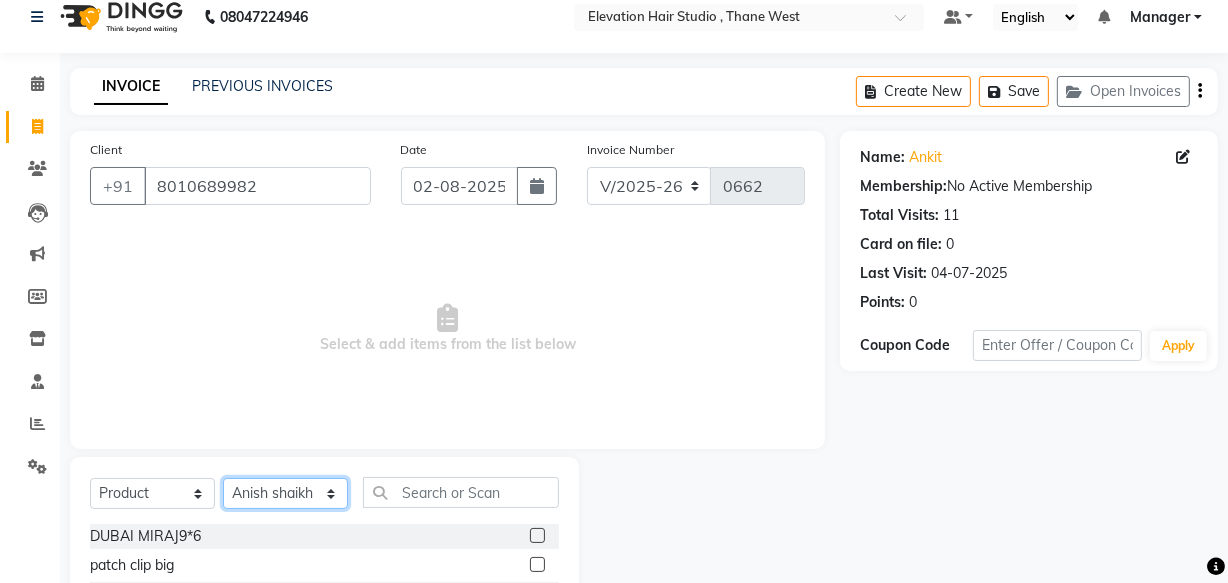 click on "Select Stylist Anish shaikh Dilip Manager mehboob  PARVEEN sahil  SAKSHI sameer Sanjay Sarfaraz" 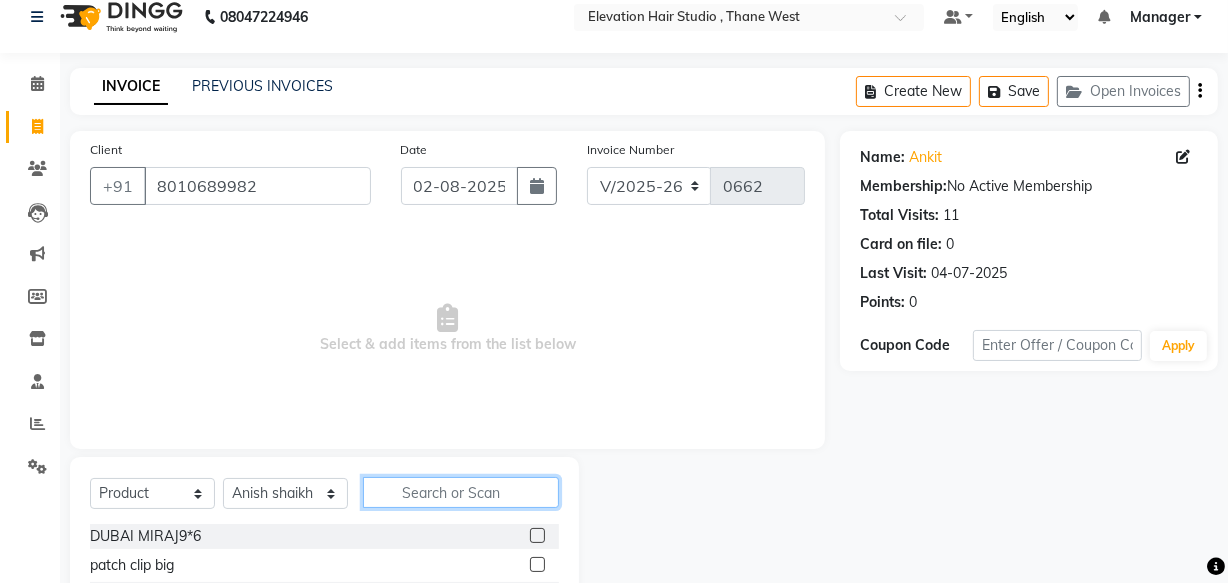 click 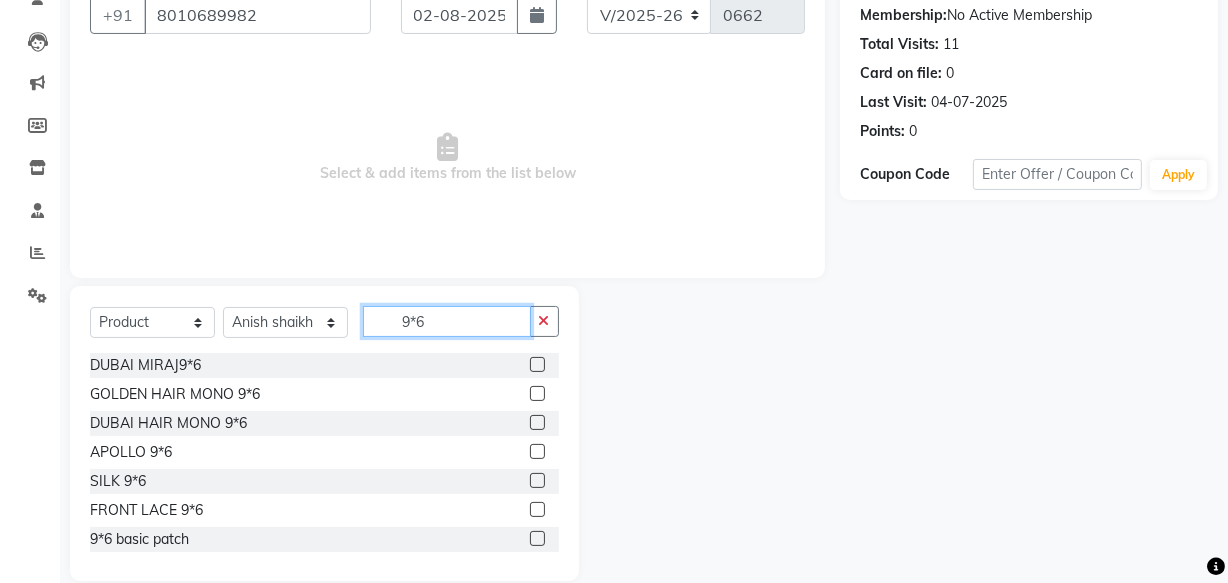 scroll, scrollTop: 200, scrollLeft: 0, axis: vertical 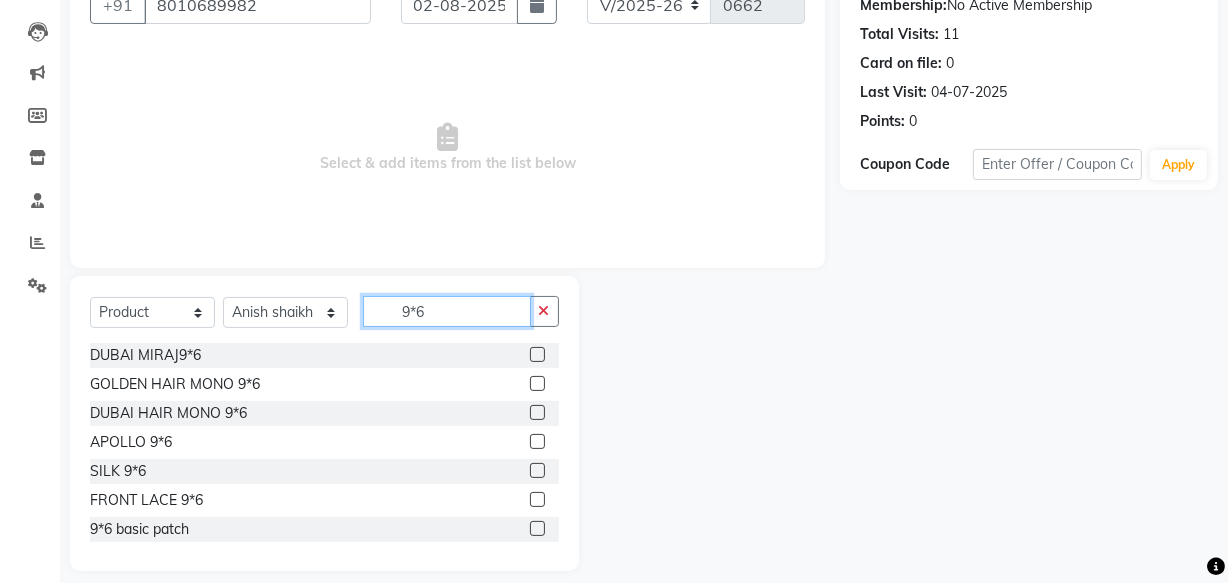 type on "9*6" 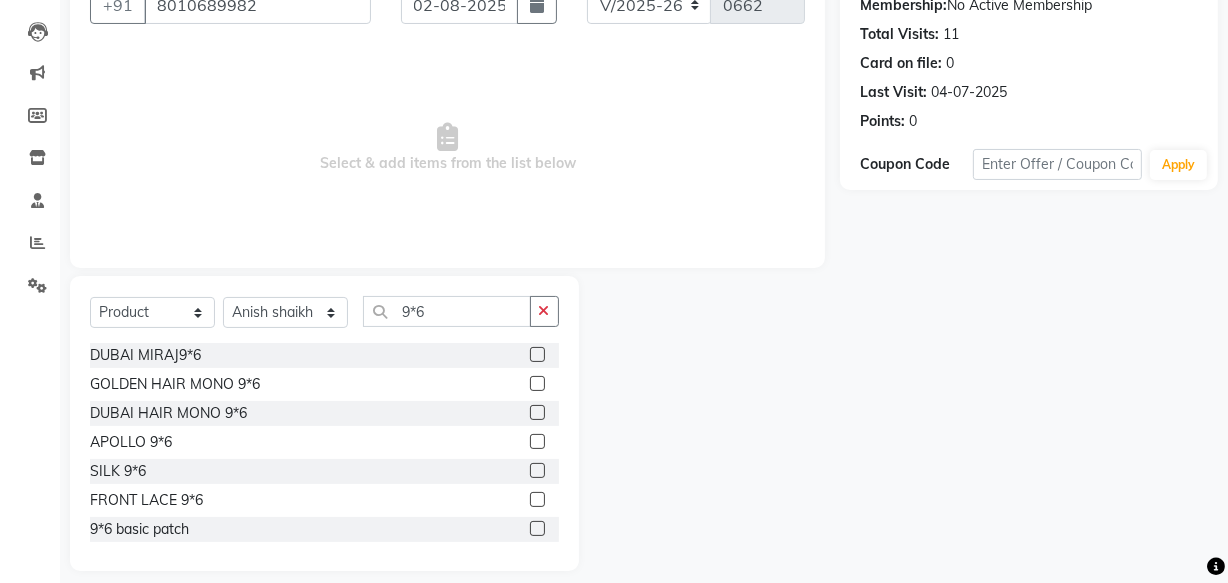 click 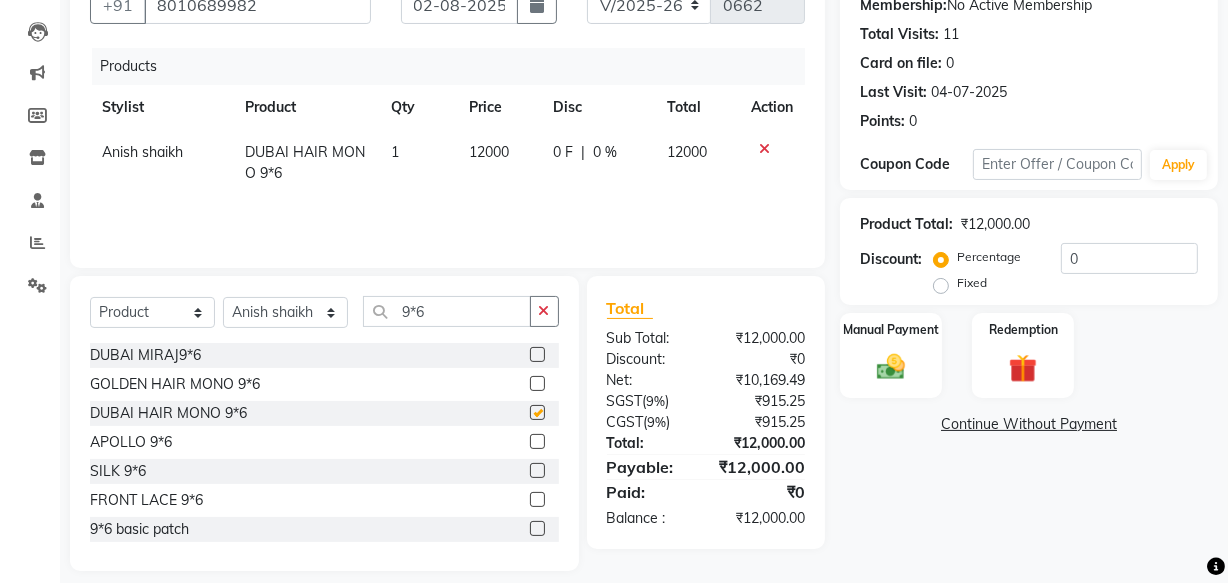 checkbox on "false" 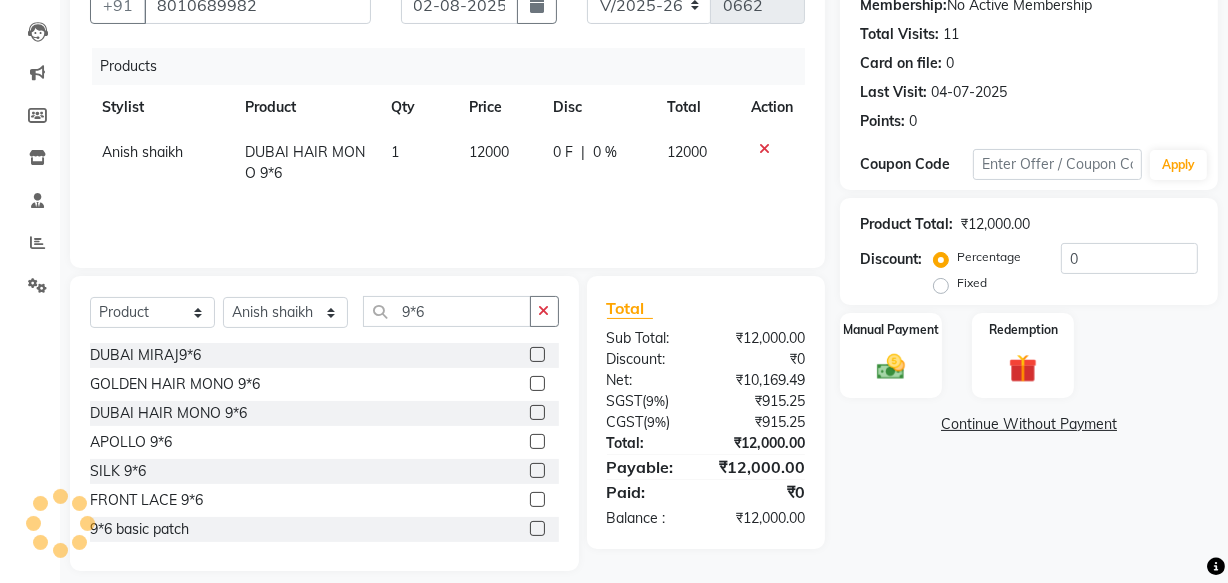 click on "12000" 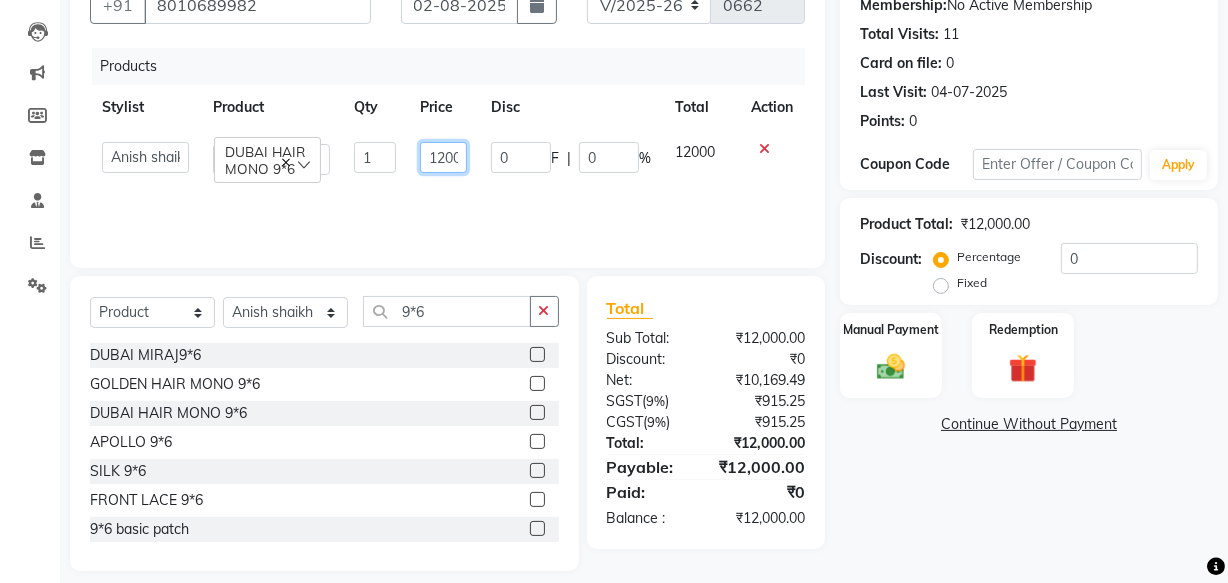 click on "12000" 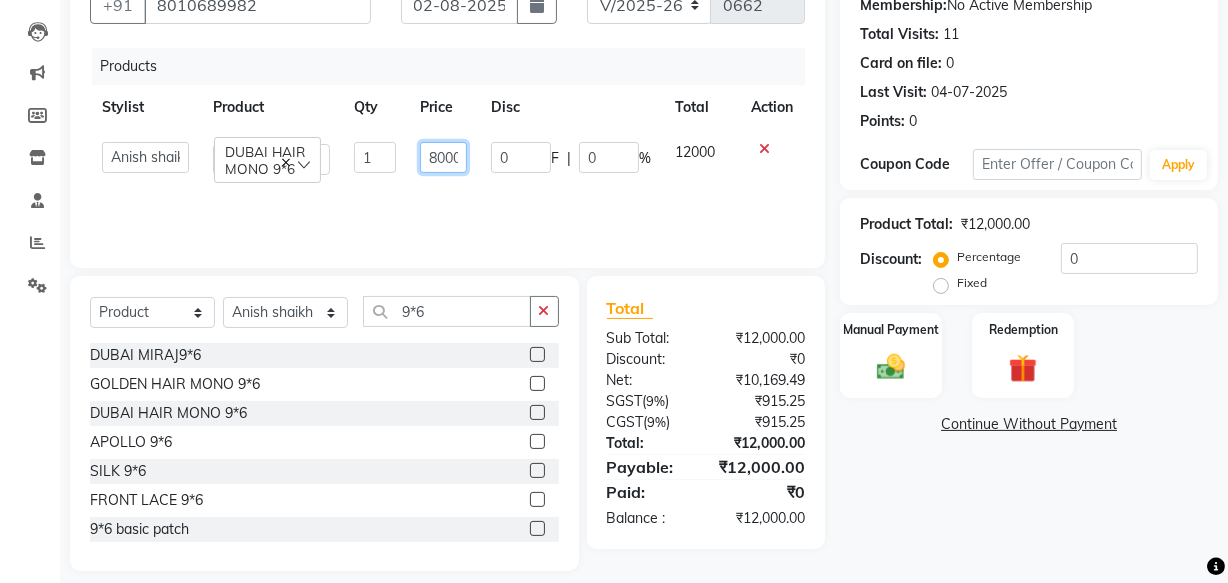 type on "85000" 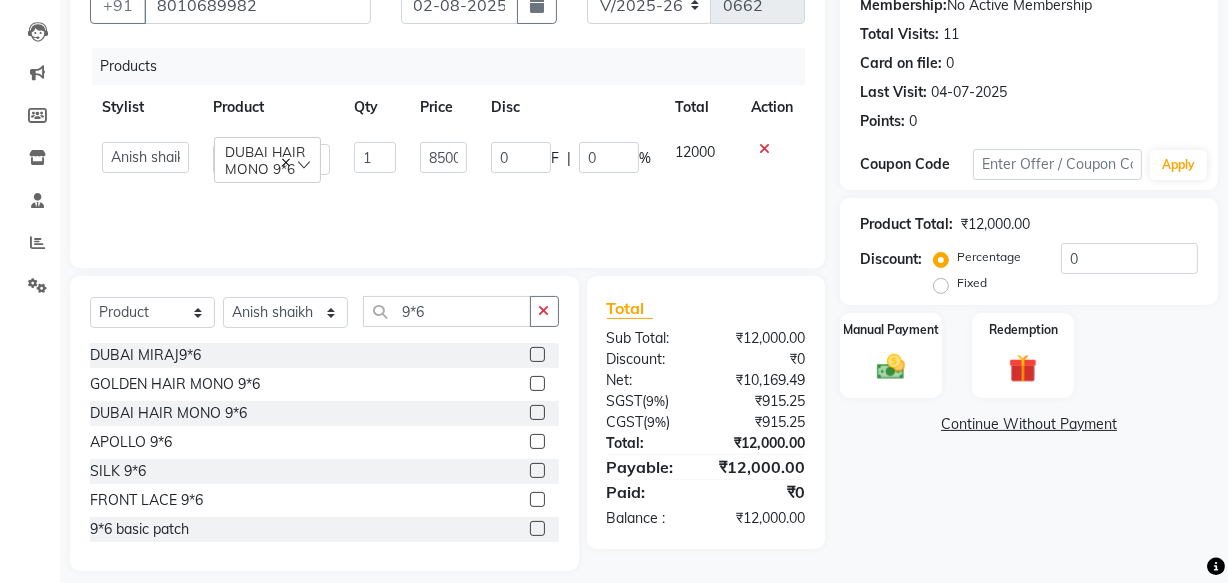 click on "Products Stylist Product Qty Price Disc Total Action  Anish shaikh   Dilip   Manager   mehboob    PARVEEN   sahil    SAKSHI   sameer   Sanjay   Sarfaraz    DUBAI HAIR MONO 9*6  1 85000 0 F | 0 % 12000" 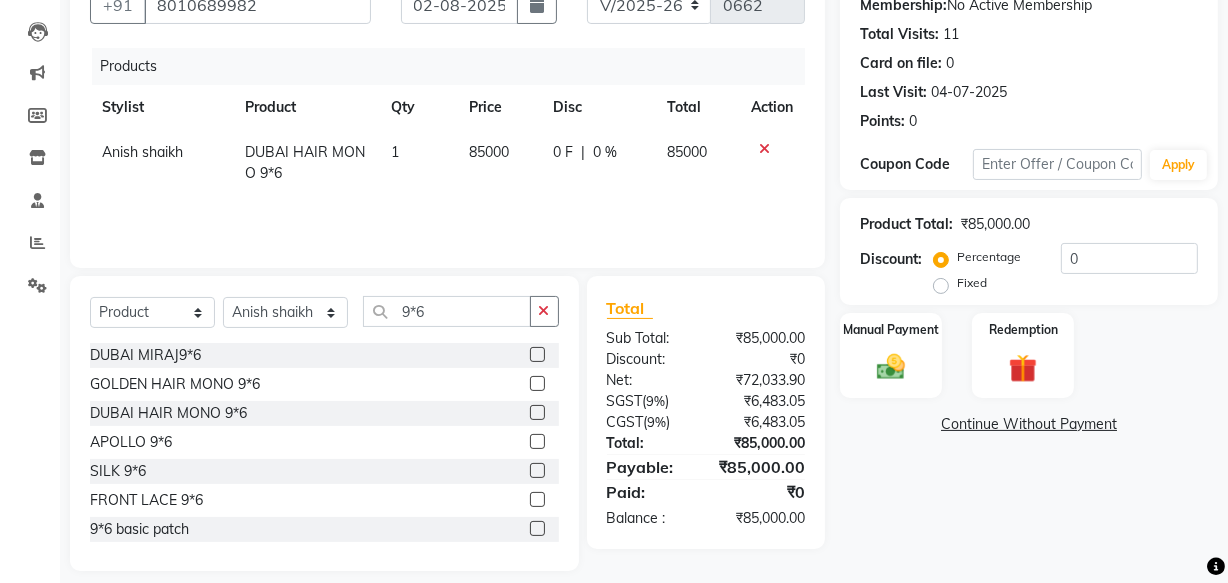 click on "85000" 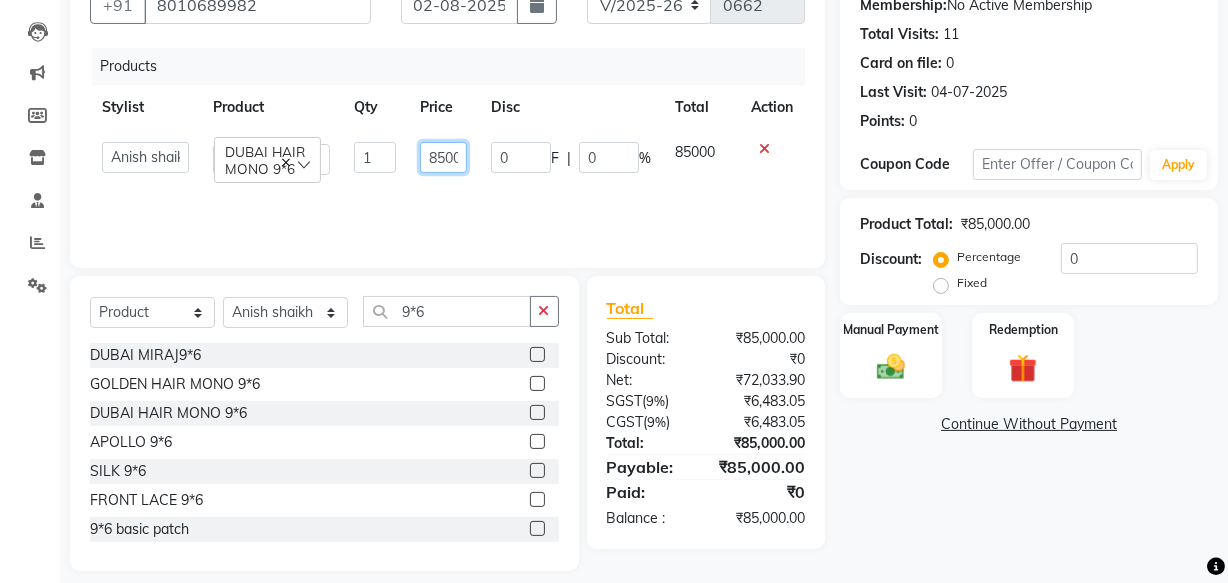 click on "85000" 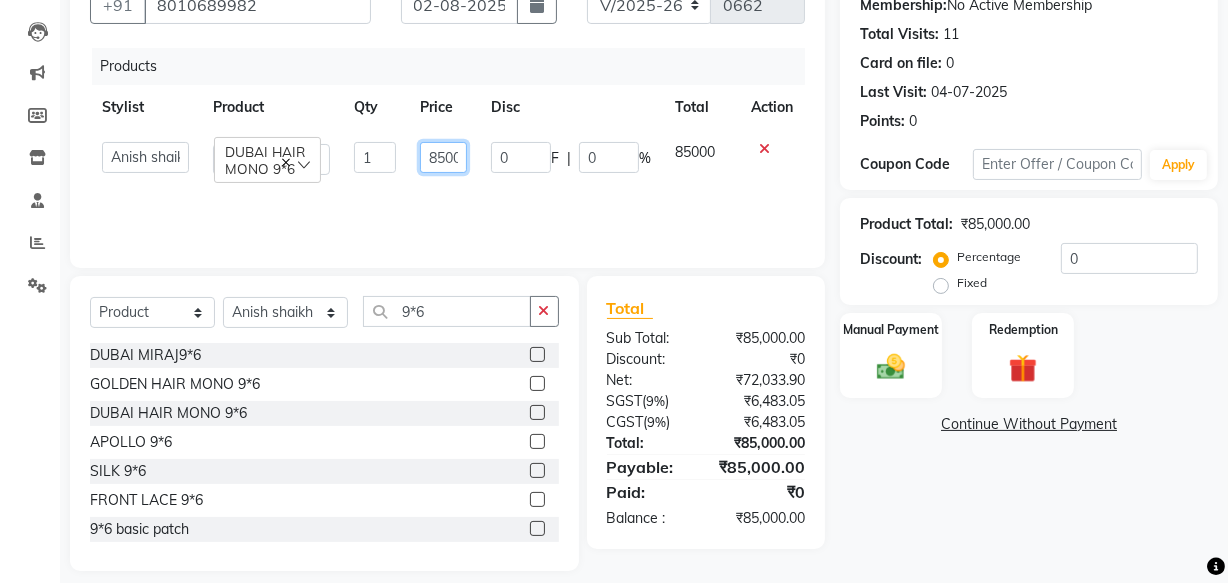 type on "8500" 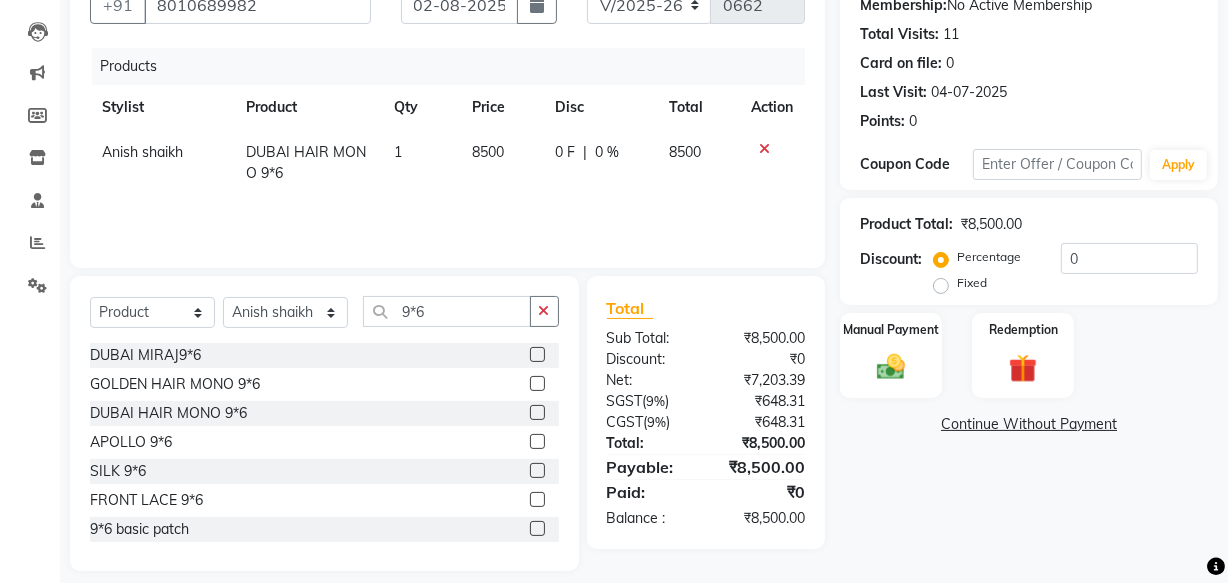click on "Products Stylist Product Qty Price Disc Total Action Anish shaikh DUBAI HAIR MONO 9*6 1 8500 0 F | 0 % 8500" 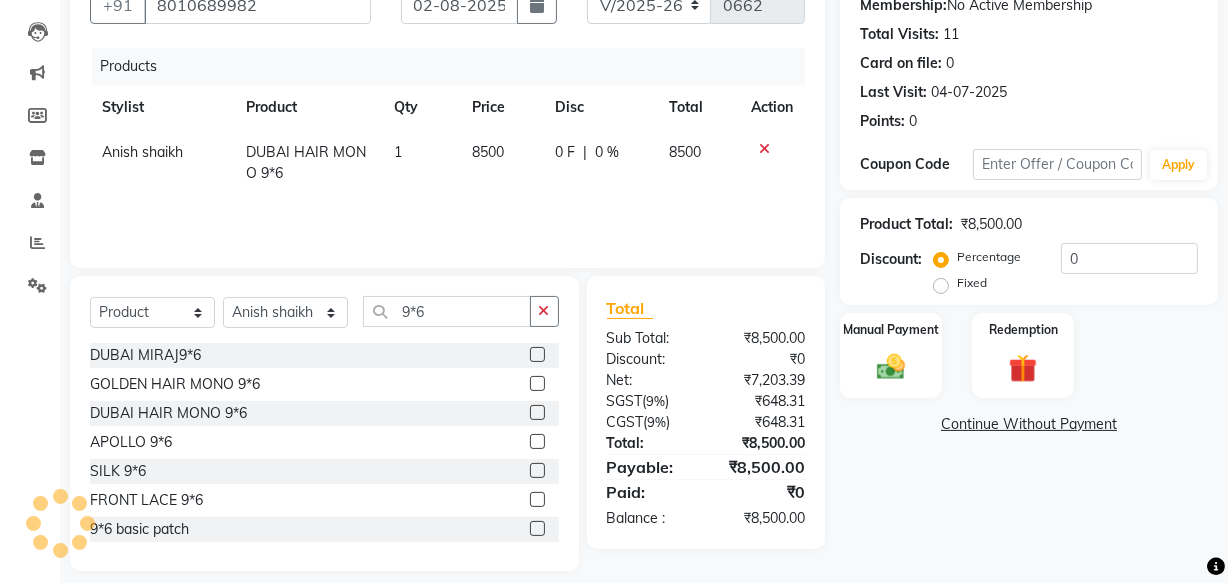 click on "Products Stylist Product Qty Price Disc Total Action Anish shaikh DUBAI HAIR MONO 9*6 1 8500 0 F | 0 % 8500" 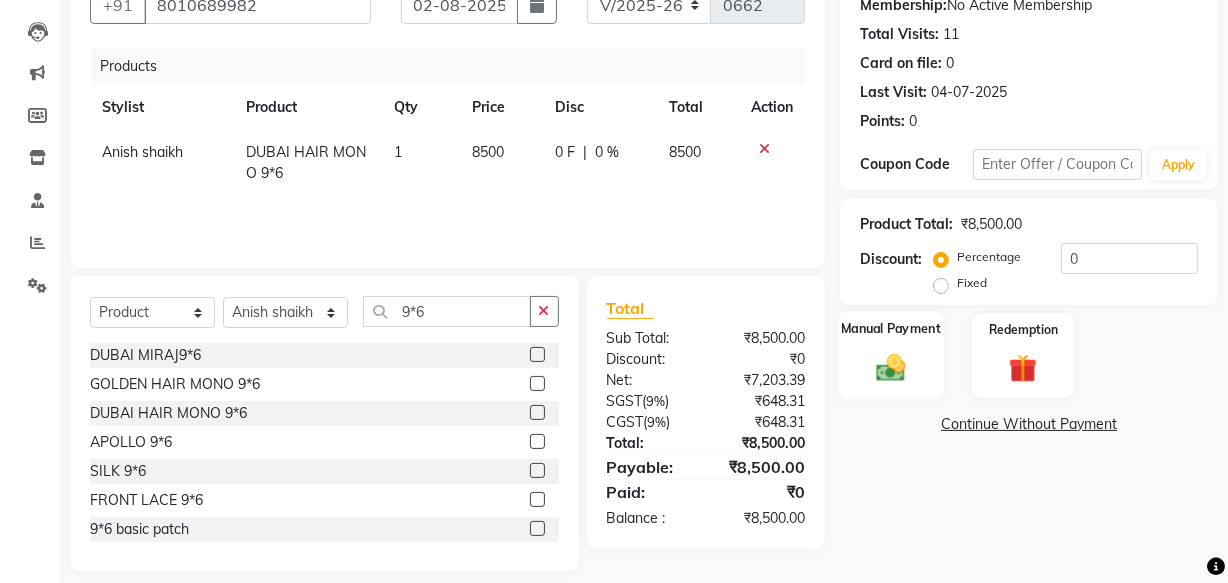 click on "Manual Payment" 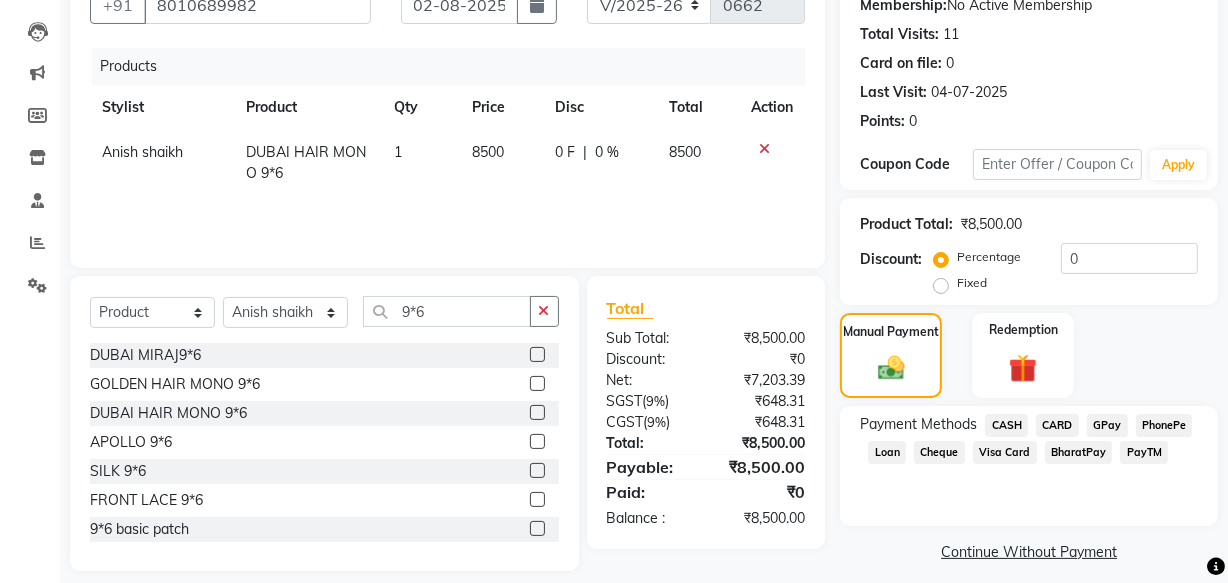 click on "8500" 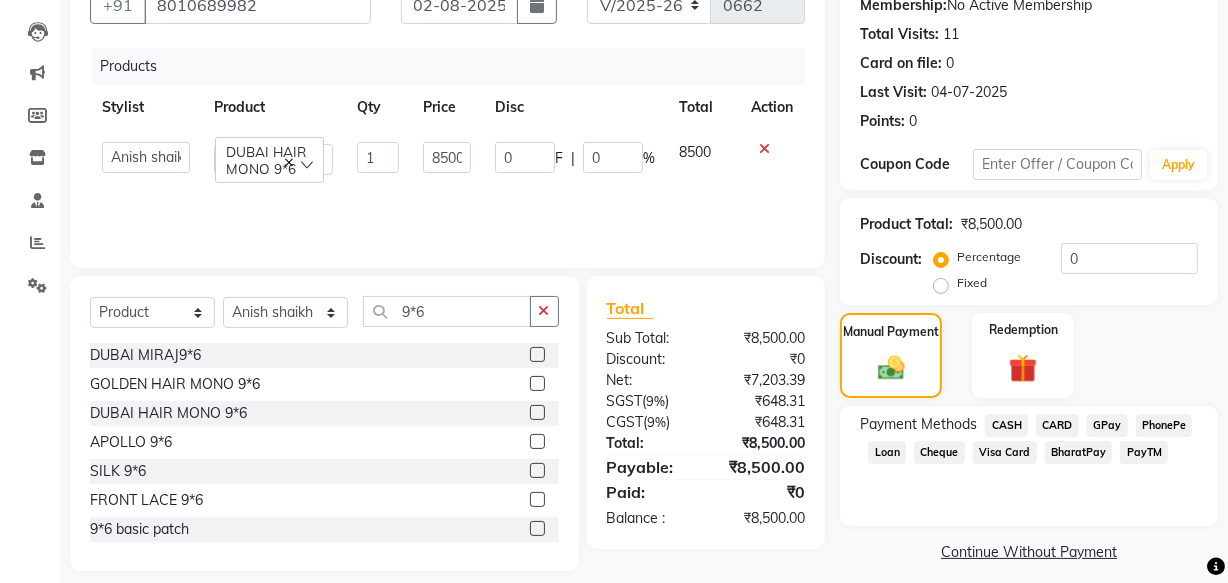 click on "Products Stylist Product Qty Price Disc Total Action  Anish shaikh   Dilip   Manager   mehboob    PARVEEN   sahil    SAKSHI   sameer   Sanjay   Sarfaraz    DUBAI HAIR MONO 9*6  1 8500 0 F | 0 % 8500" 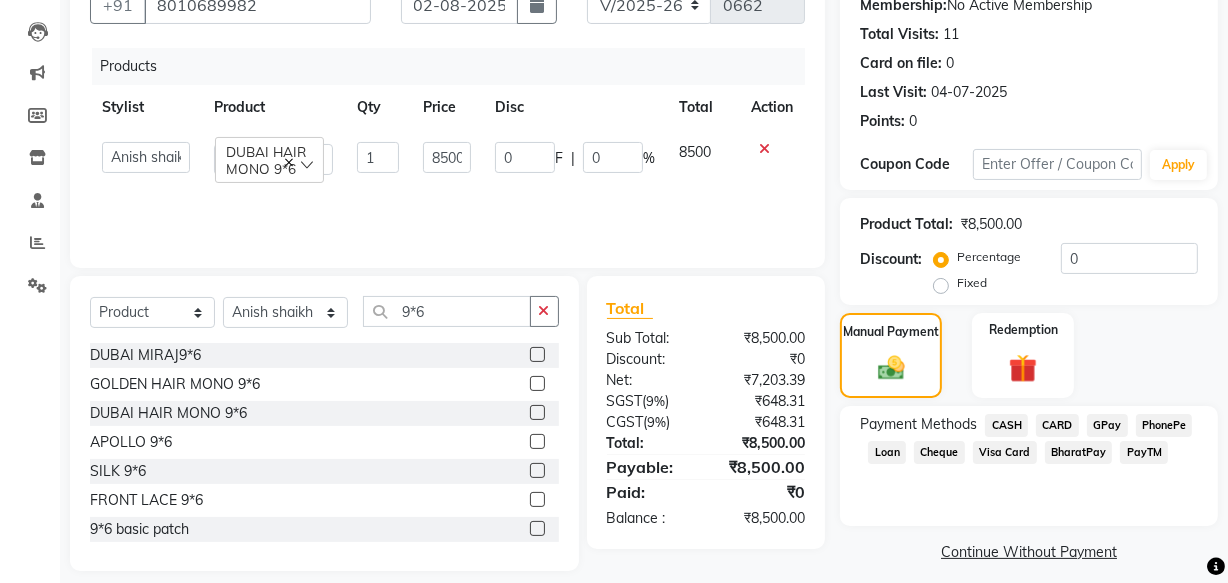click on "8500" 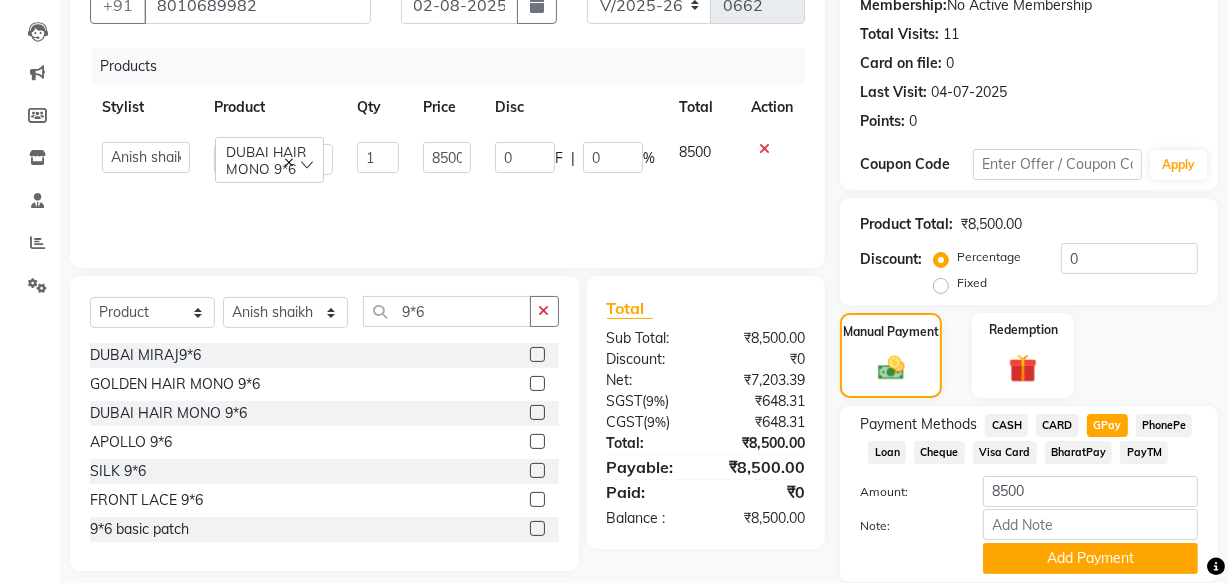 click on "CARD" 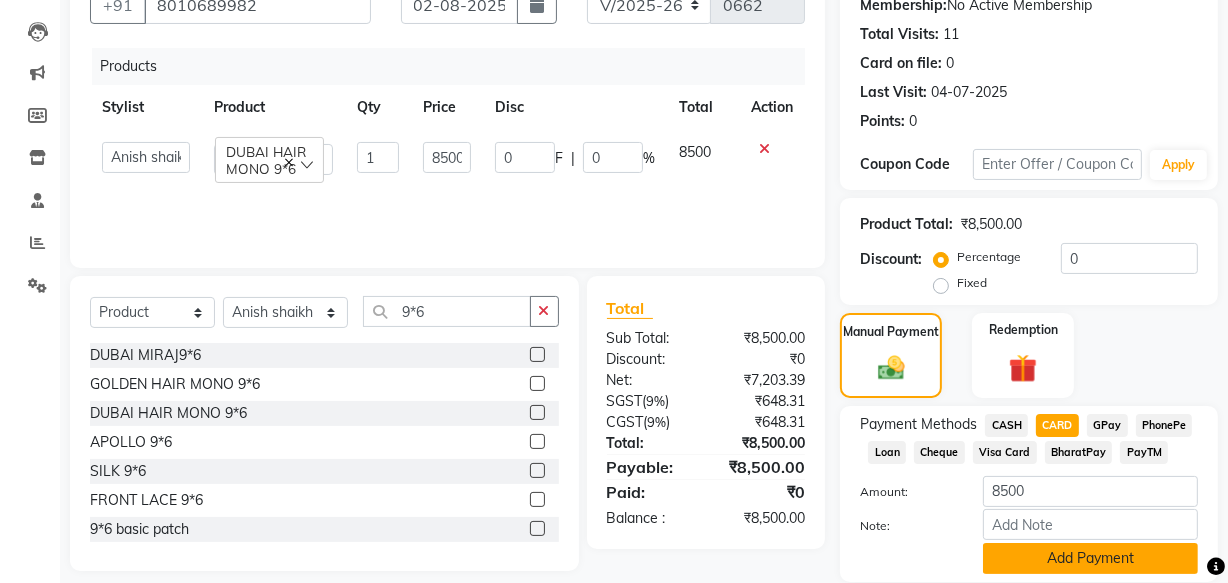 click on "Add Payment" 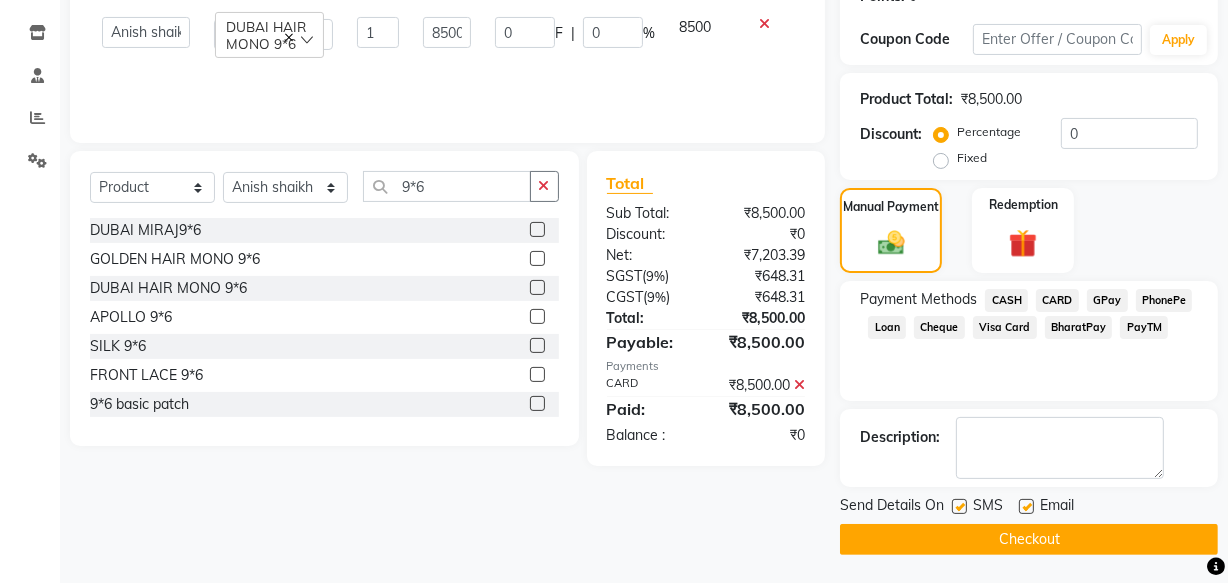 scroll, scrollTop: 326, scrollLeft: 0, axis: vertical 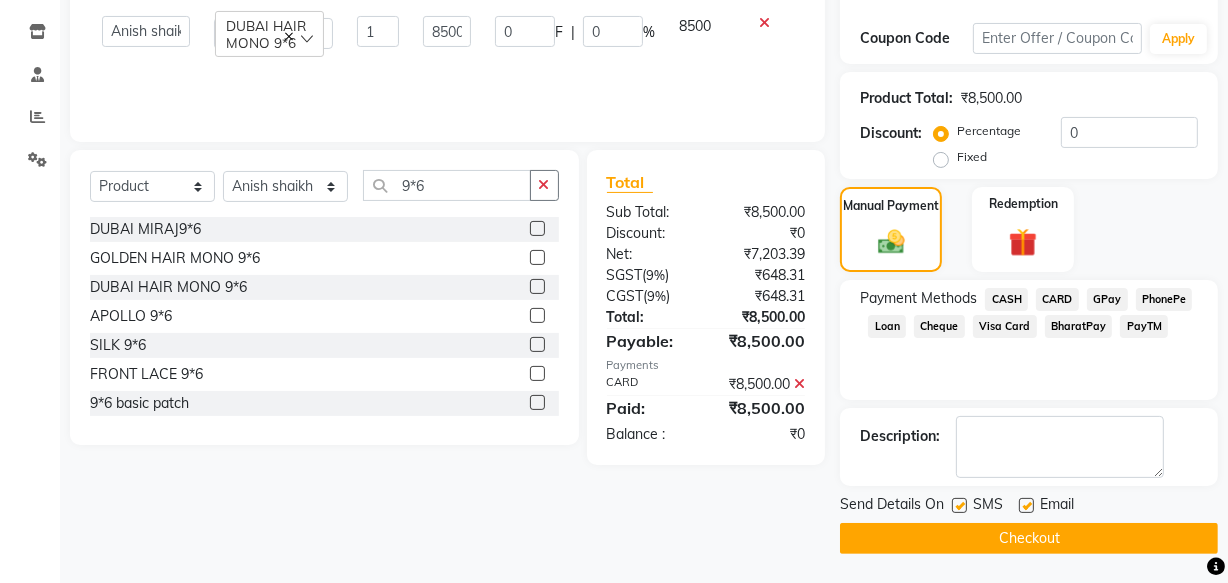 click on "Checkout" 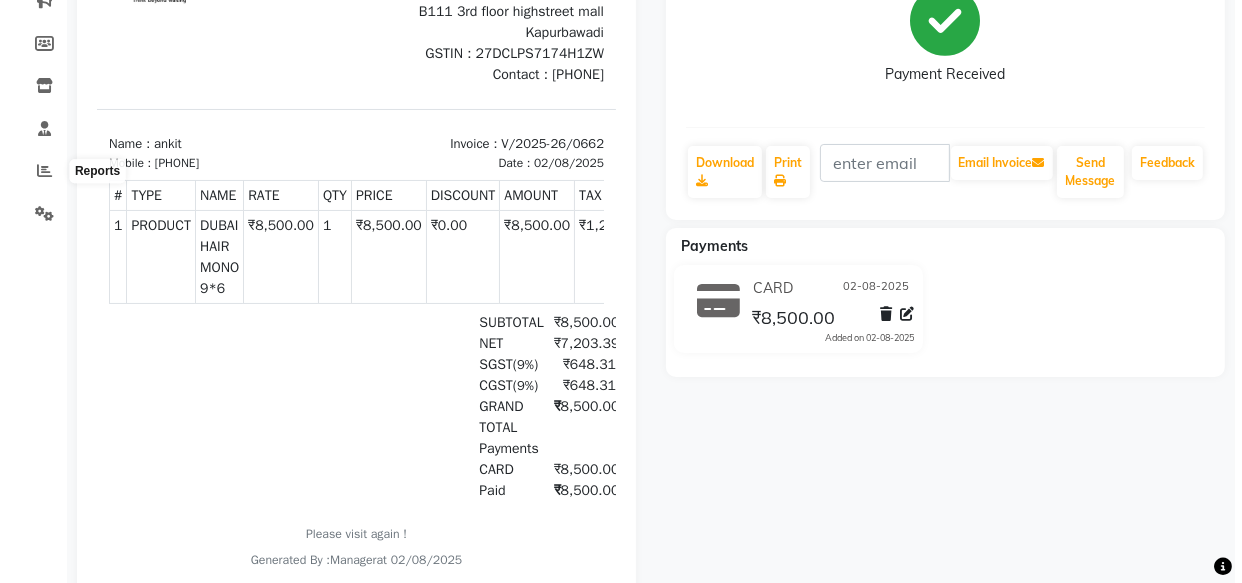 scroll, scrollTop: 0, scrollLeft: 0, axis: both 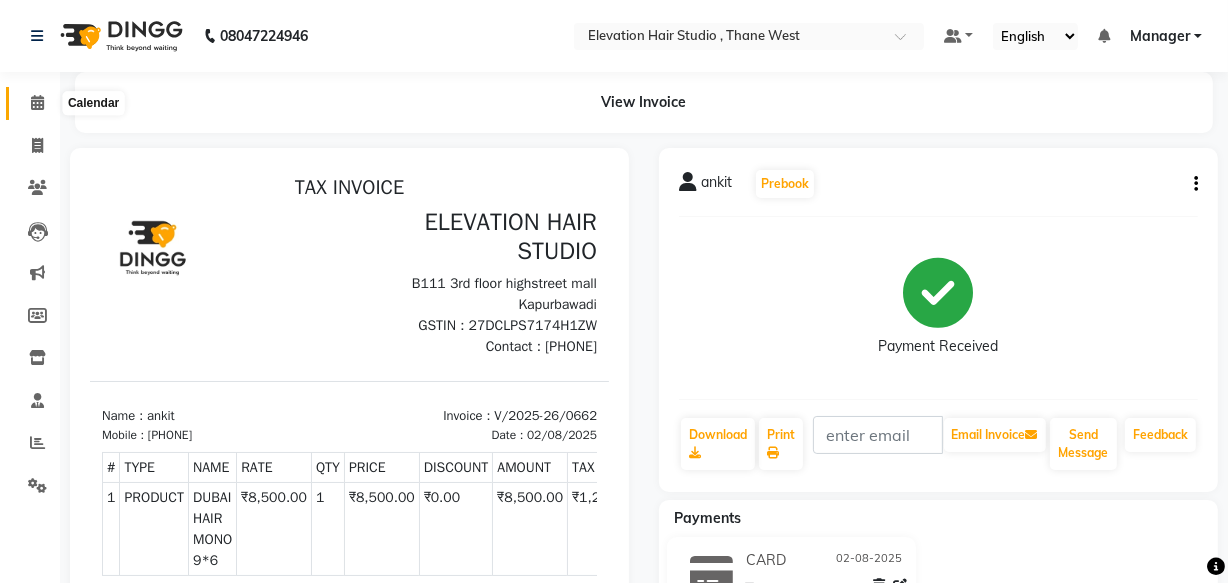 click 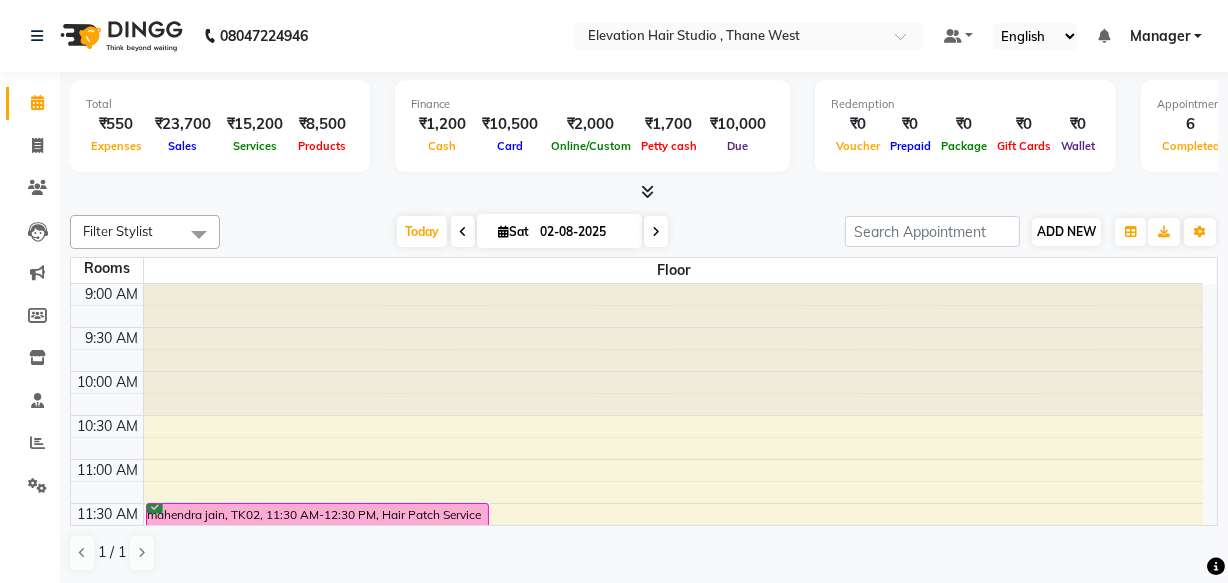 drag, startPoint x: 1057, startPoint y: 211, endPoint x: 1062, endPoint y: 228, distance: 17.720045 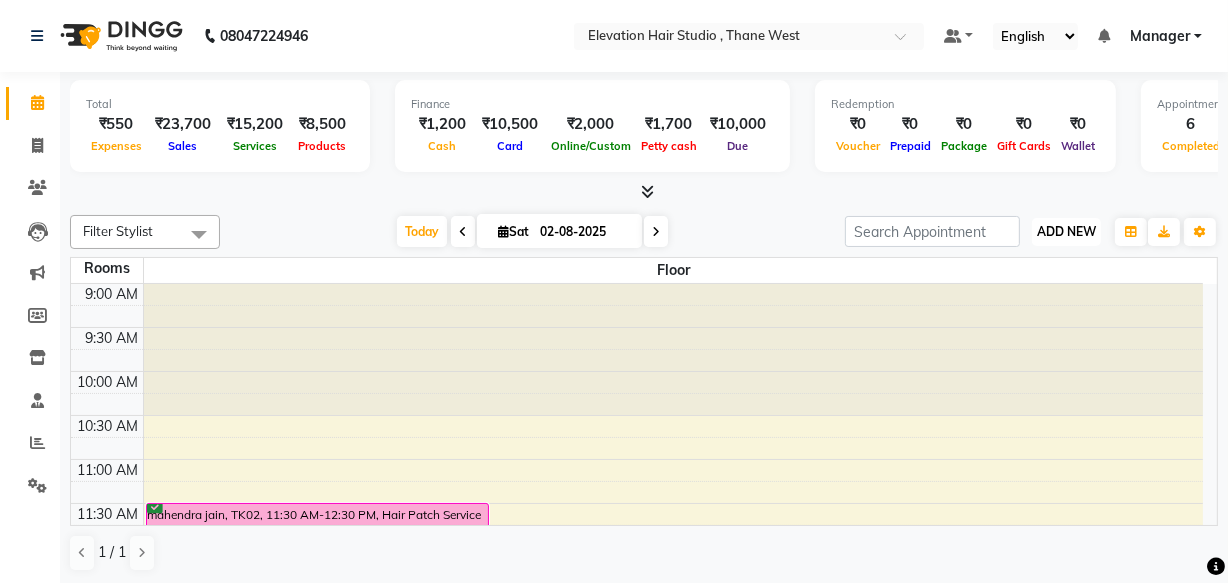 click on "ADD NEW" at bounding box center (1066, 231) 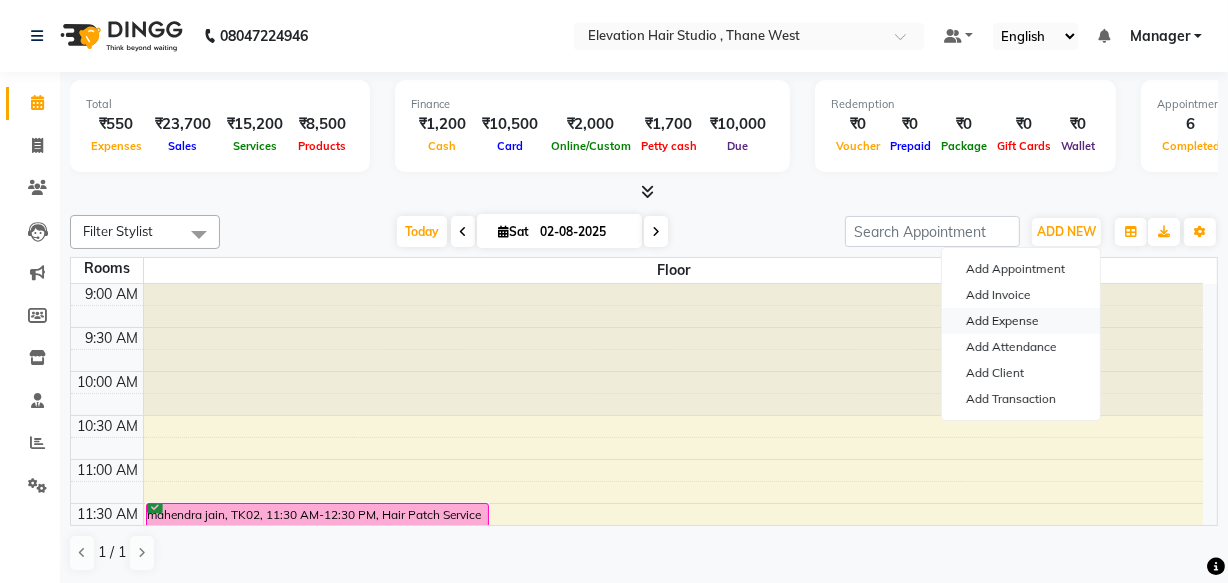 click on "Add Expense" at bounding box center [1021, 321] 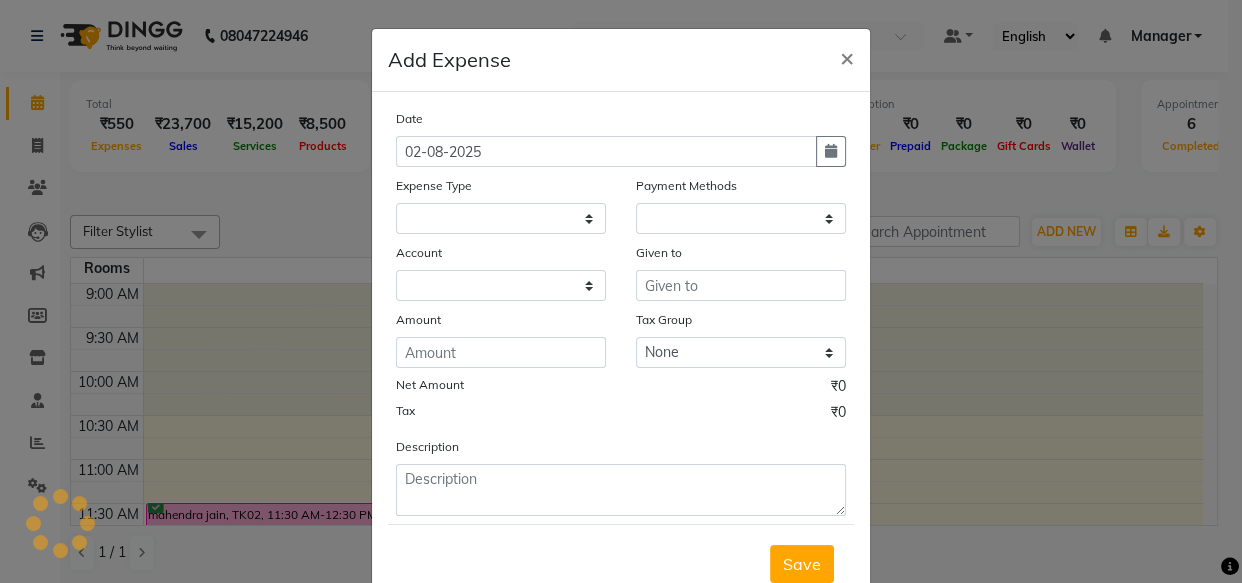 select on "1" 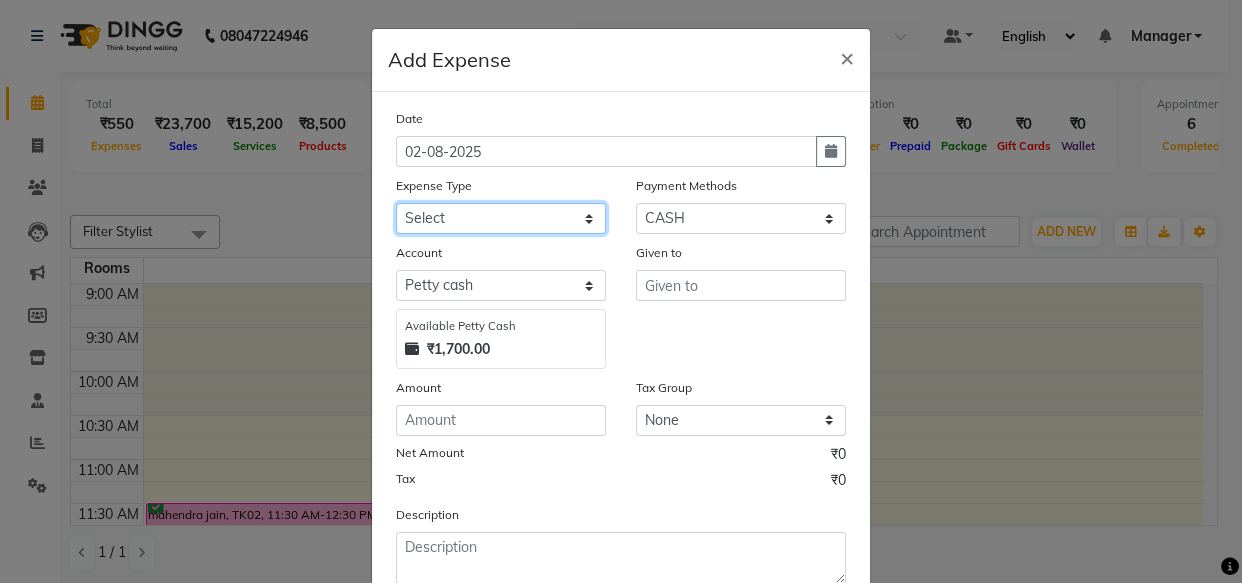 click on "Select AC Adrak Advance Salary agarbatti anees Appron asmoul advance salary Bank charges Car maintenance  CARPENTER Cash Deposited to bank Cash Handed over to Owner cellphone Client Snacks Clinical charges coffee conditioner courier diliptip dustbinplatebottle Equipment extrastuff fridge Fuel glue Govt fee greaser hairpatch hardware Incentive Insurance International purchase israil key lead light bill Loan Repayment Maintenance Marketing medicine milk Miscellaneous MRA ola Other paddlebrush PAINTER Pantry plumber Product product recharge rehman Rent Salary salary salary sandwich shampoo Staff Snacks sugar TAPE Tax Tea & Refreshment tissue towel trolly Utilities velocity VIDEO water web side WEFAST wireboard xerox" 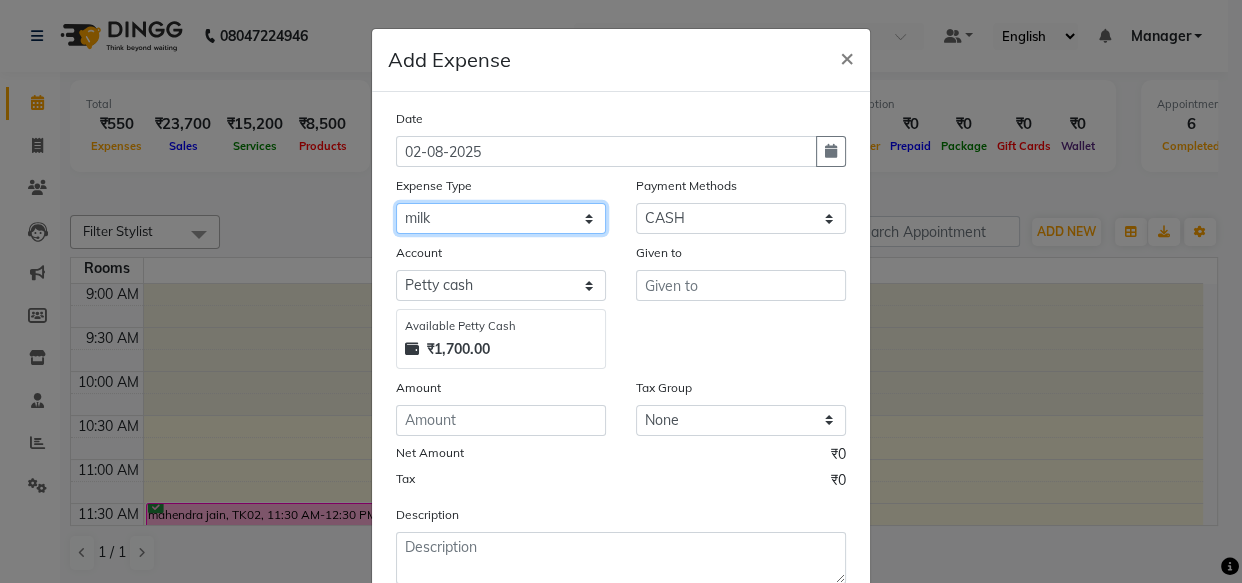 click on "Select AC Adrak Advance Salary agarbatti anees Appron asmoul advance salary Bank charges Car maintenance  CARPENTER Cash Deposited to bank Cash Handed over to Owner cellphone Client Snacks Clinical charges coffee conditioner courier diliptip dustbinplatebottle Equipment extrastuff fridge Fuel glue Govt fee greaser hairpatch hardware Incentive Insurance International purchase israil key lead light bill Loan Repayment Maintenance Marketing medicine milk Miscellaneous MRA ola Other paddlebrush PAINTER Pantry plumber Product product recharge rehman Rent Salary salary salary sandwich shampoo Staff Snacks sugar TAPE Tax Tea & Refreshment tissue towel trolly Utilities velocity VIDEO water web side WEFAST wireboard xerox" 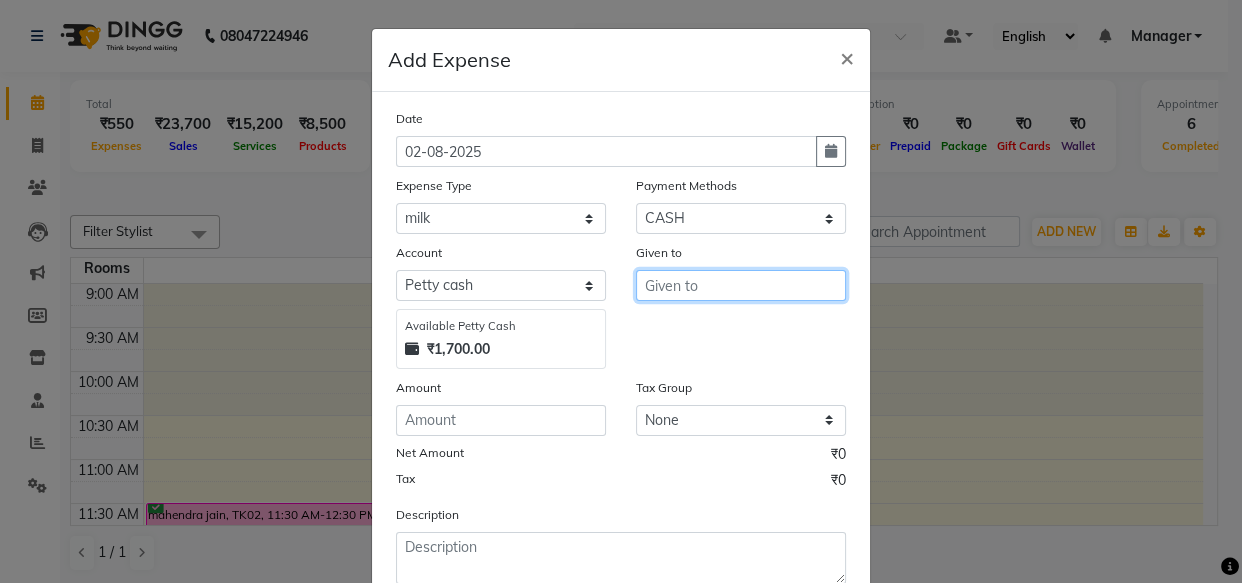 click at bounding box center [741, 285] 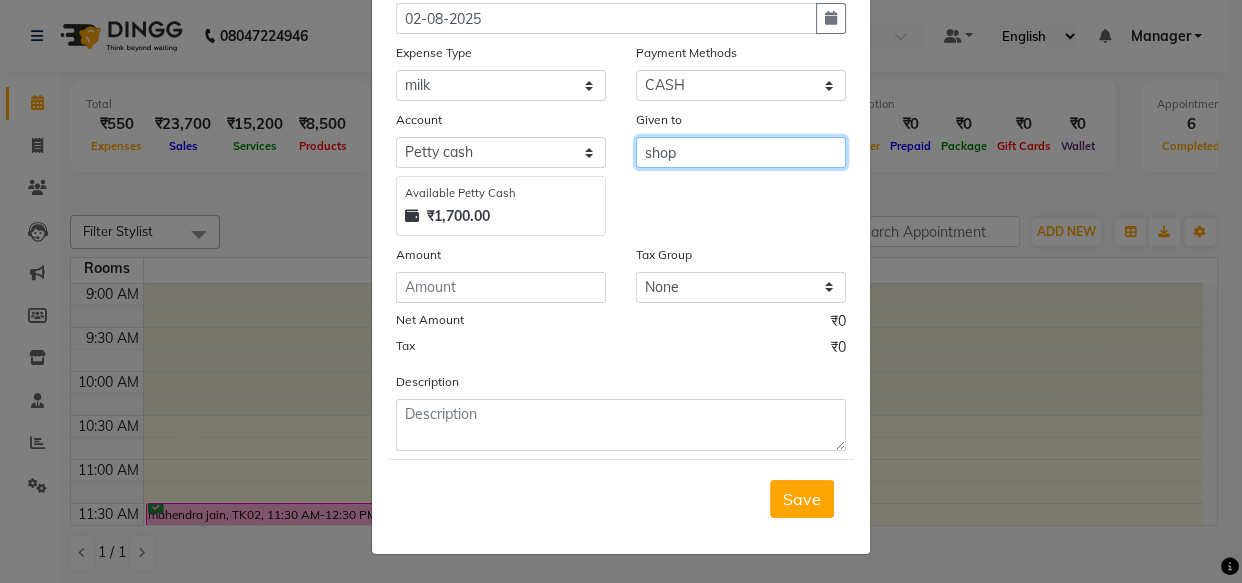 scroll, scrollTop: 135, scrollLeft: 0, axis: vertical 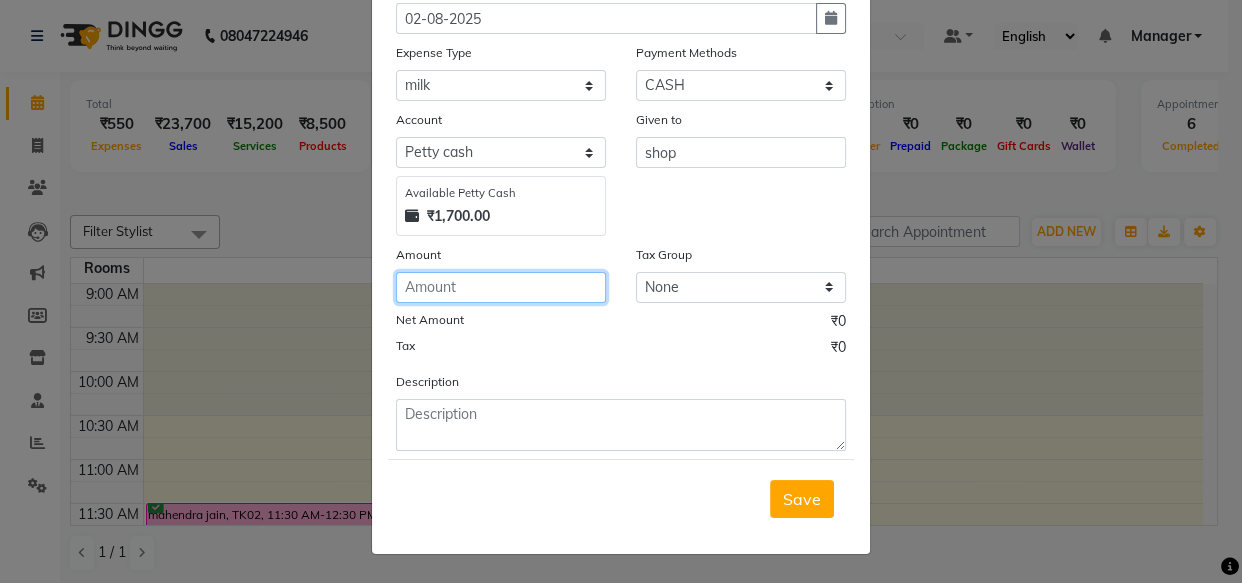 click 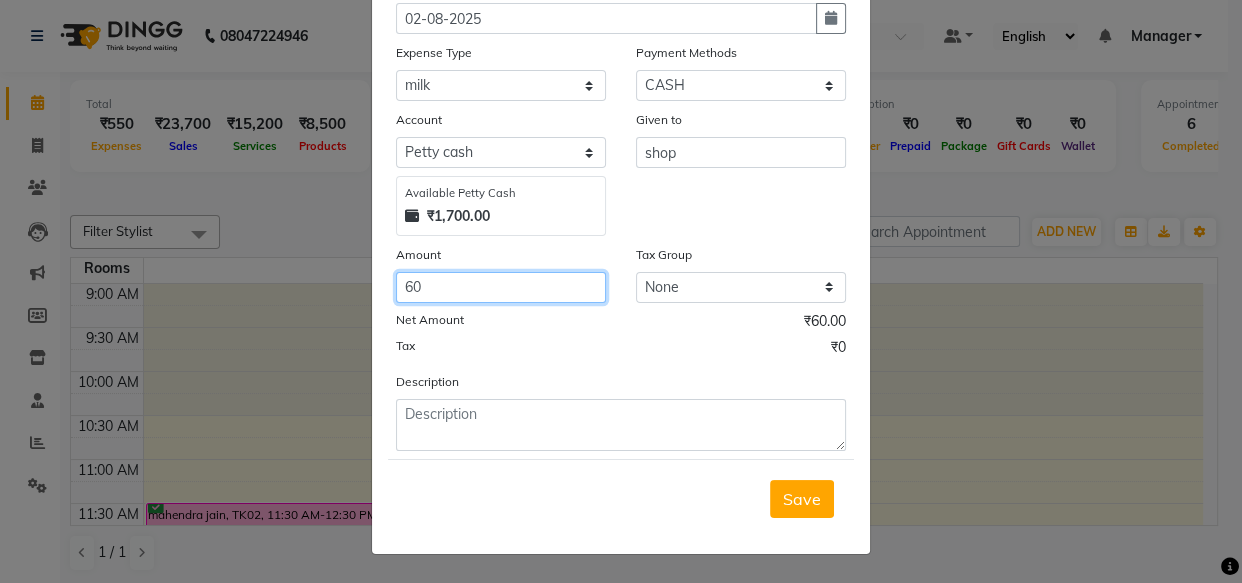 type on "60" 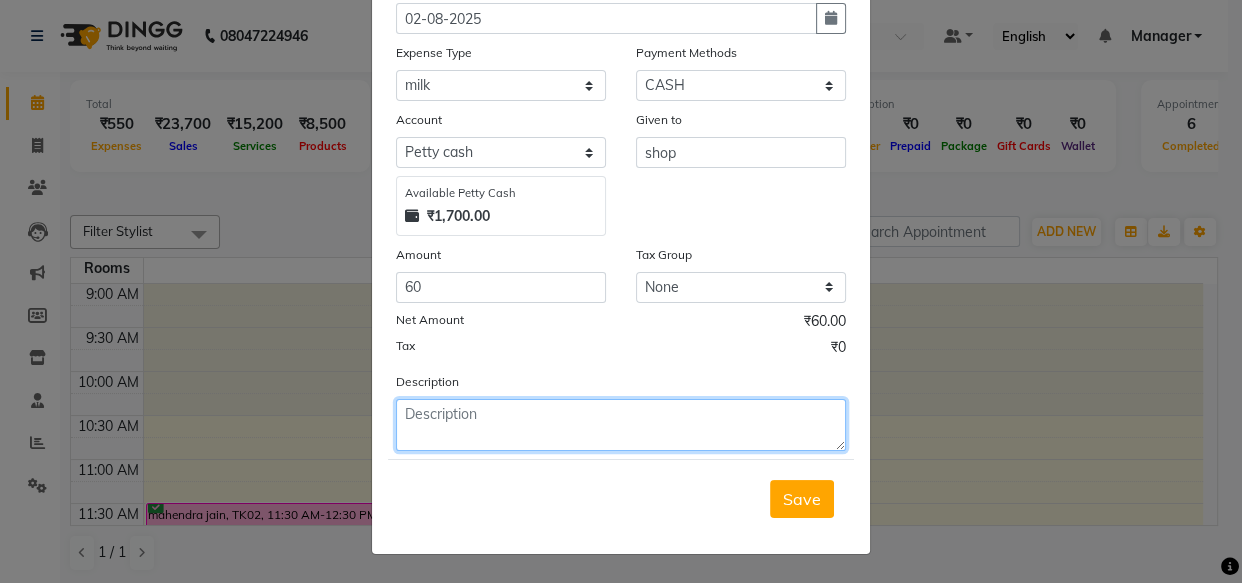 click 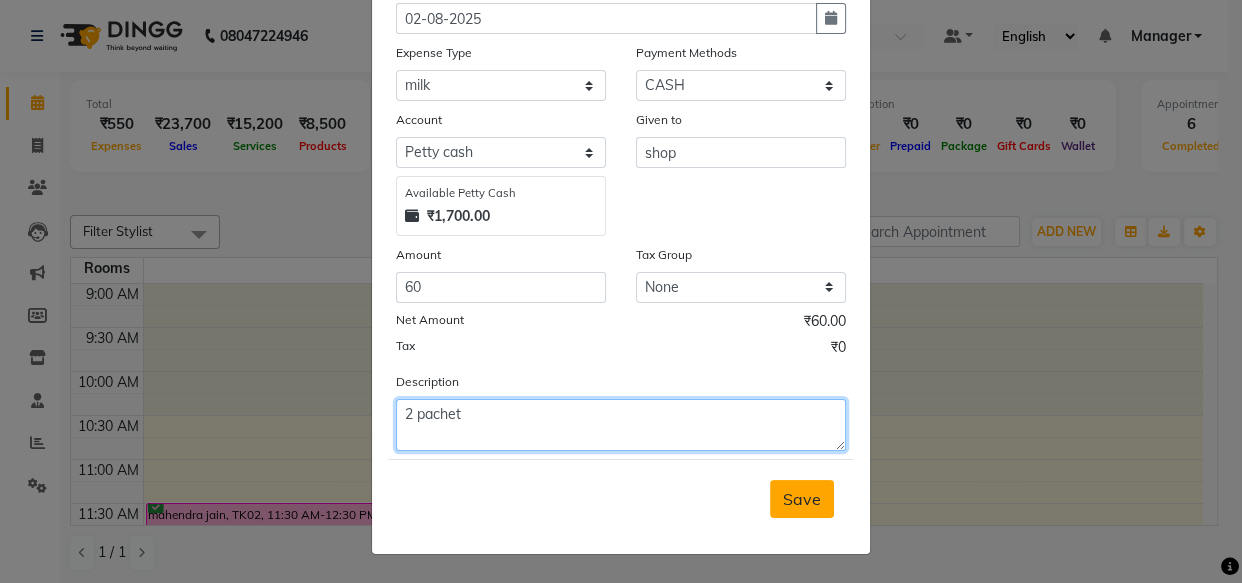 type on "2 pachet" 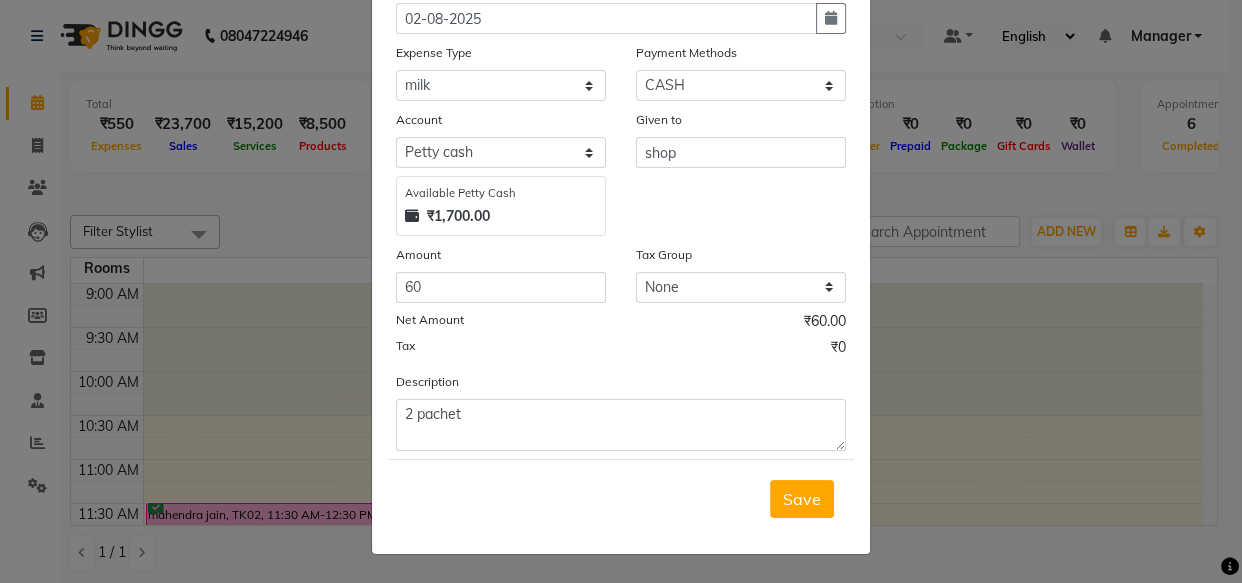 click on "Save" at bounding box center [802, 499] 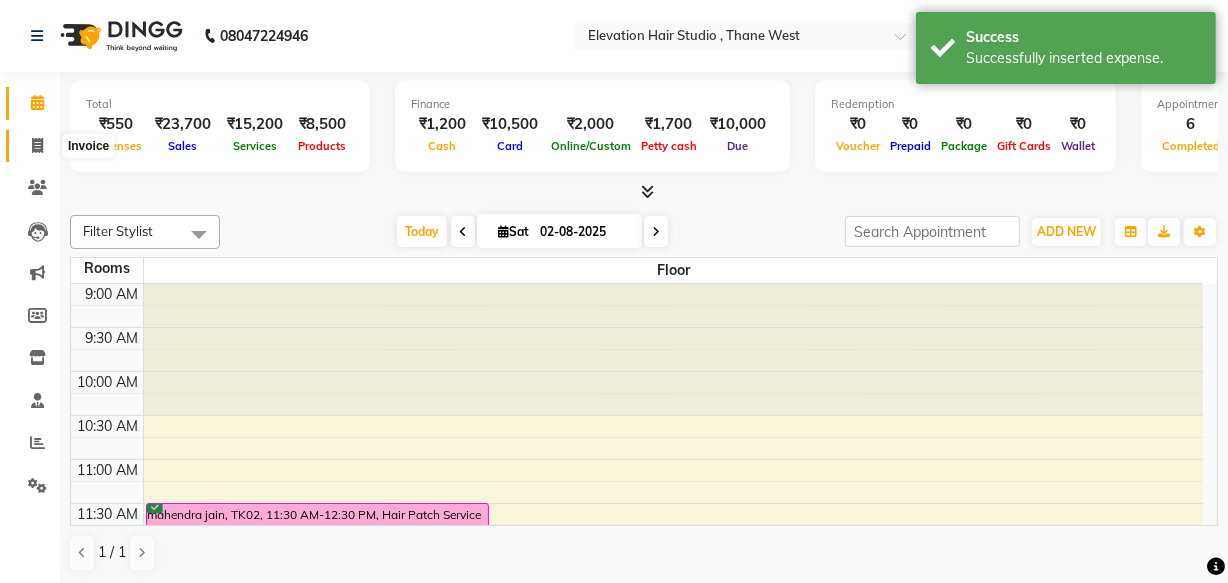 click 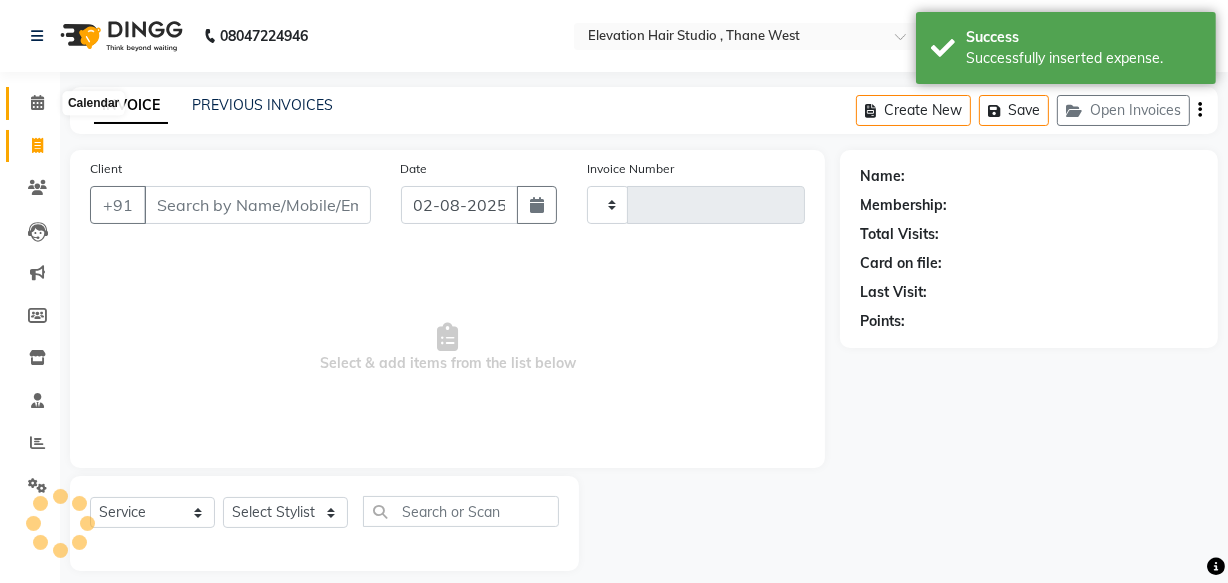 click 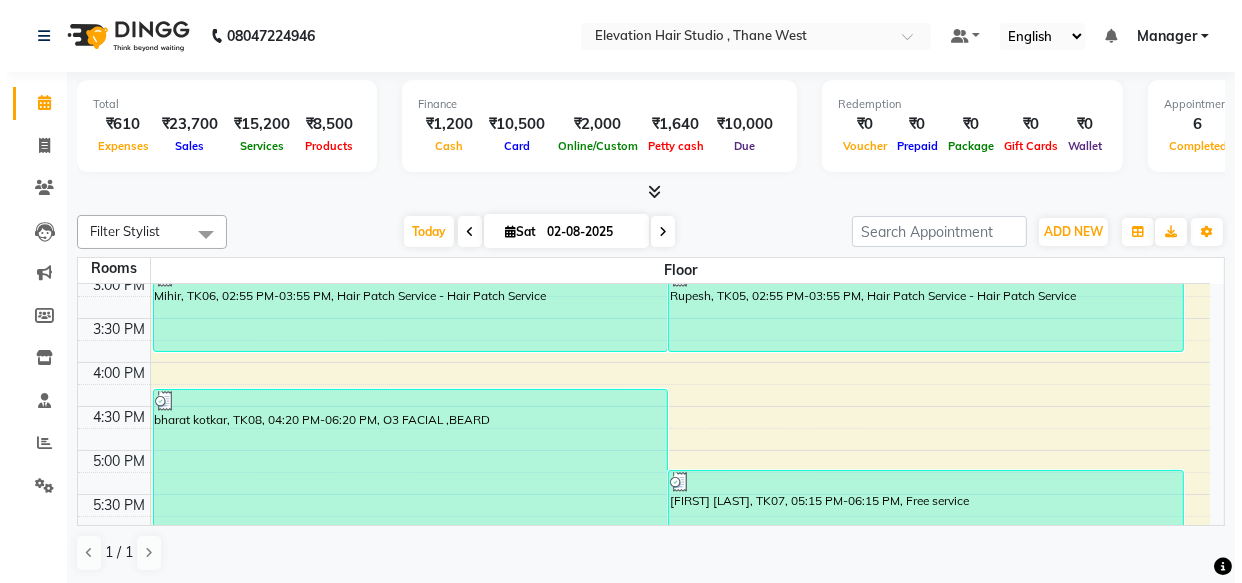 scroll, scrollTop: 628, scrollLeft: 0, axis: vertical 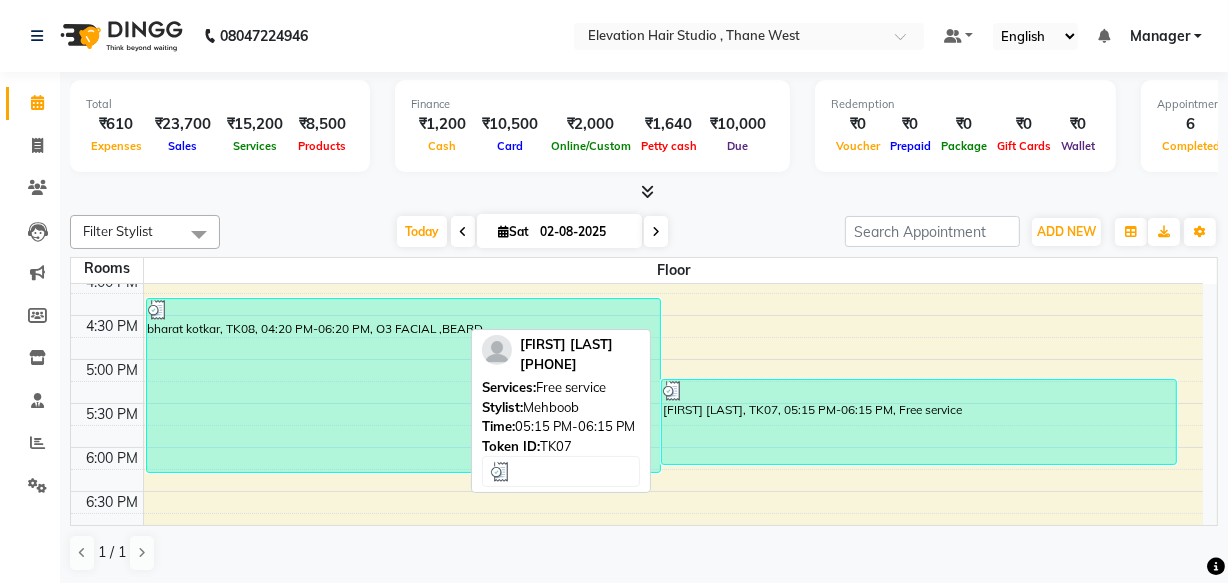 click at bounding box center (919, 391) 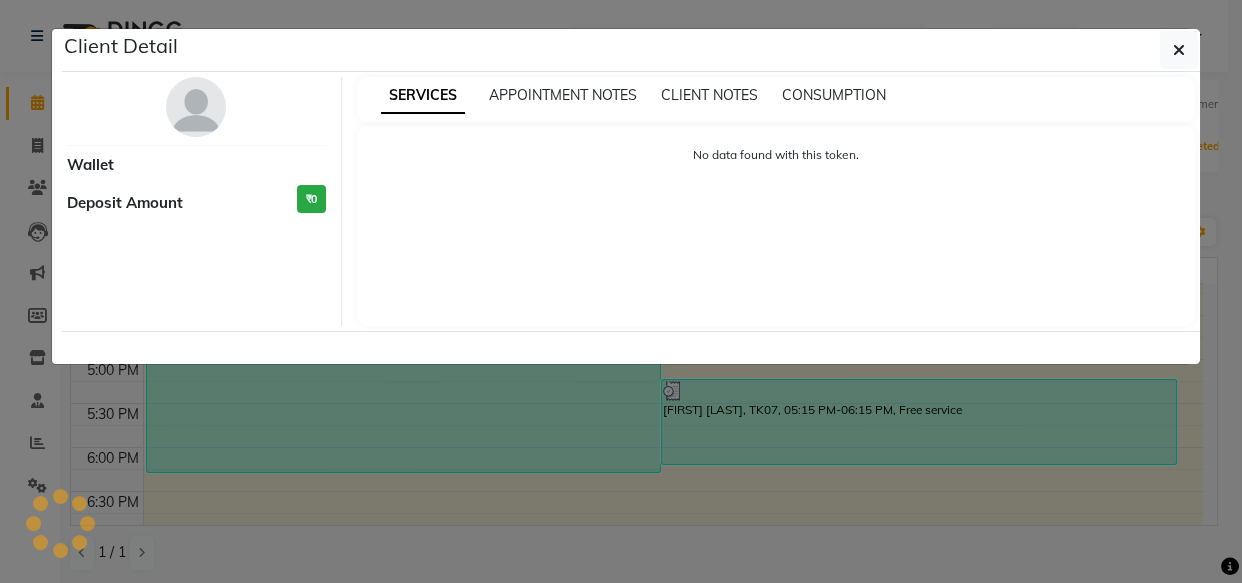 select on "3" 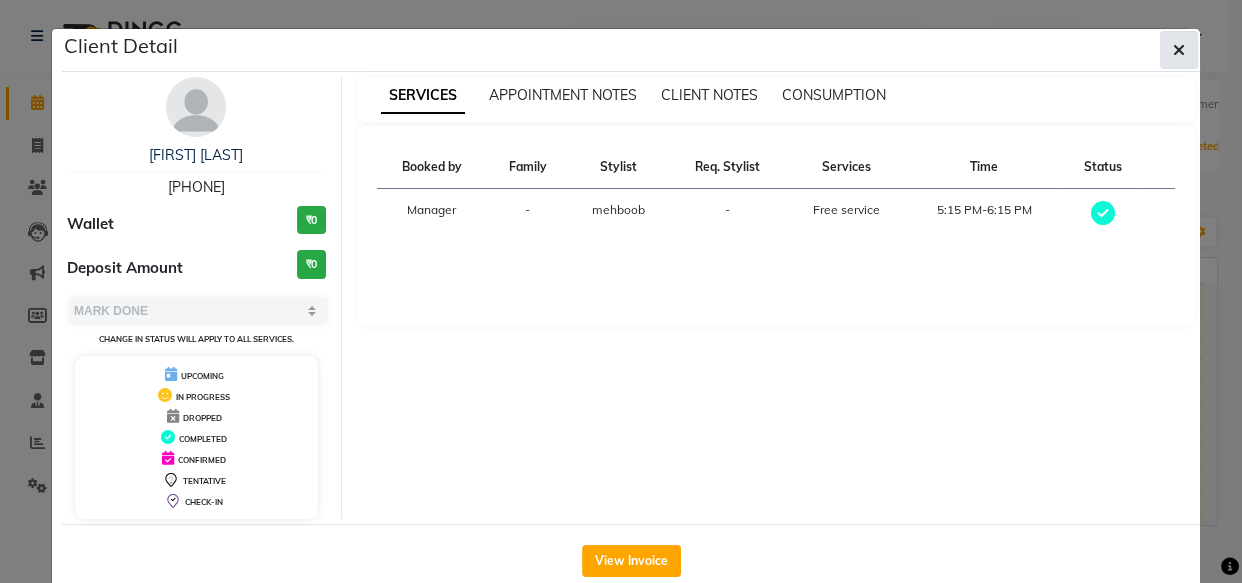 click 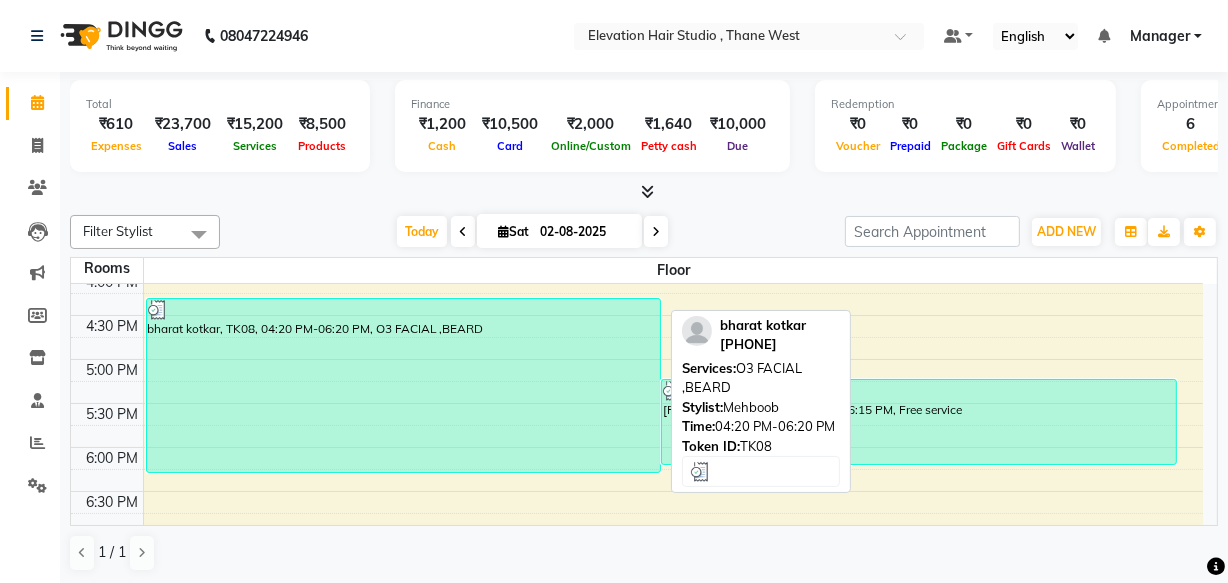 click on "[FIRST] [LAST], TK08, 04:20 PM-06:20 PM, O3 FACIAL ,BEARD" at bounding box center [404, 385] 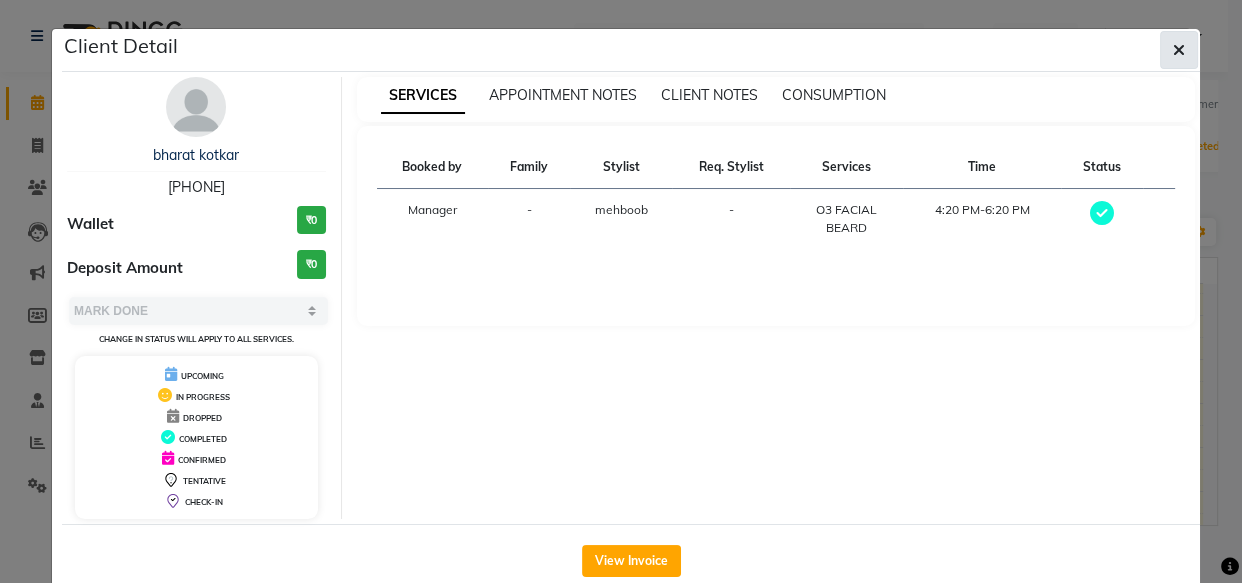 click 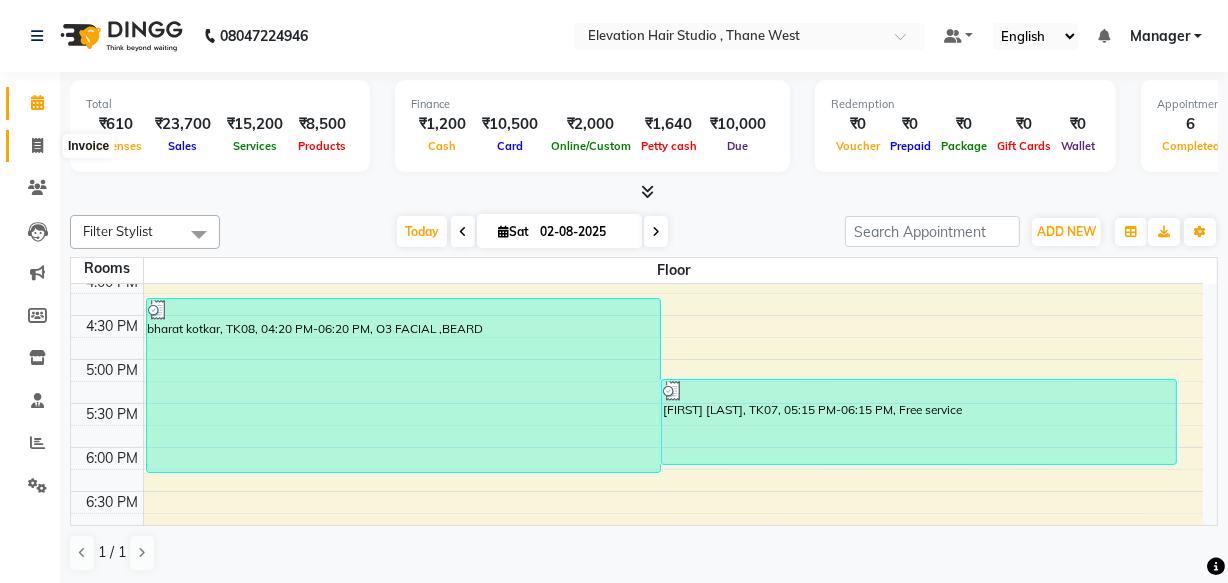 click 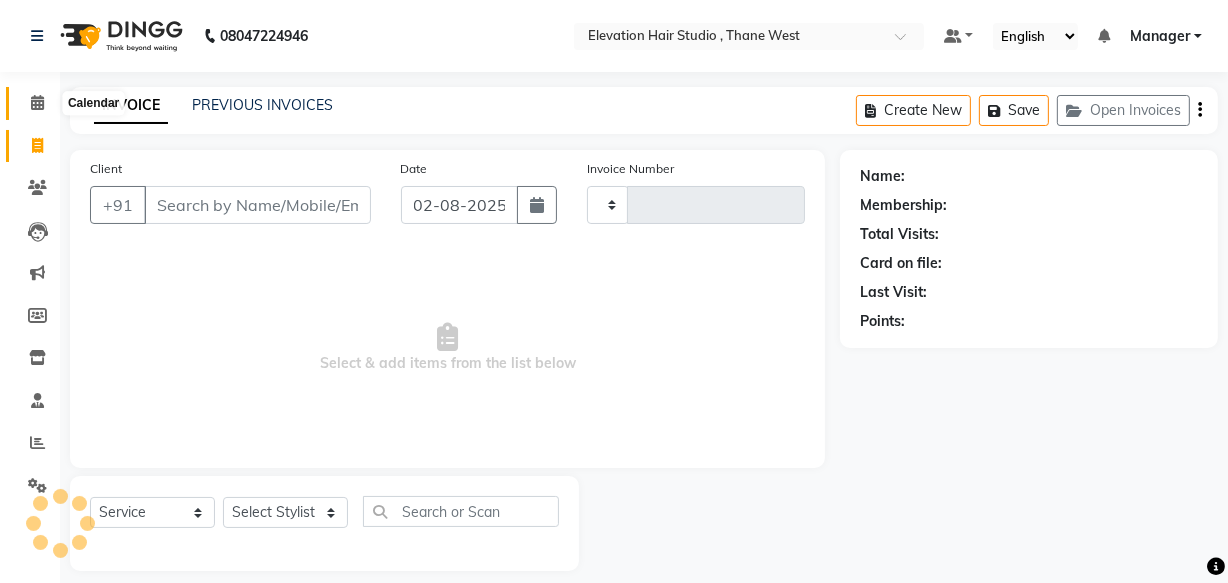 click 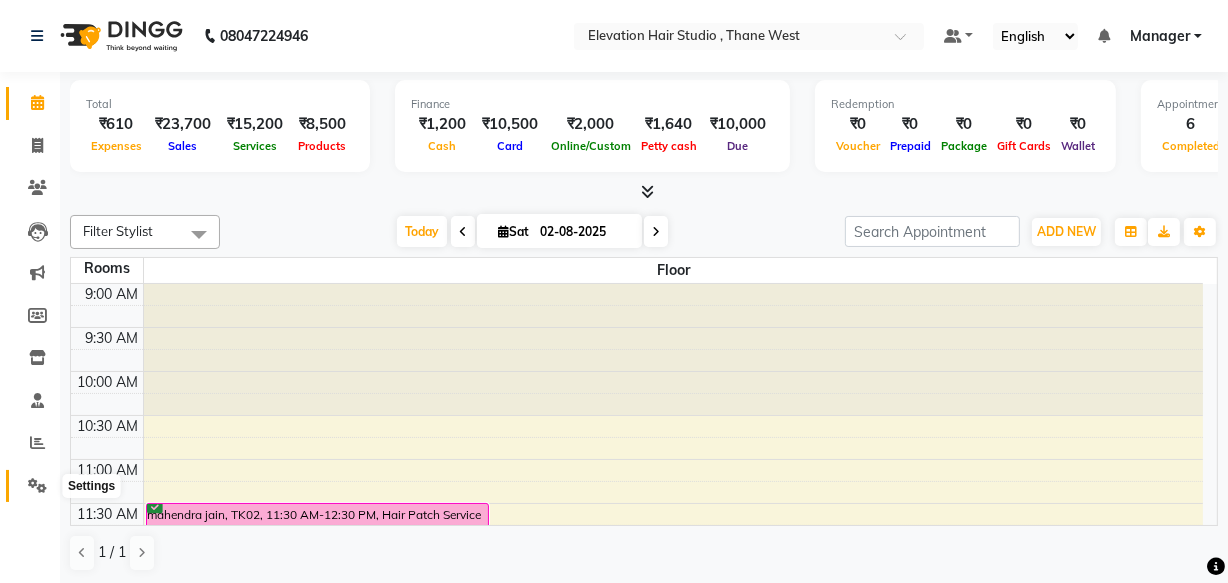 click 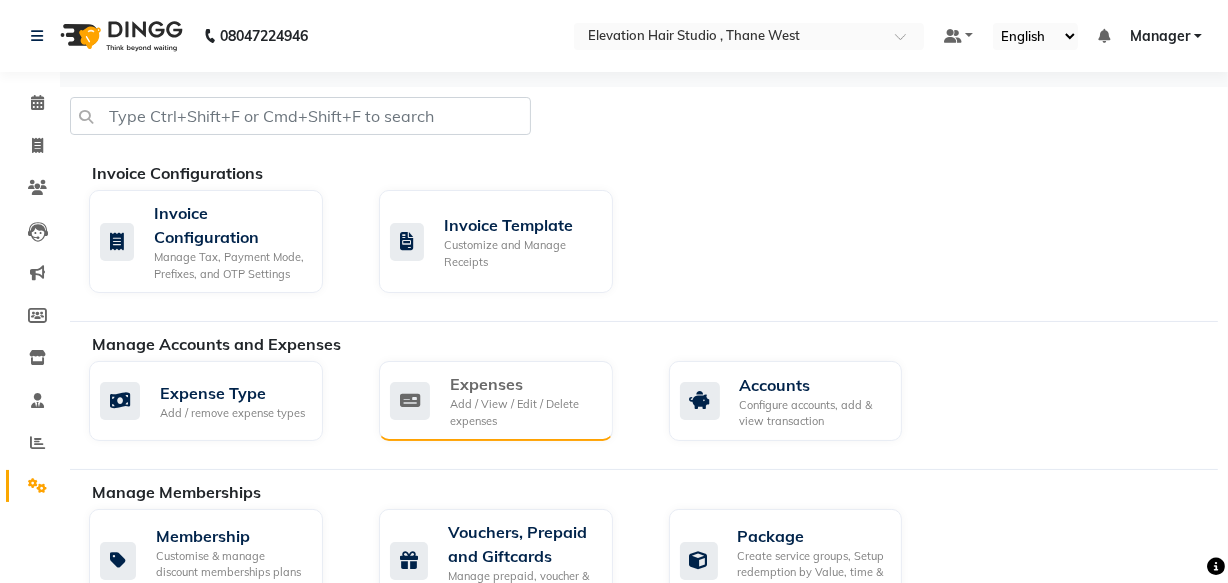 click on "Expenses" 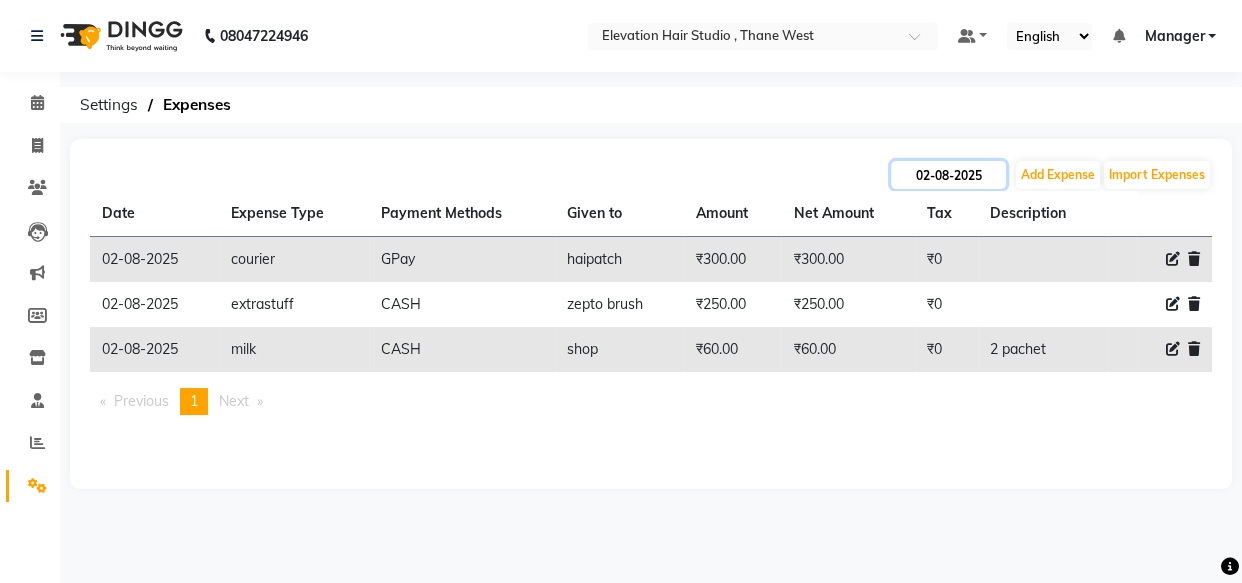 click on "02-08-2025" 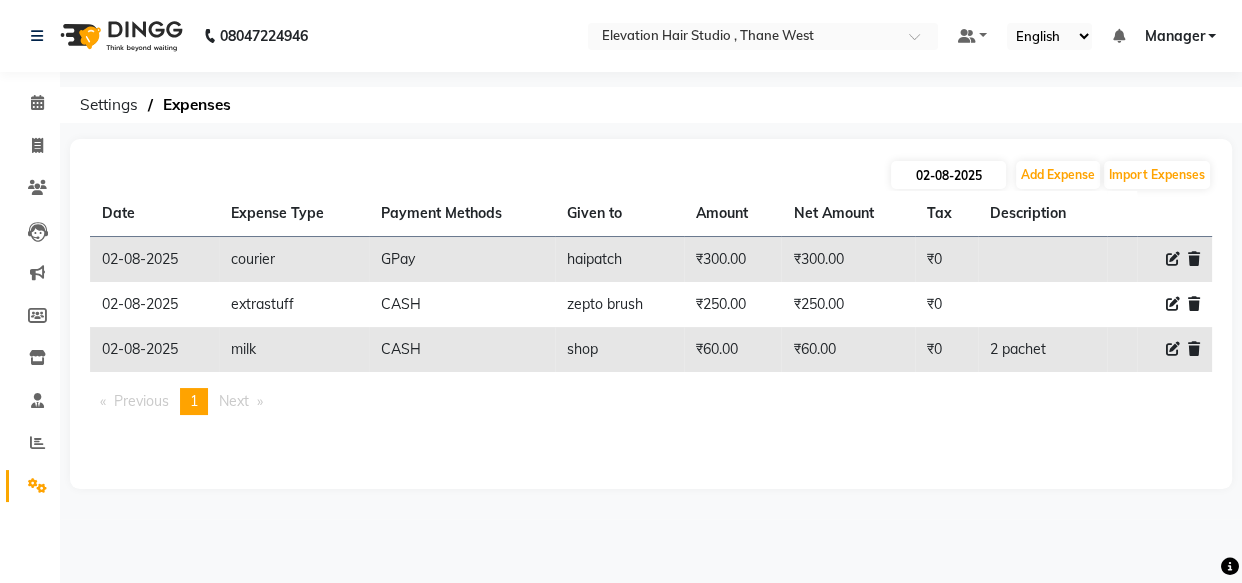select on "8" 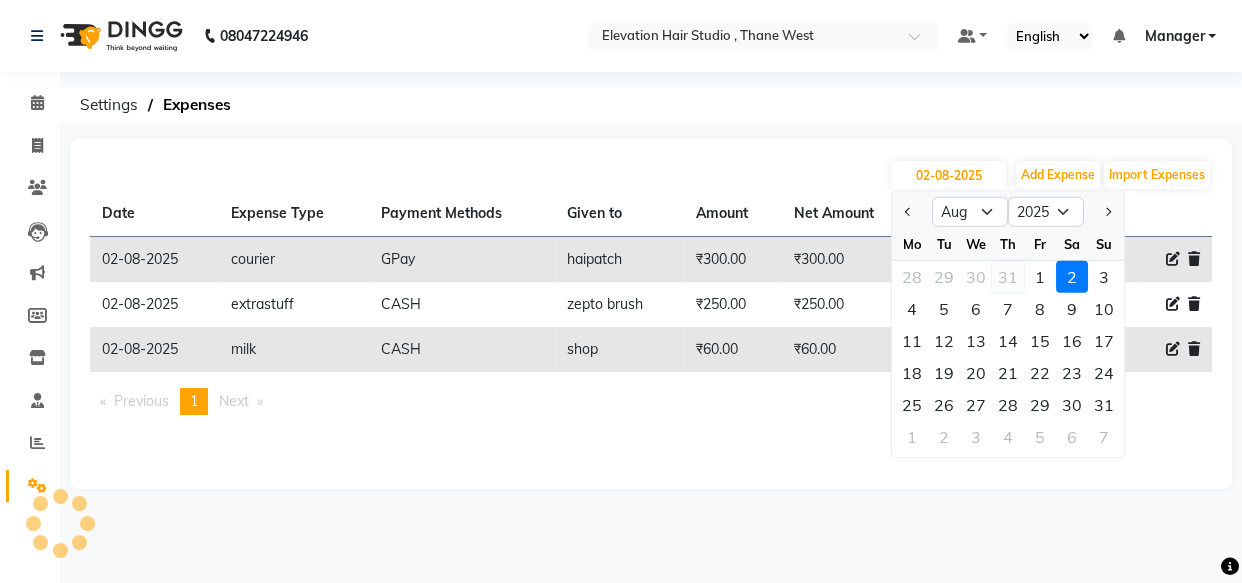 click on "31" 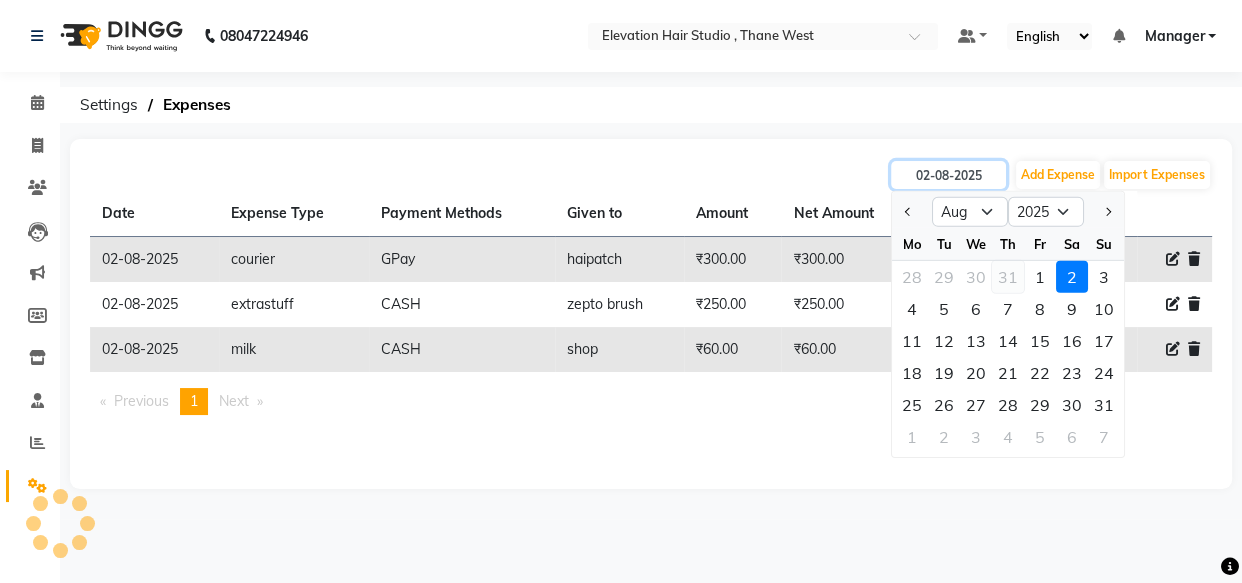 type on "31-07-2025" 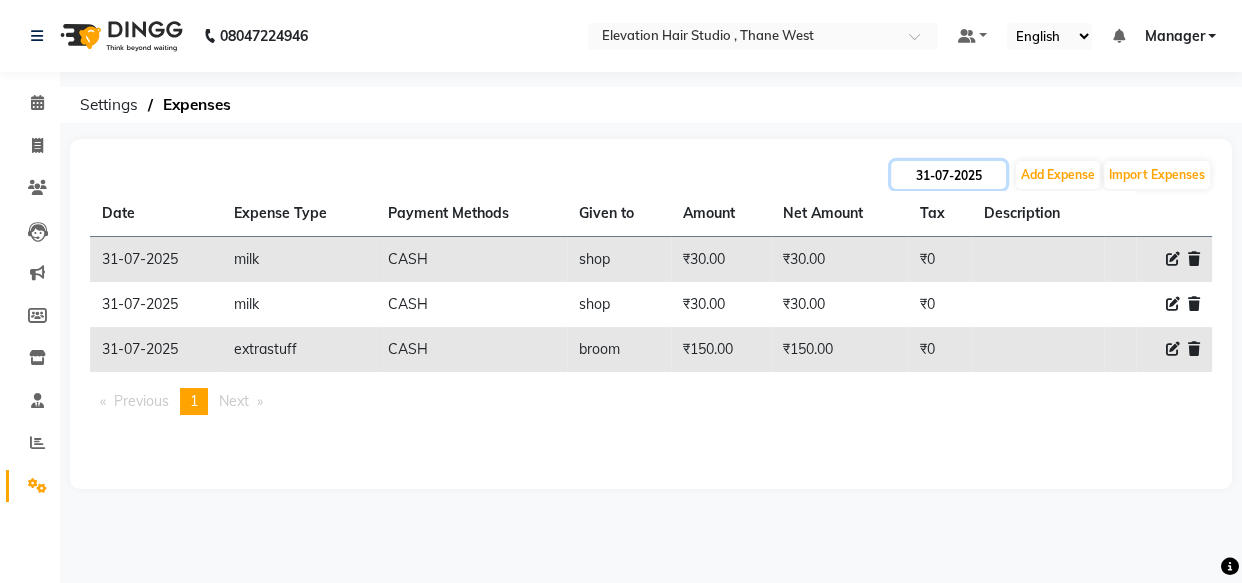 click on "31-07-2025" 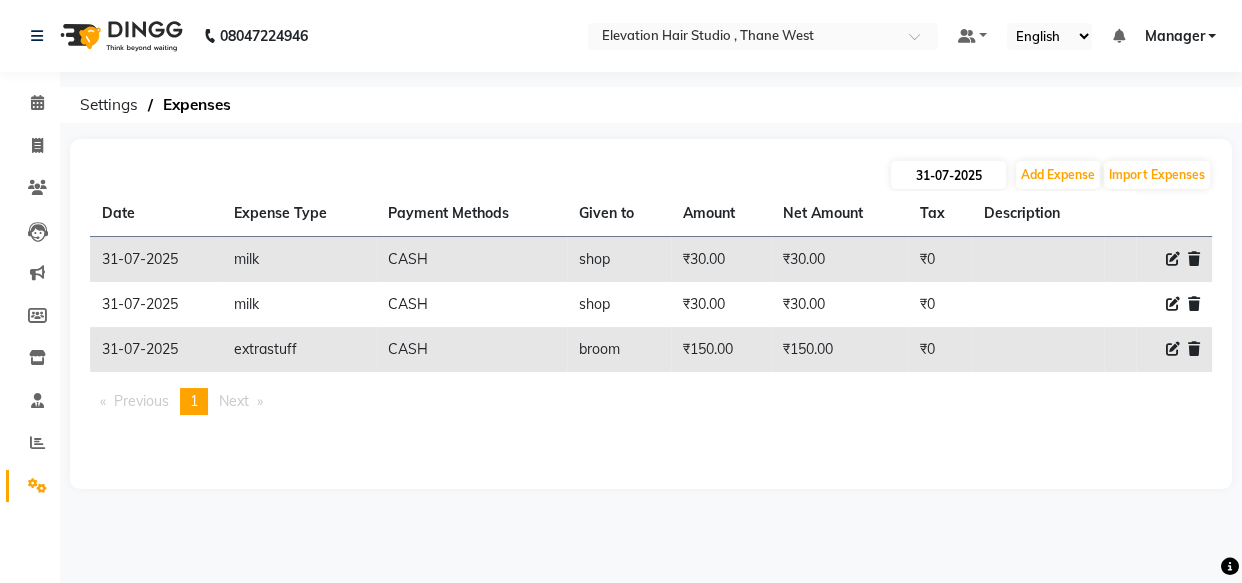 select on "7" 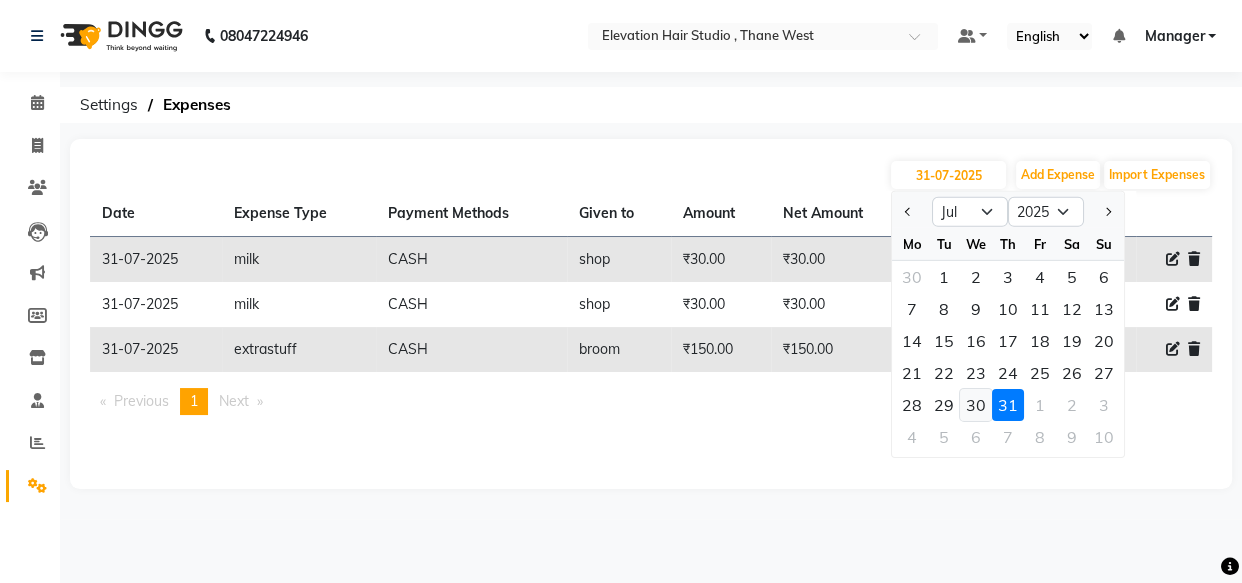 click on "30" 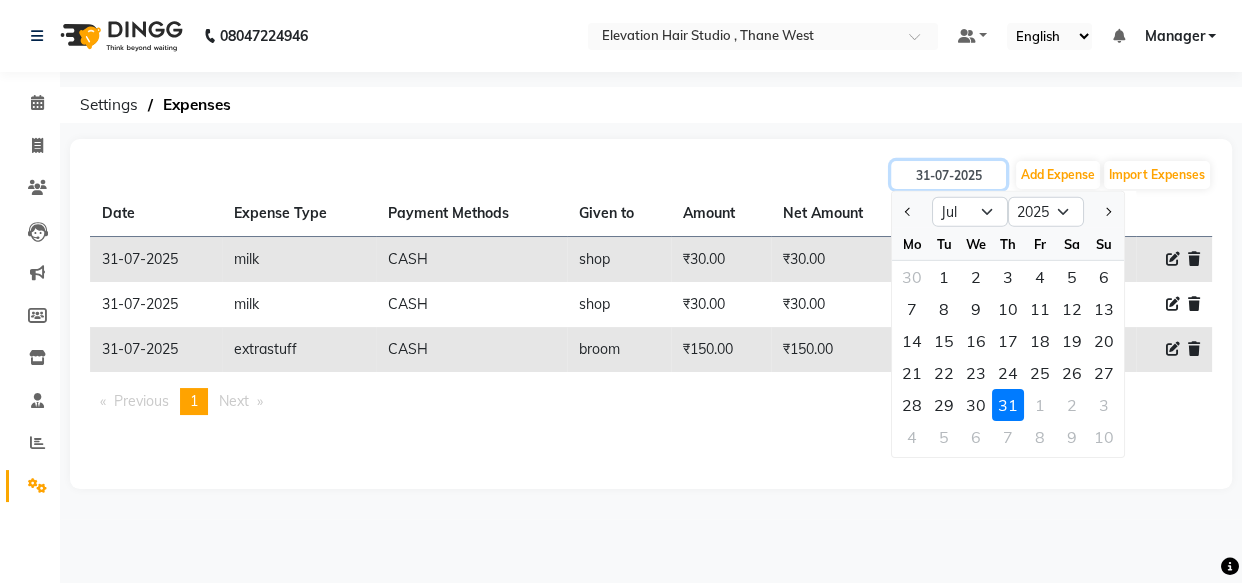 type on "30-07-2025" 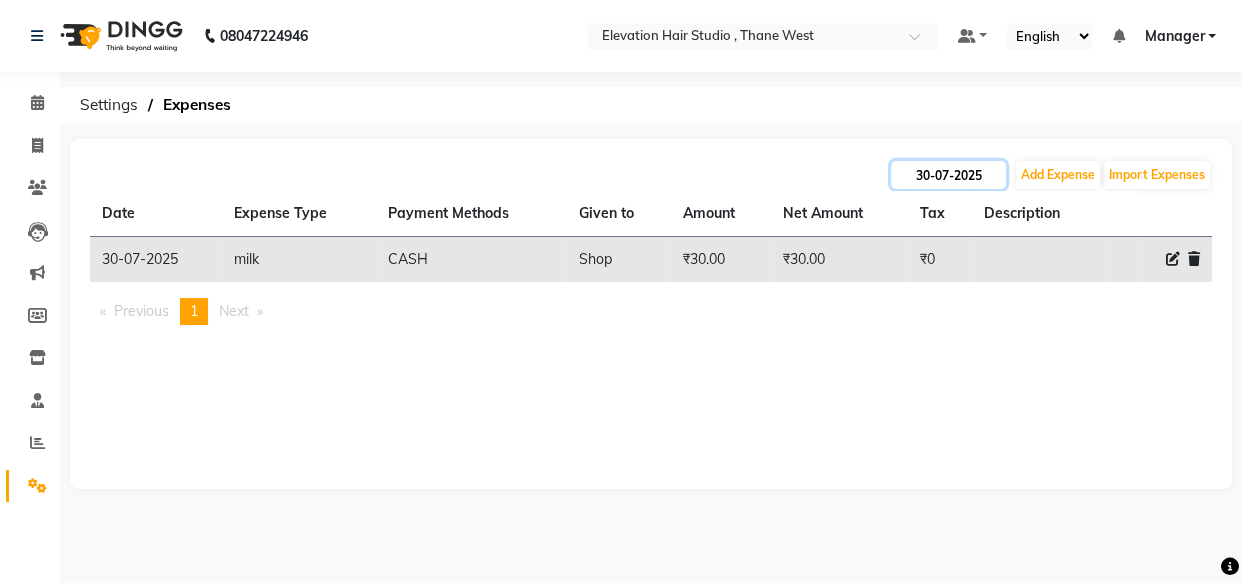 click on "30-07-2025" 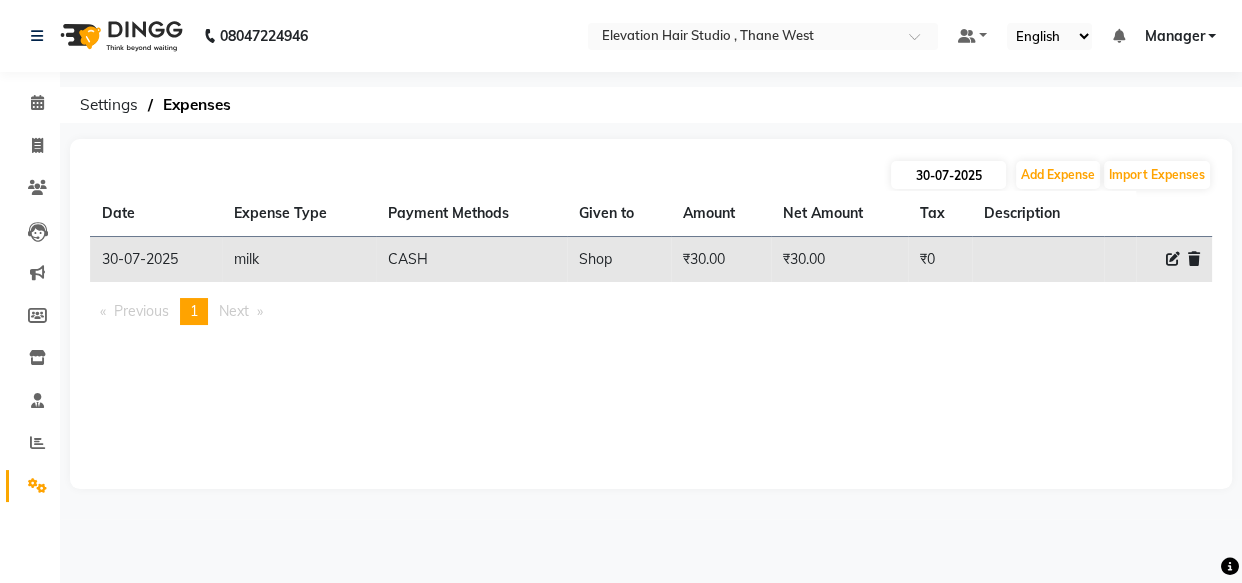 select on "7" 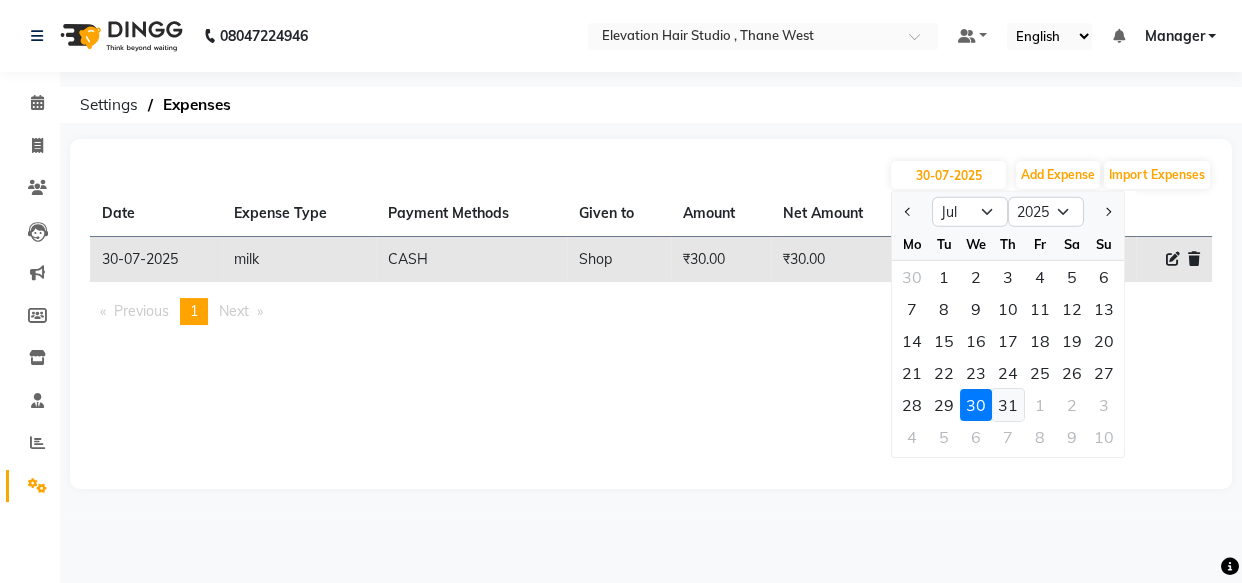 click on "31" 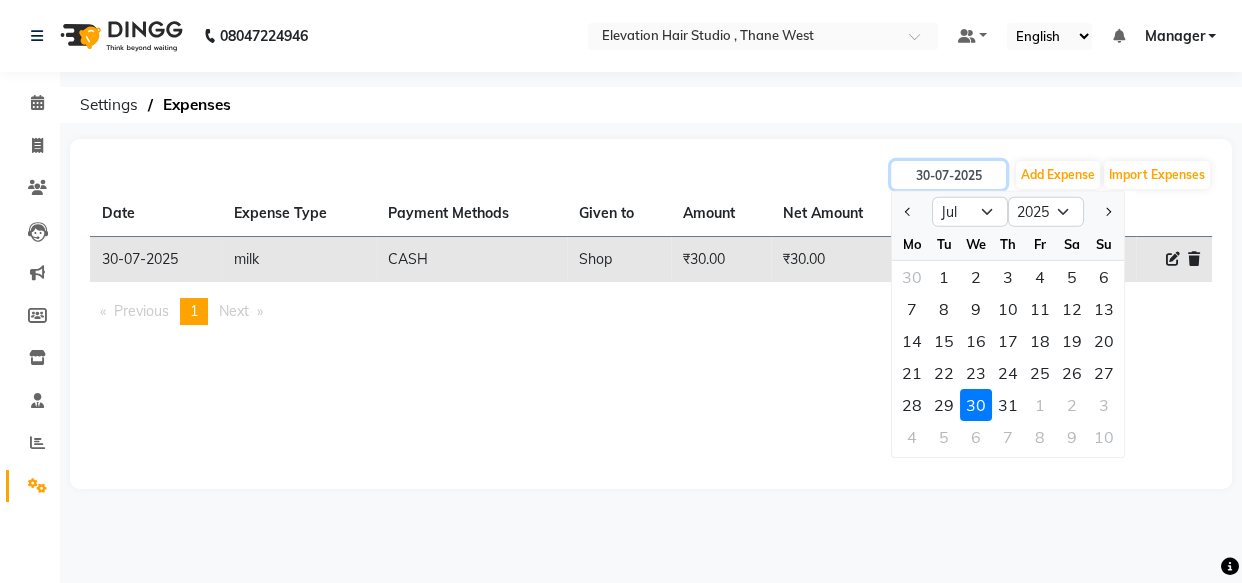 type on "31-07-2025" 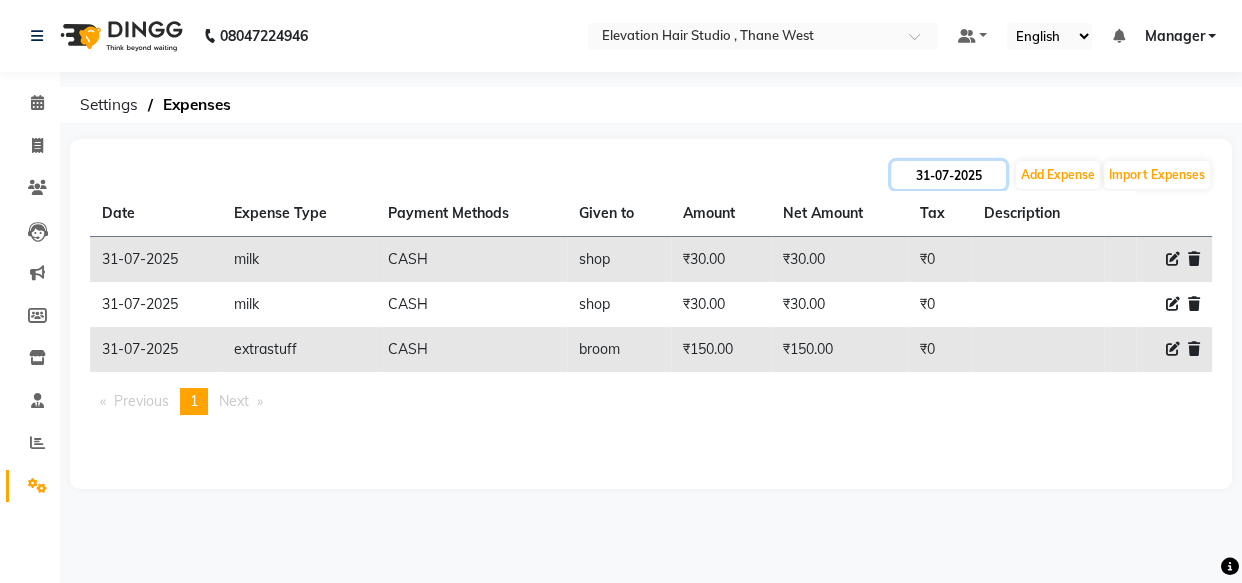 click on "31-07-2025" 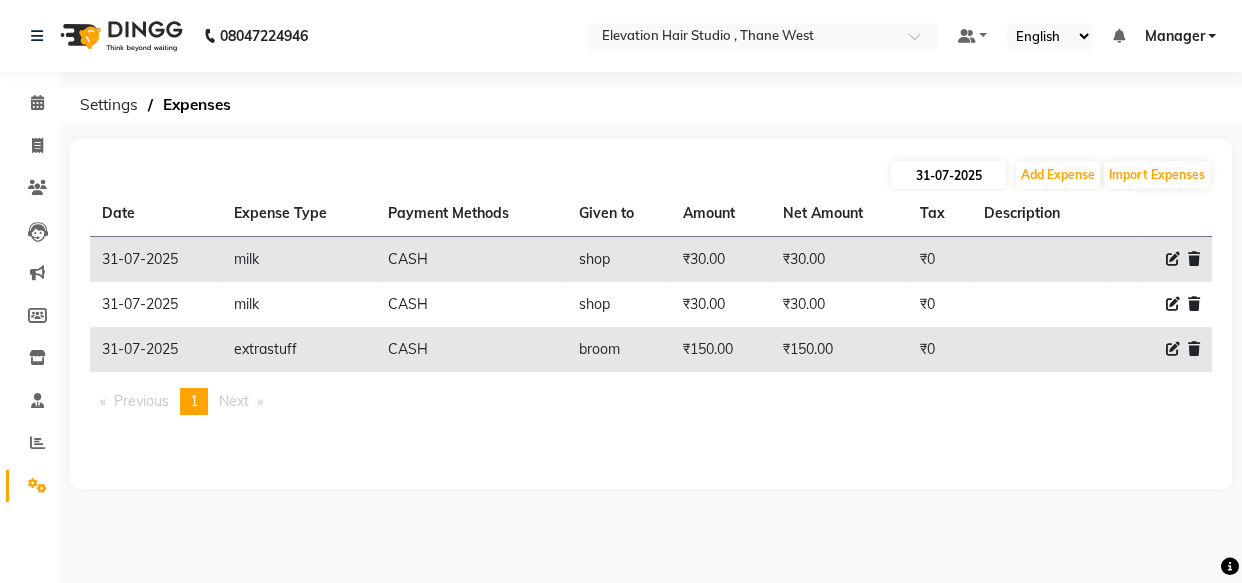select on "7" 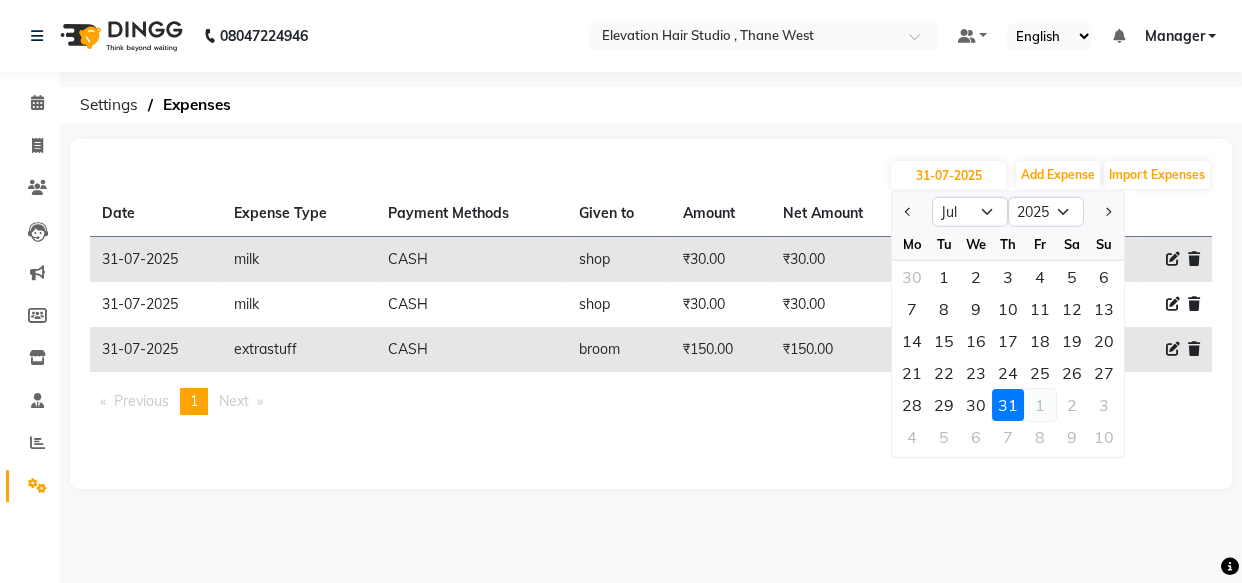 click on "1" 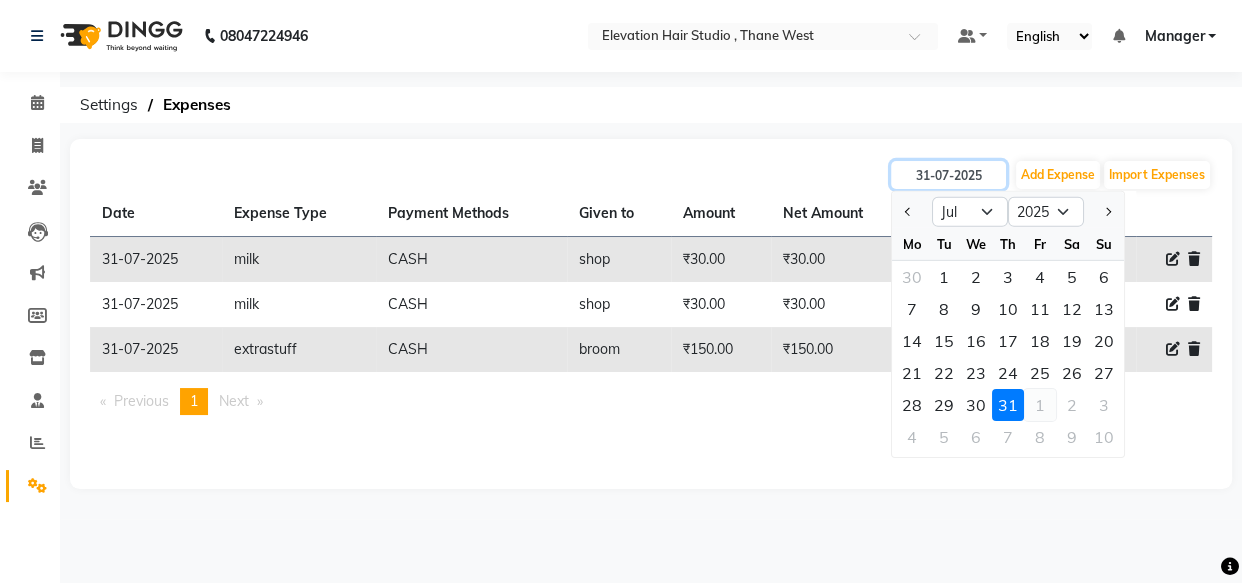 type on "01-08-2025" 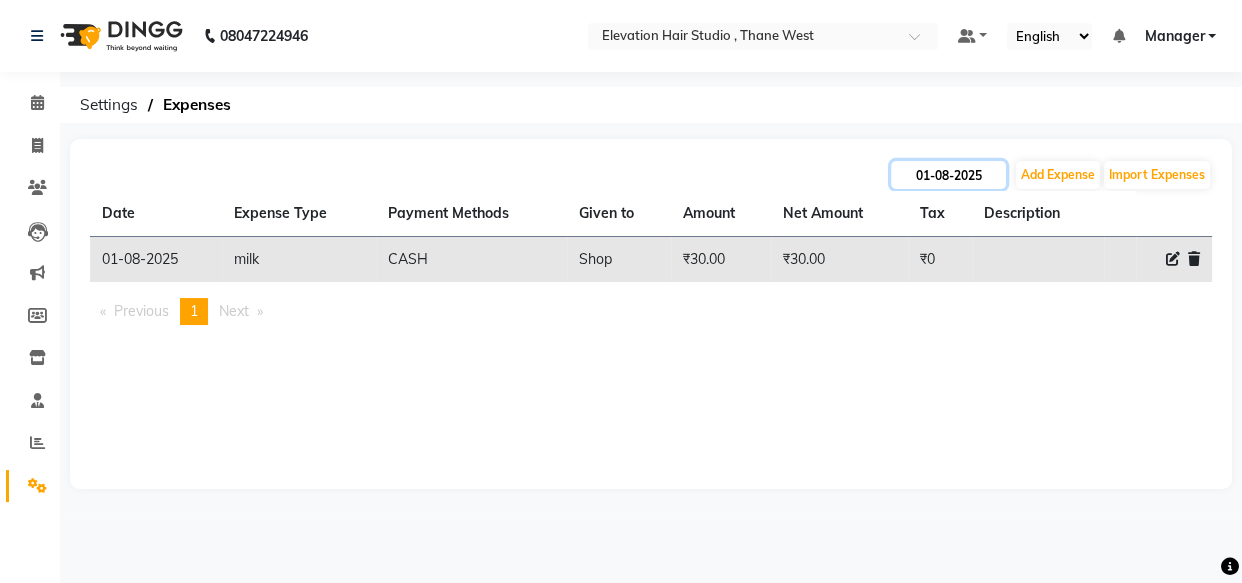 click on "01-08-2025" 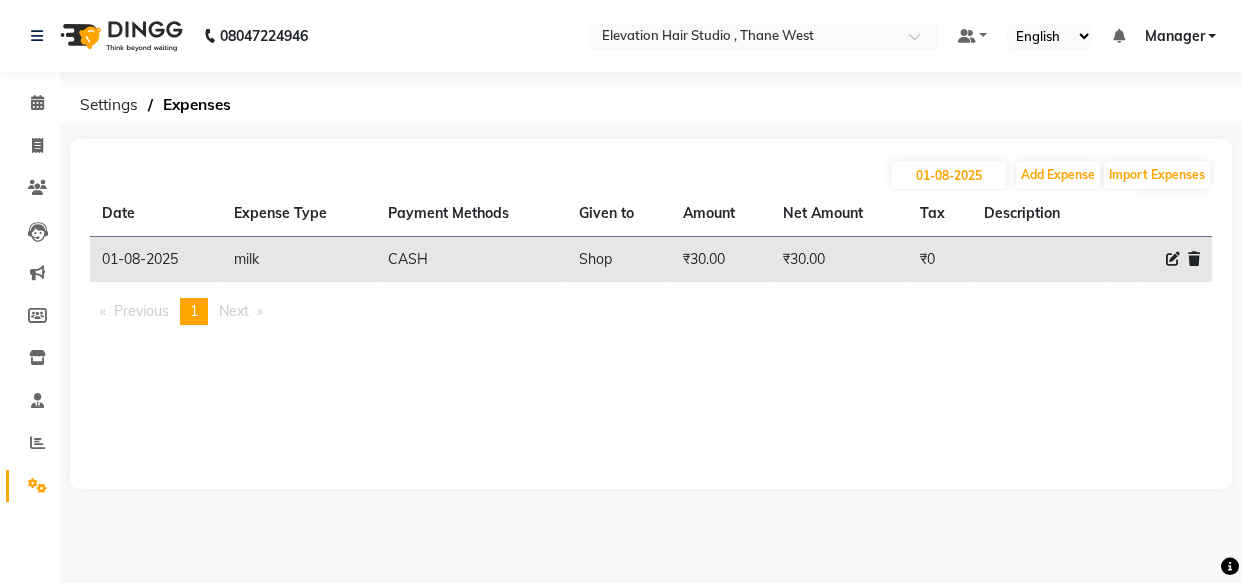 select on "8" 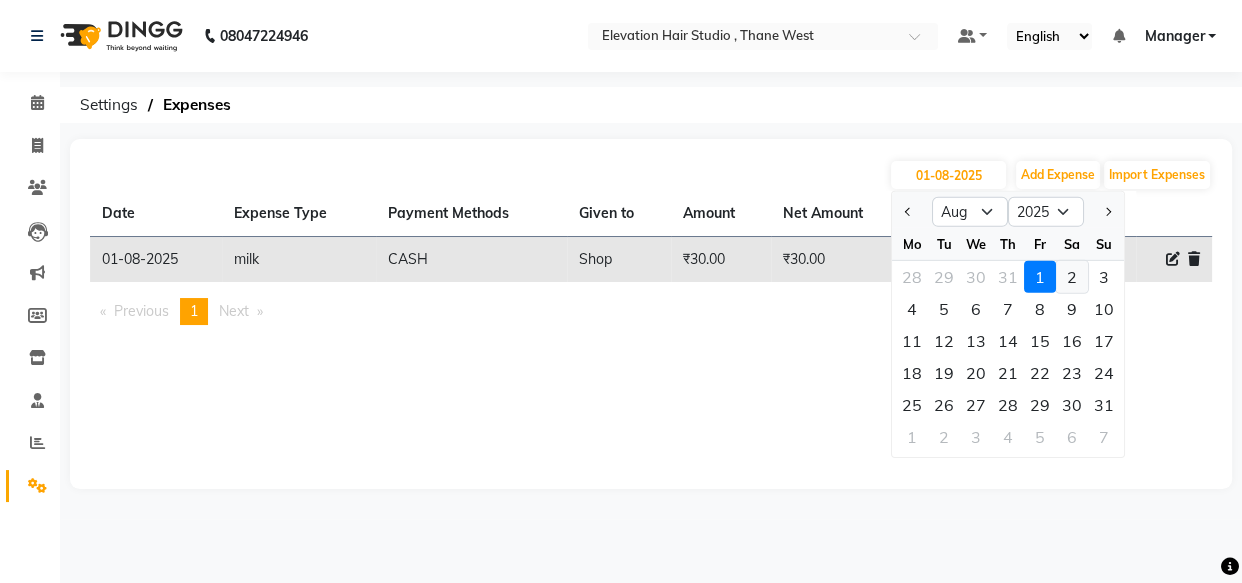 click on "2" 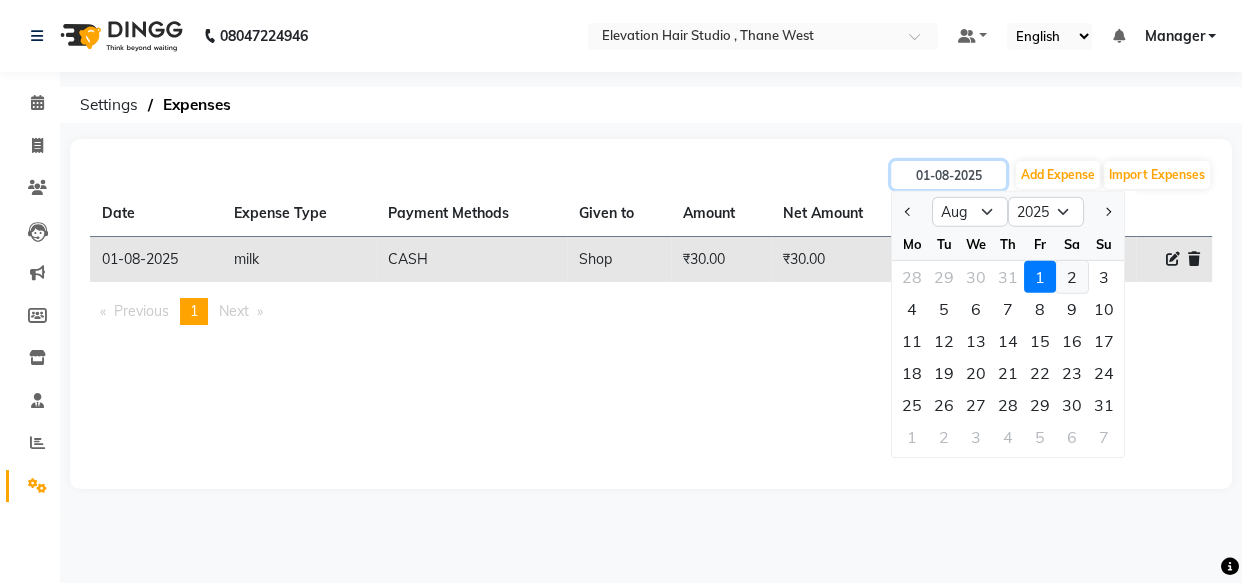 type on "02-08-2025" 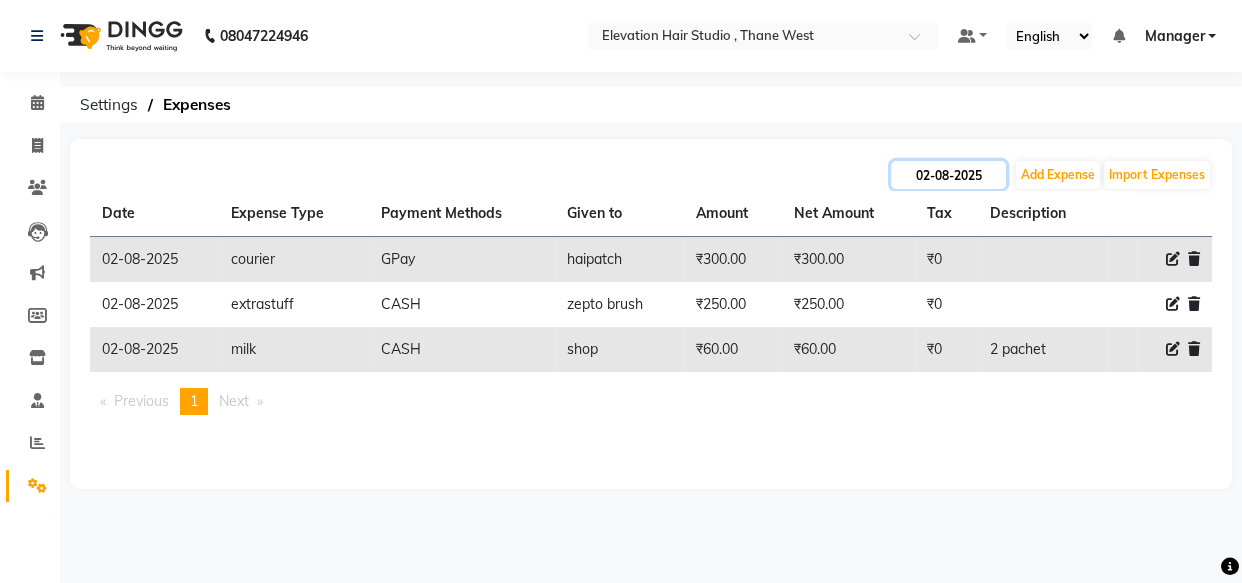 click on "02-08-2025" 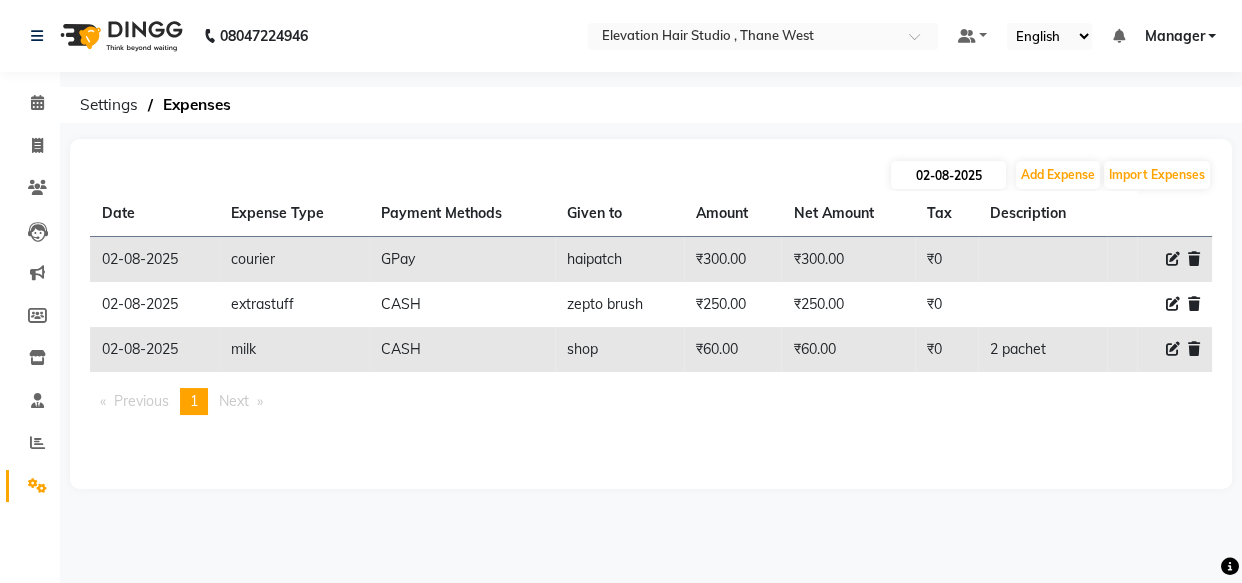select on "8" 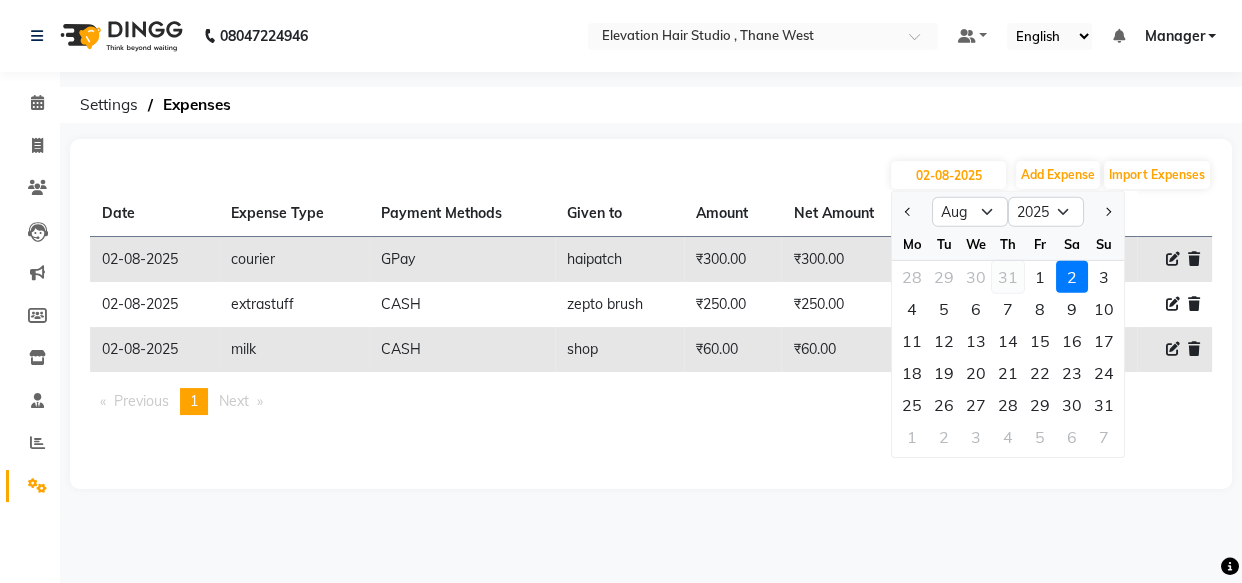 click on "31" 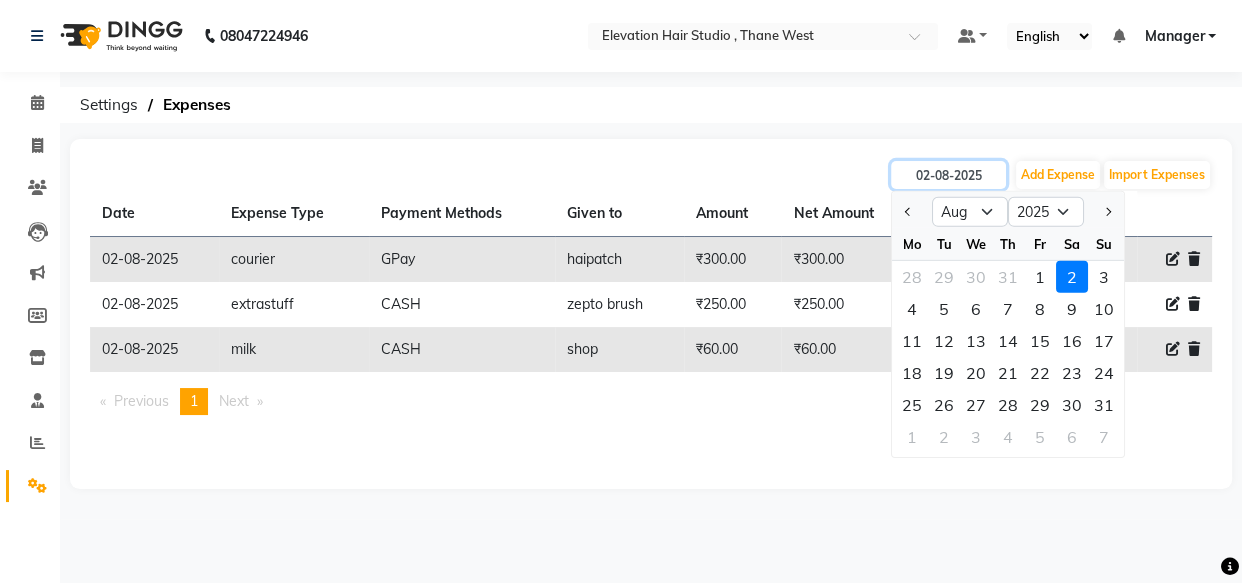 type on "31-07-2025" 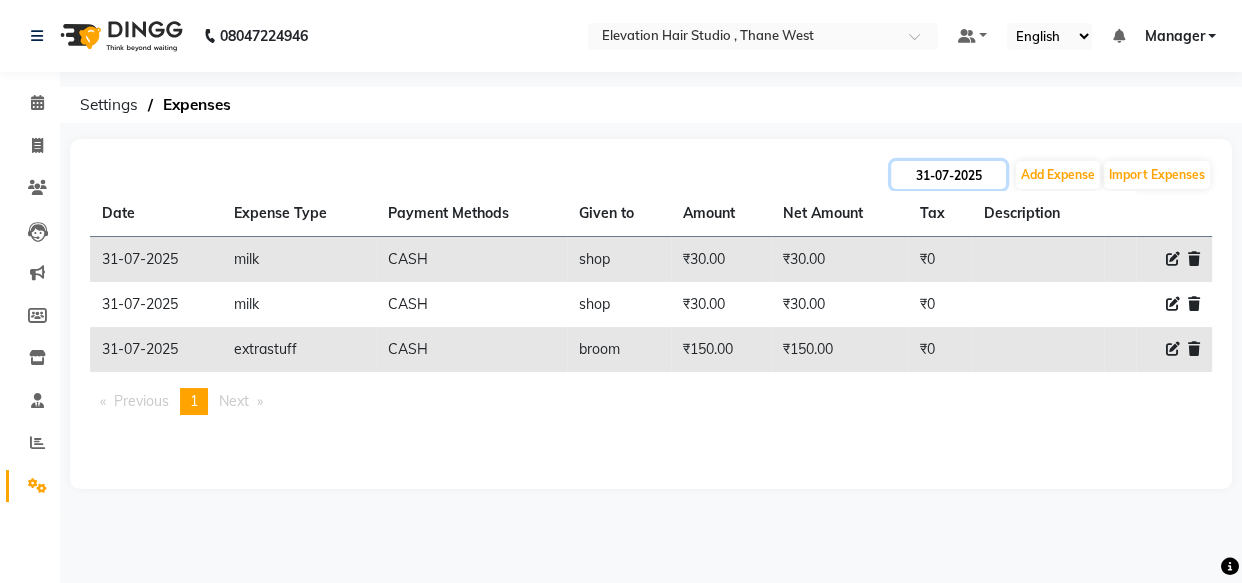 click on "31-07-2025" 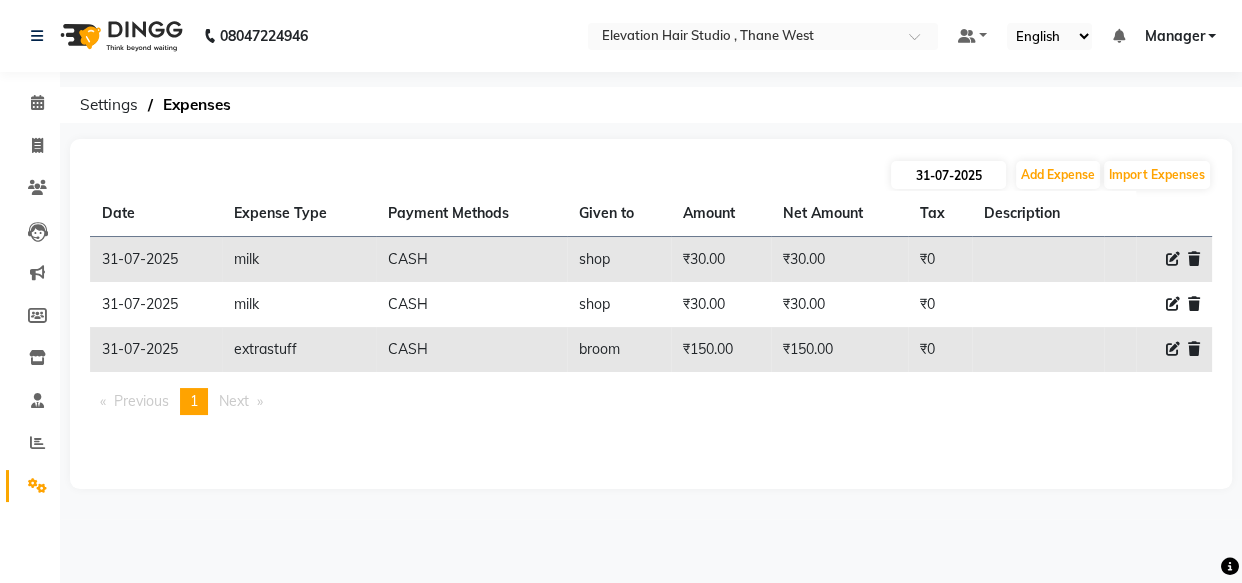 select on "7" 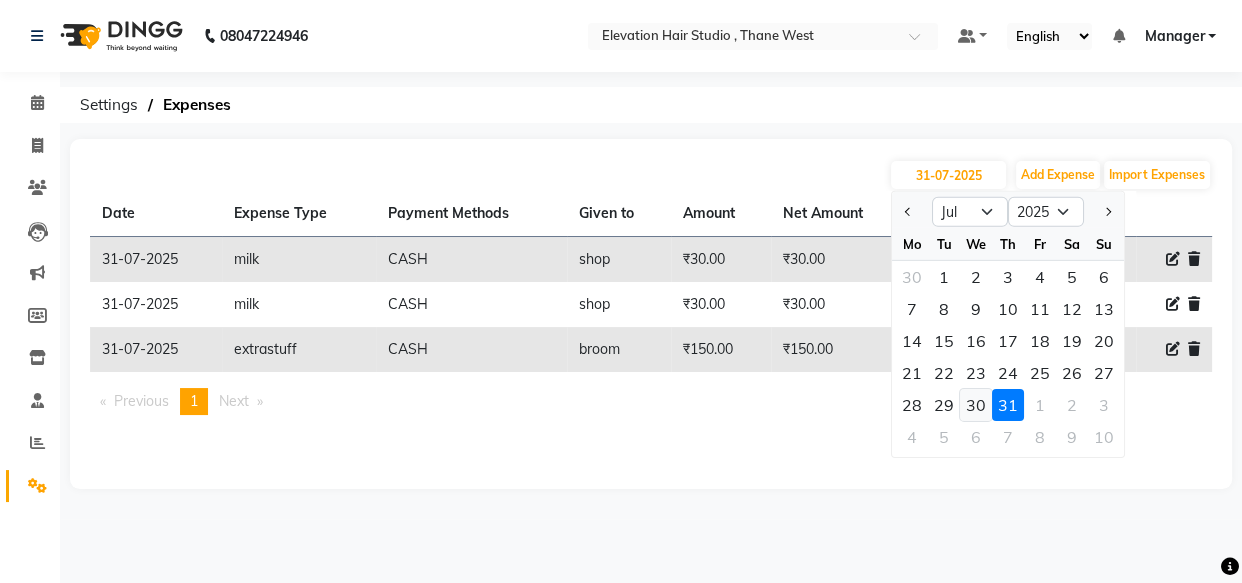 click on "30" 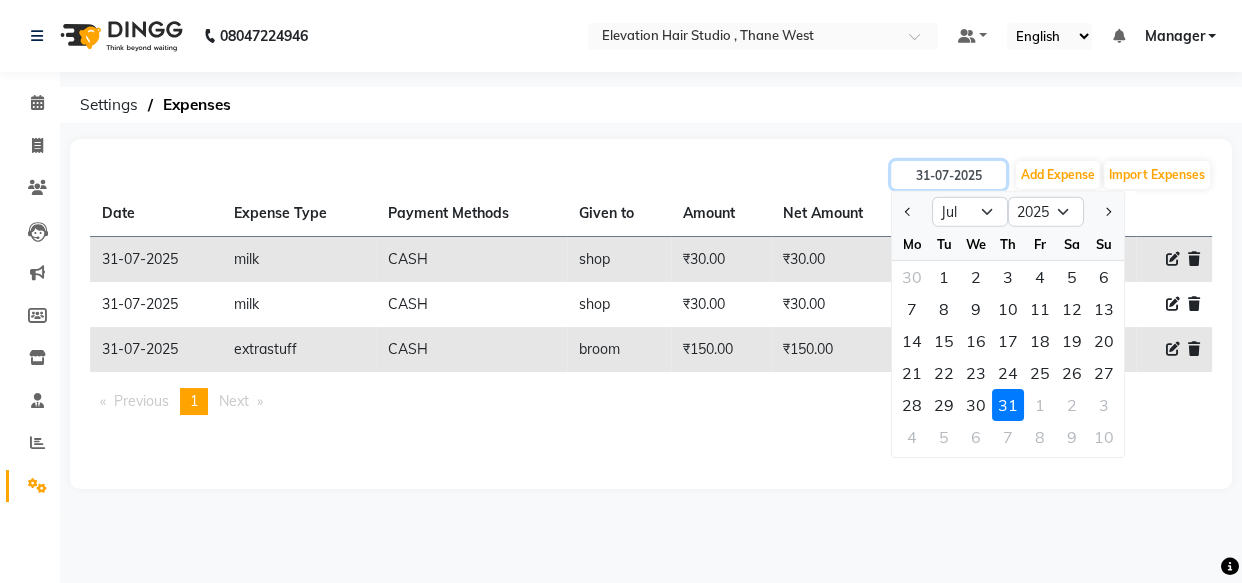 type on "30-07-2025" 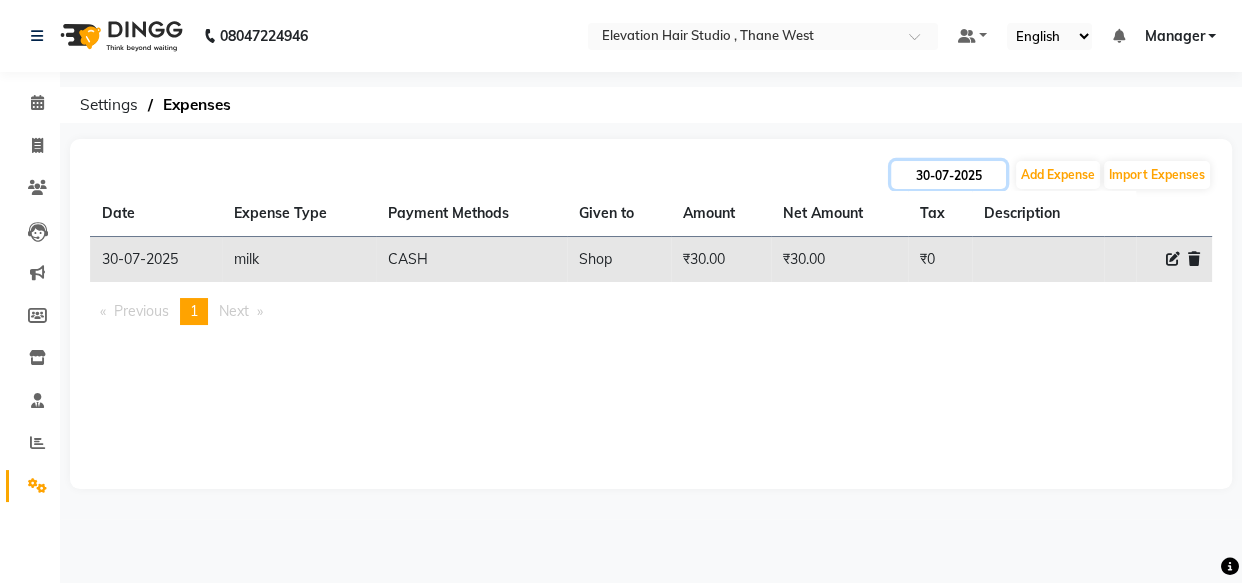 click on "30-07-2025" 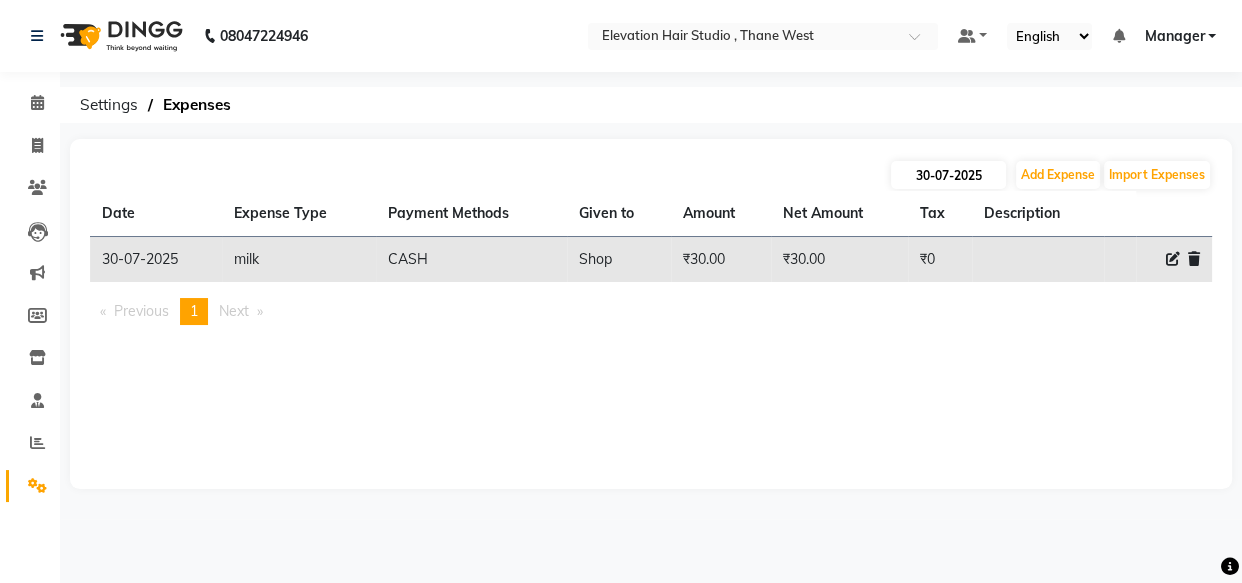 select on "7" 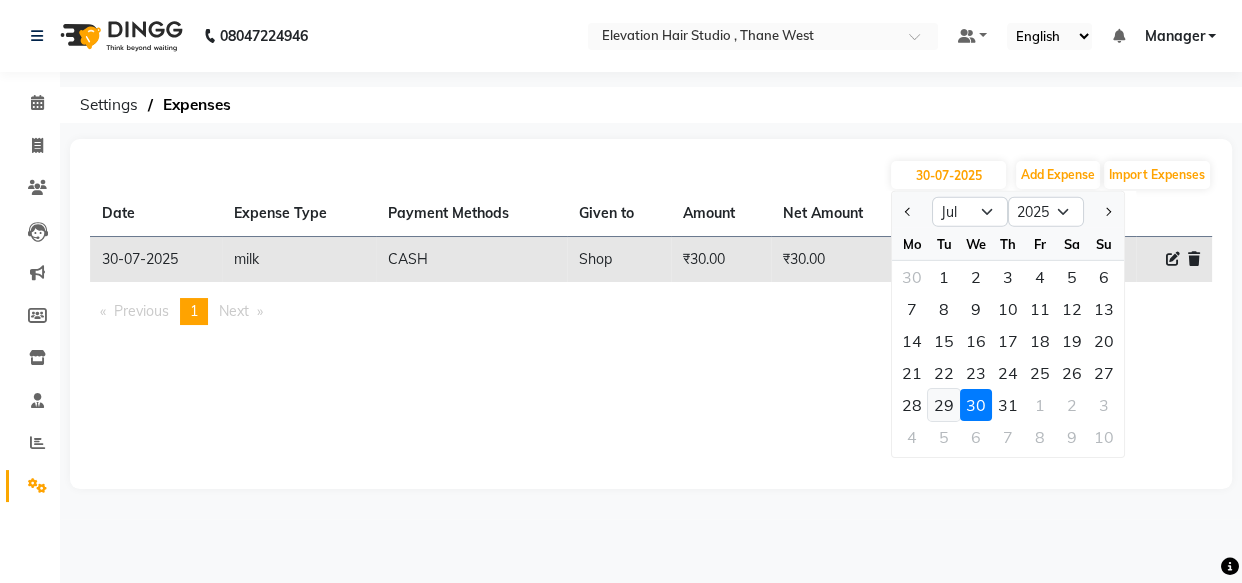 click on "29" 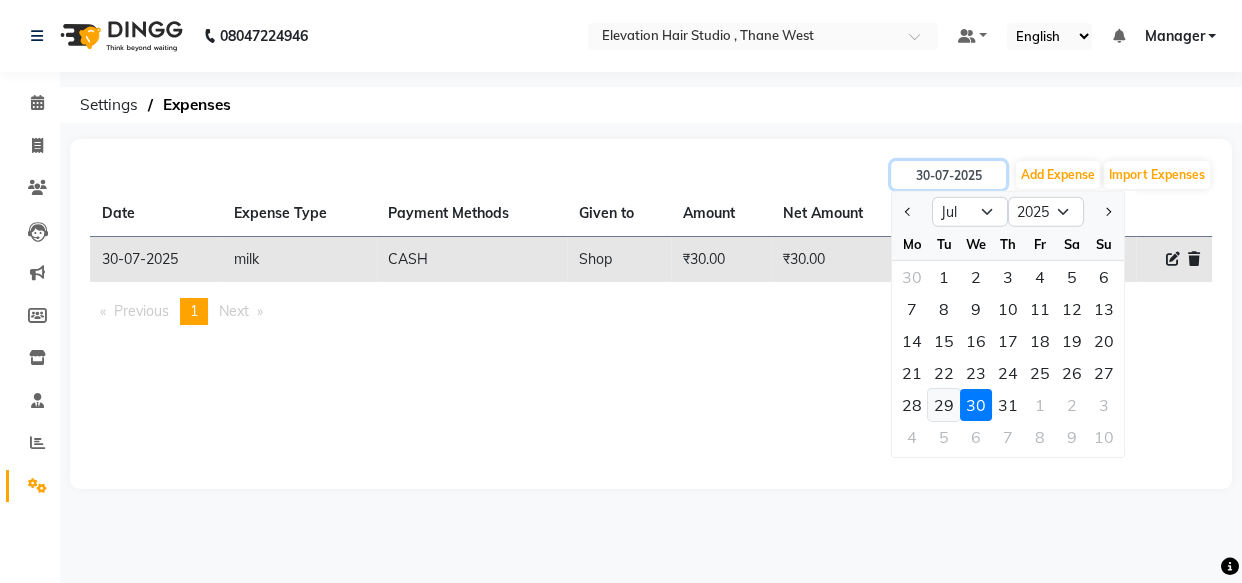 type on "29-07-2025" 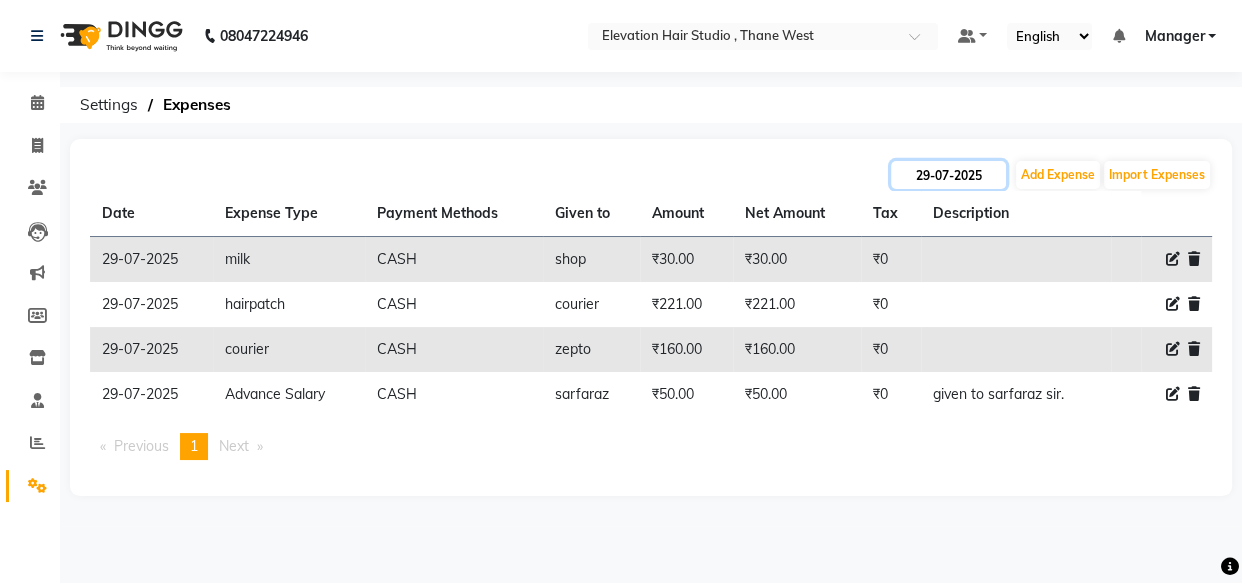 click on "29-07-2025" 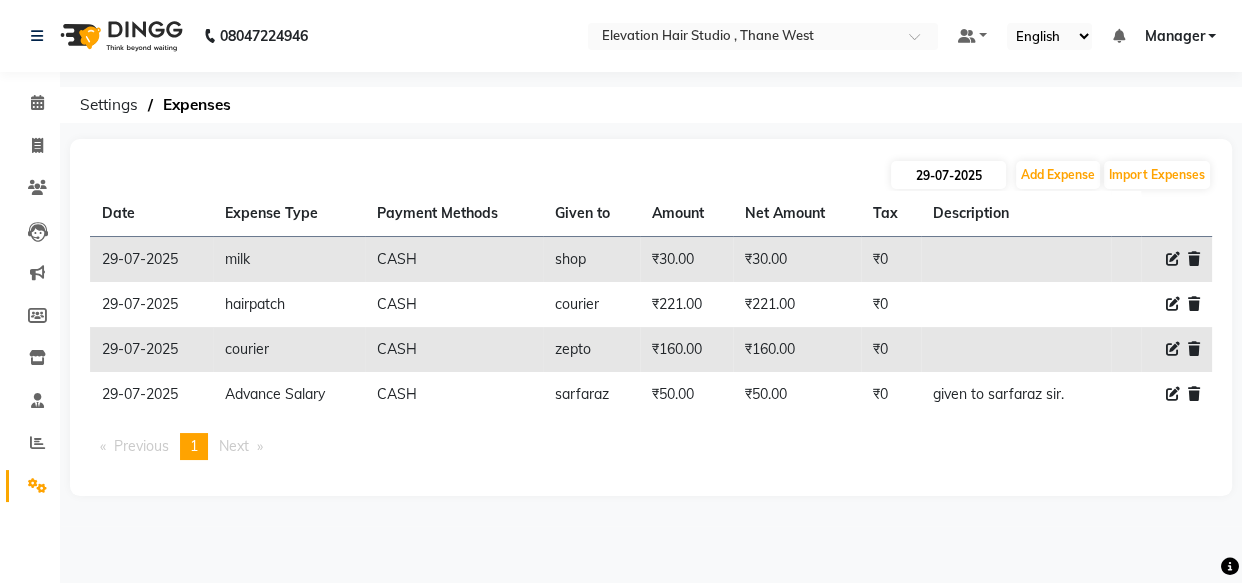select on "7" 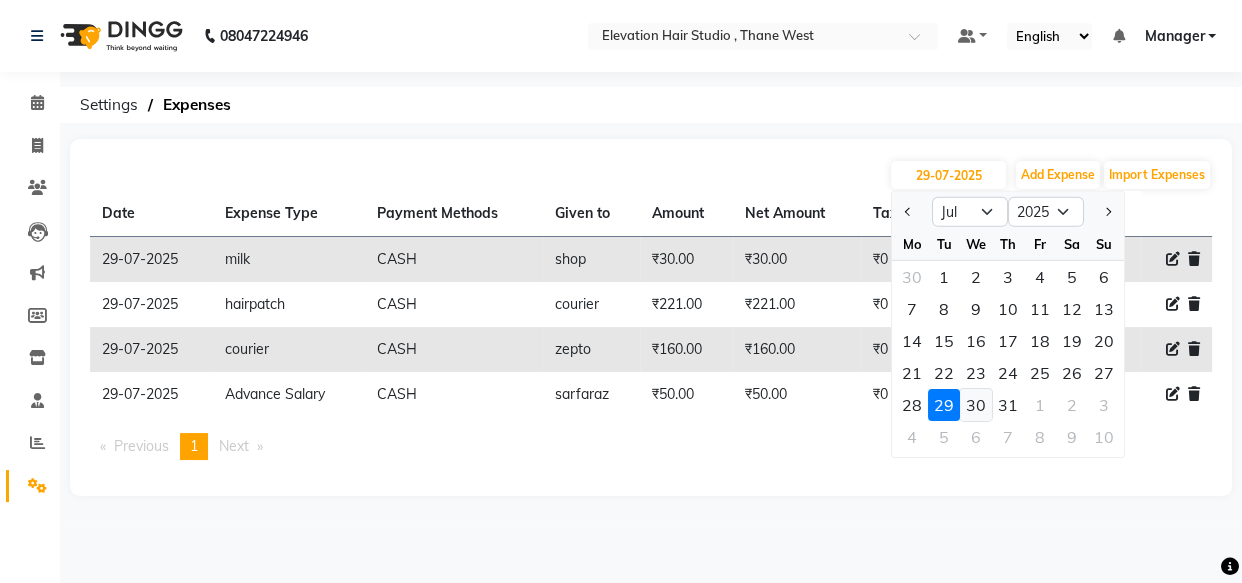 click on "Mo Tu We Th Fr Sa Su 30 1 2 3 4 5 6 7 8 9 10 11 12 13 14 15 16 17 18 19 20 21 22 23 24 25 26 27 28 29 30 31 1 2 3 4 5 6 7 8 9 10" 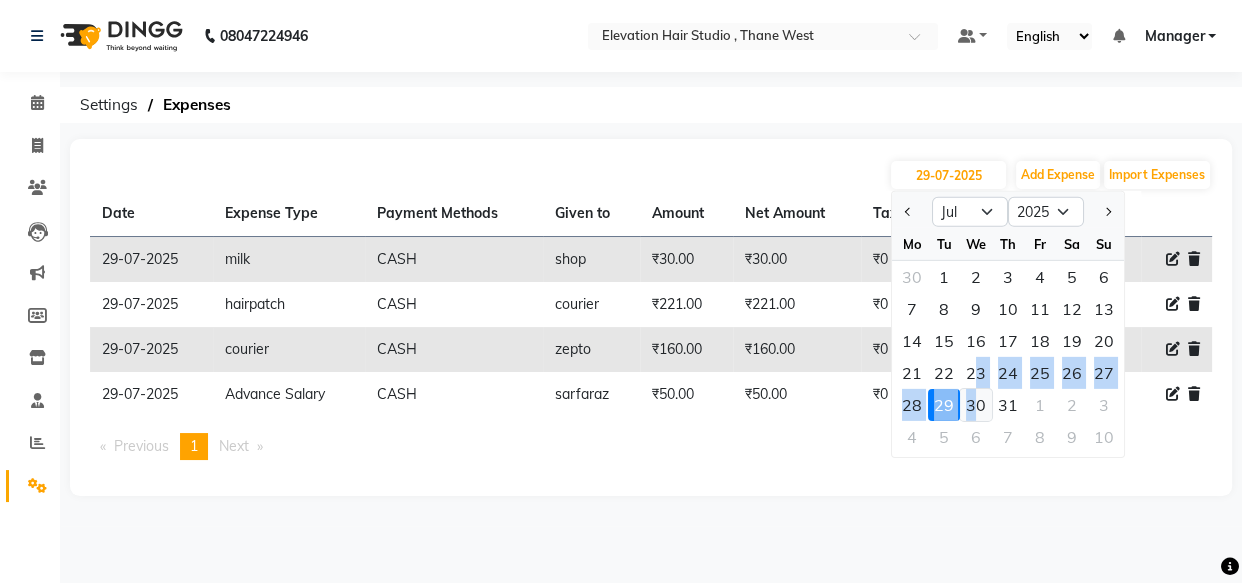click on "30" 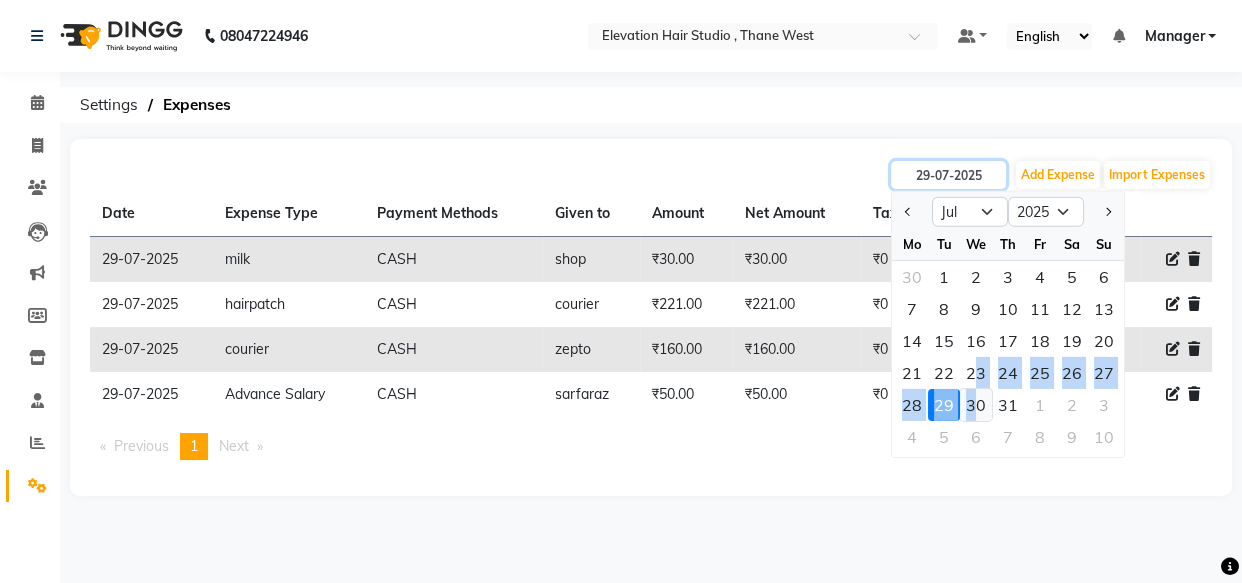 type on "30-07-2025" 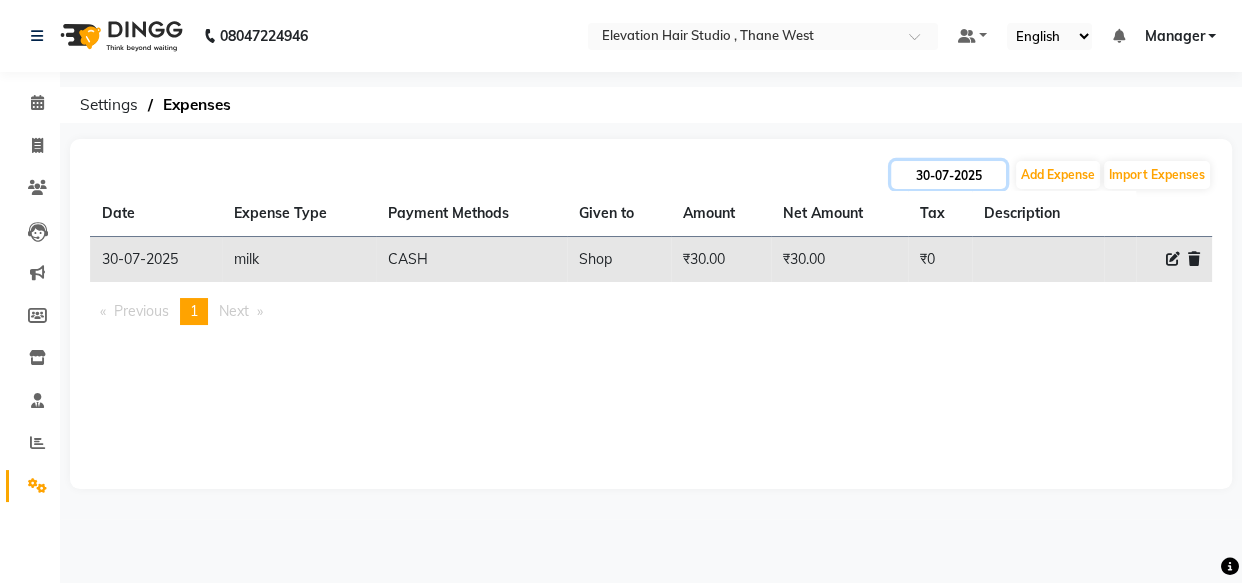 click on "30-07-2025" 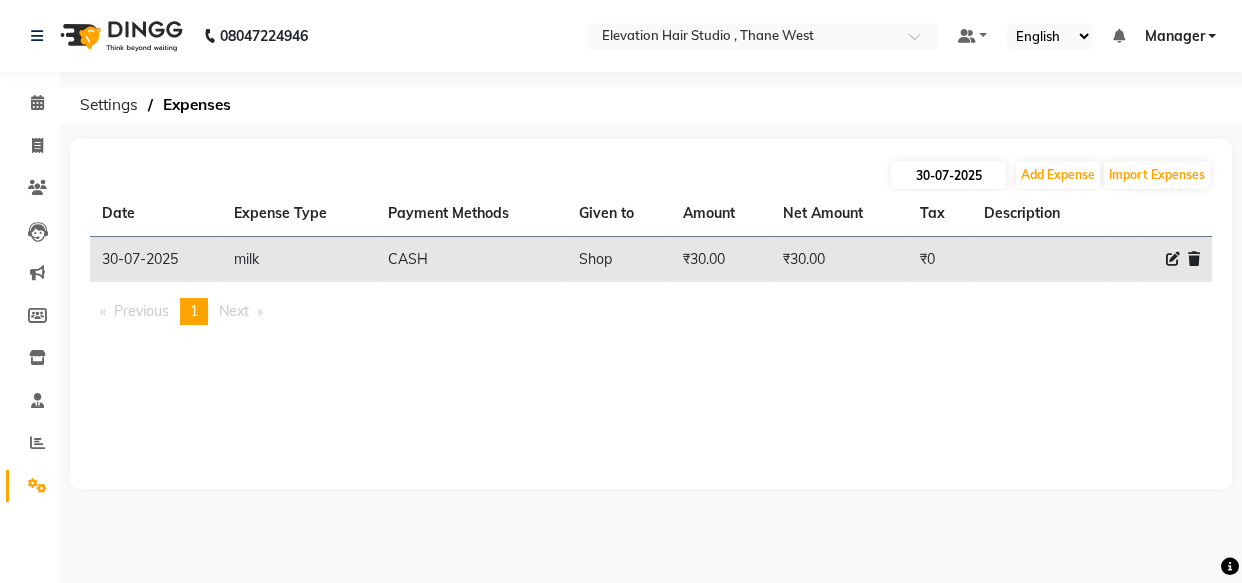select on "7" 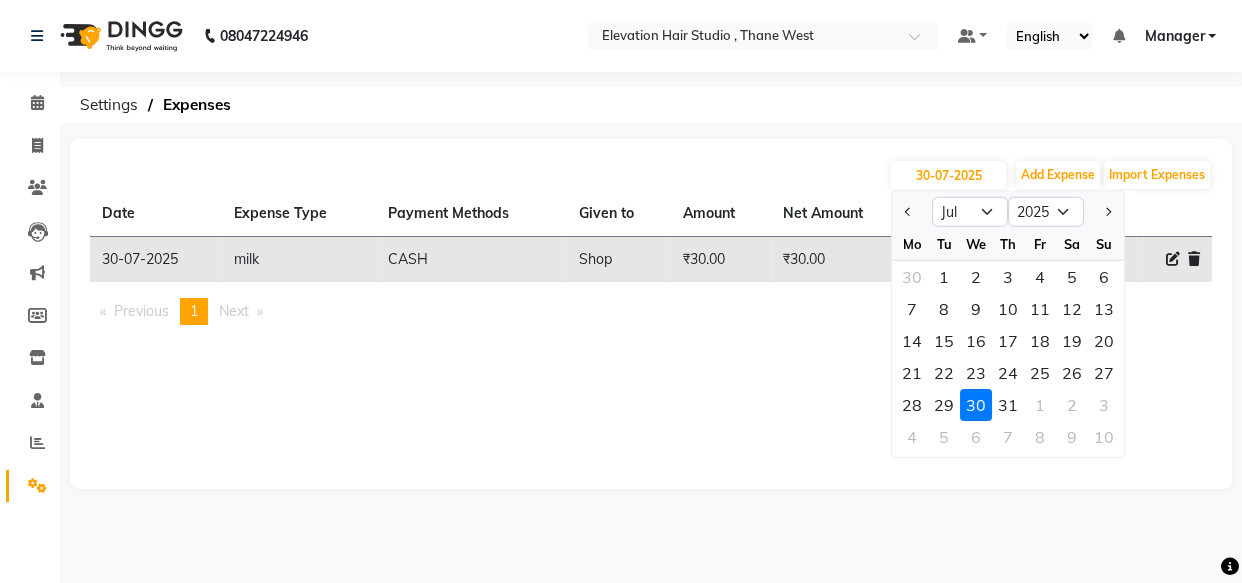 click on "31" 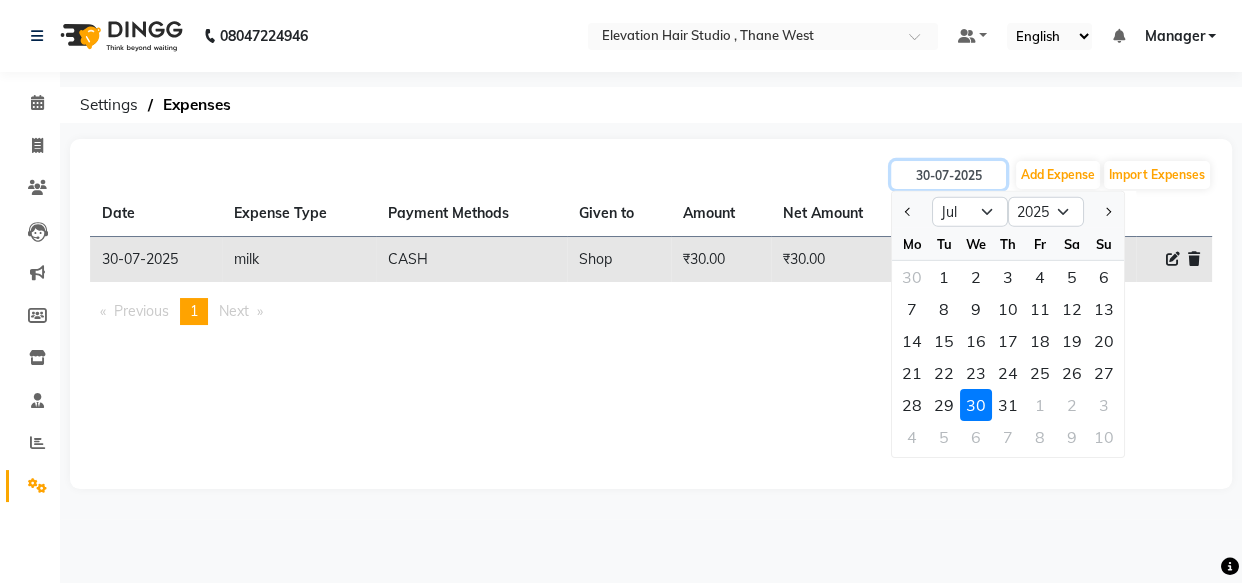 type on "31-07-2025" 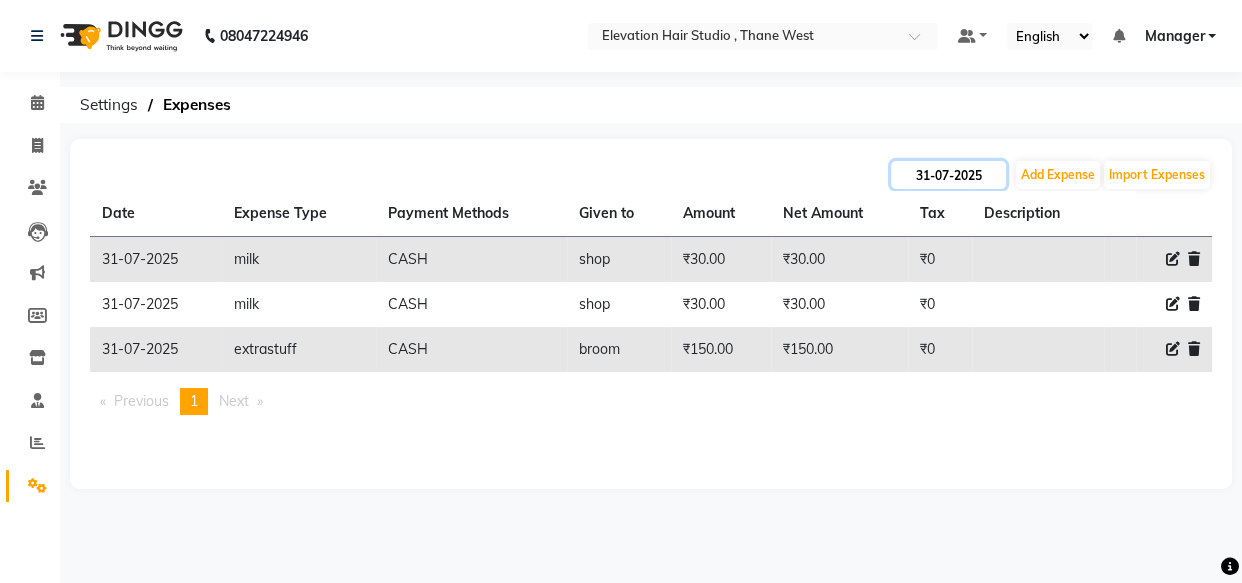 click on "31-07-2025" 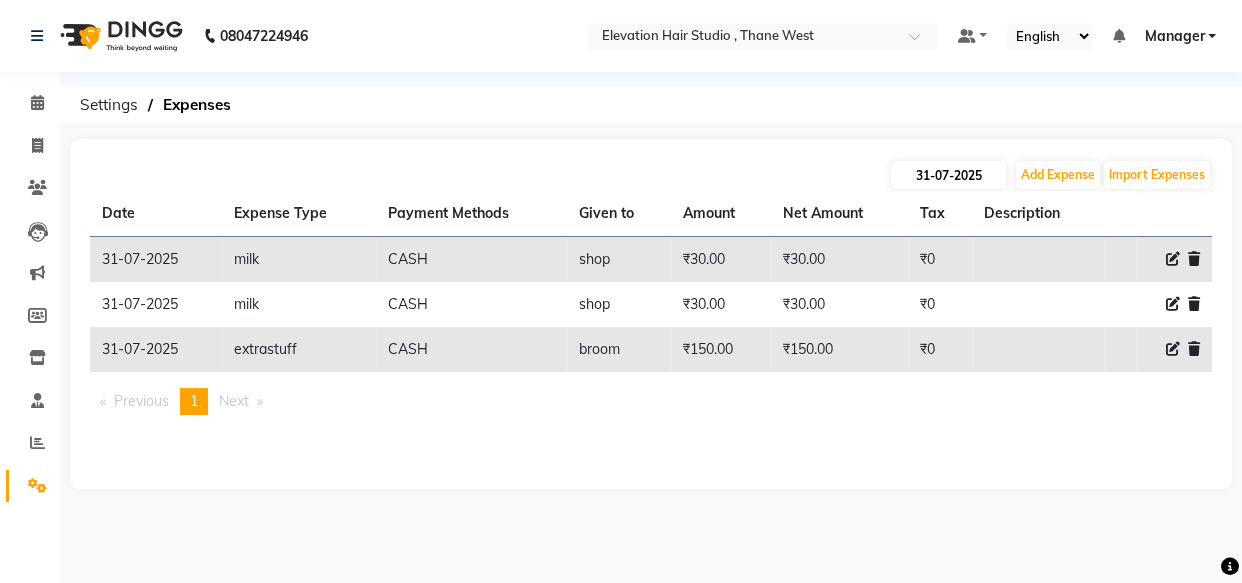 select on "7" 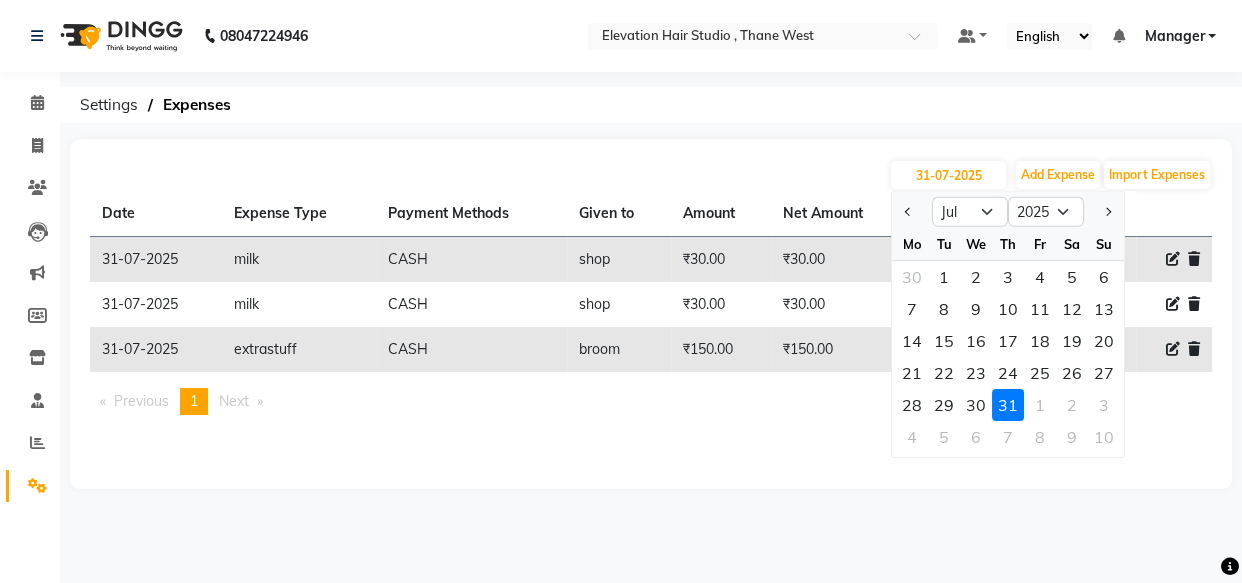 click on "1" 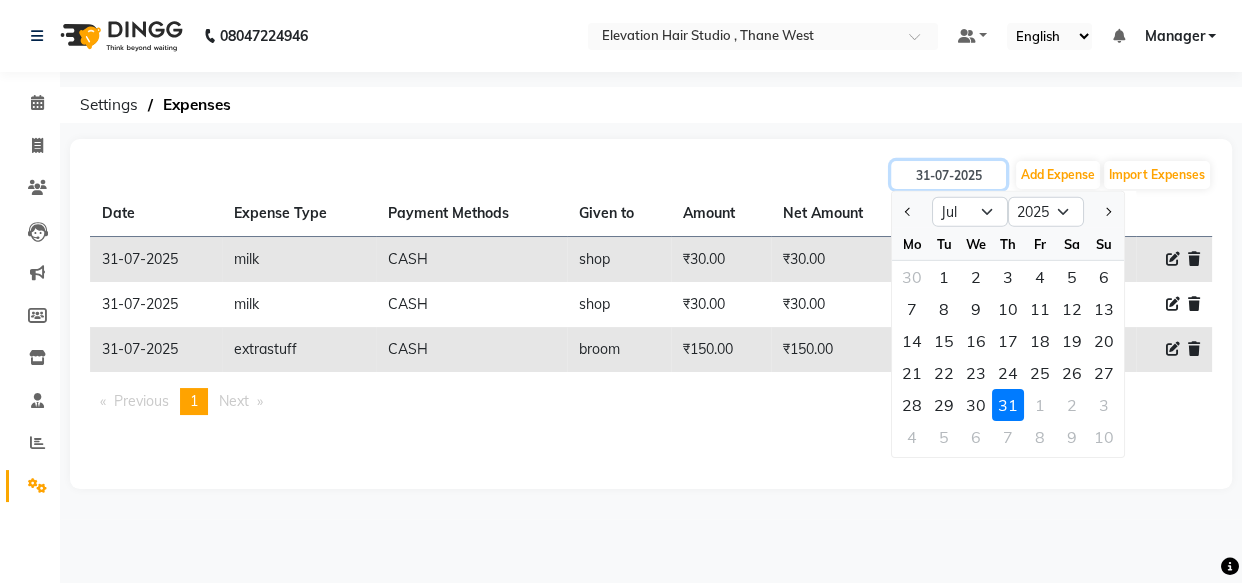 type on "01-08-2025" 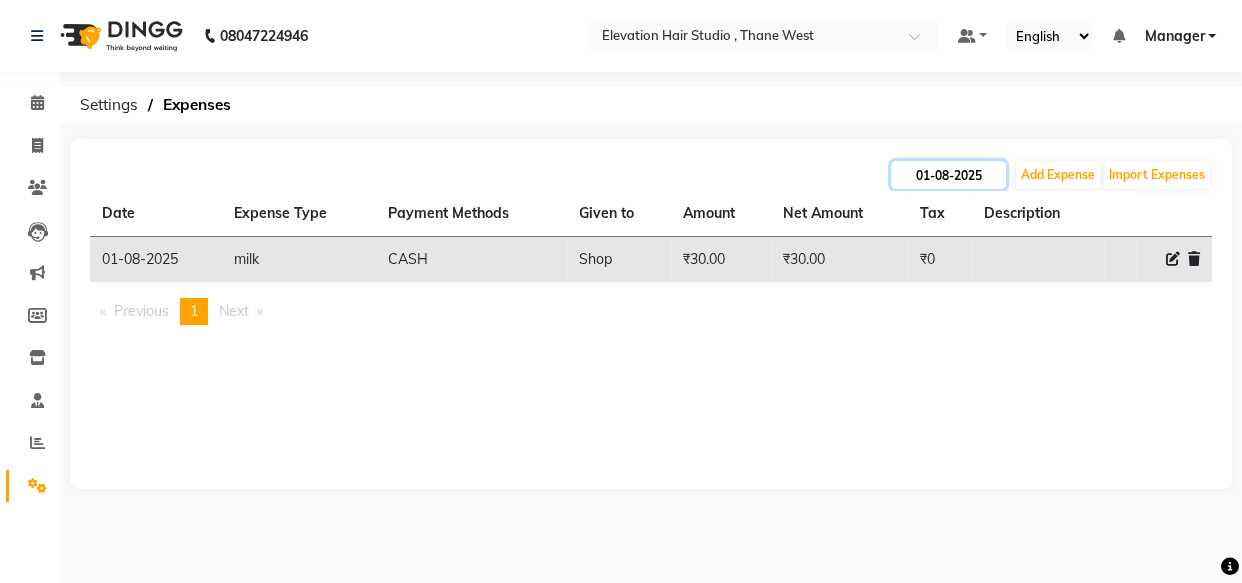 click on "01-08-2025" 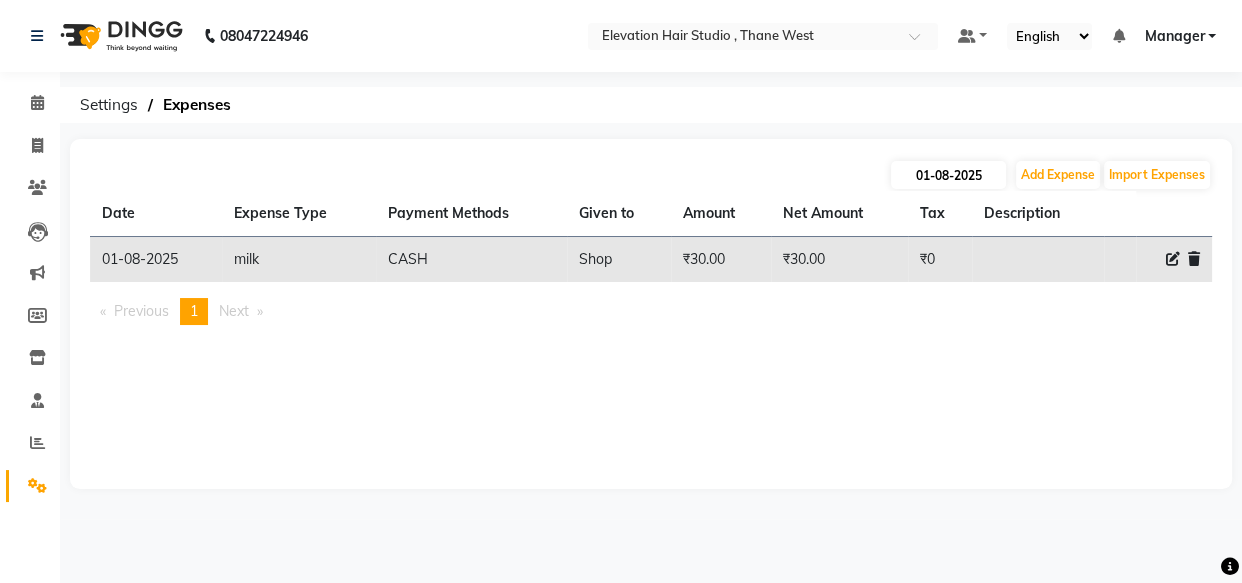 select on "8" 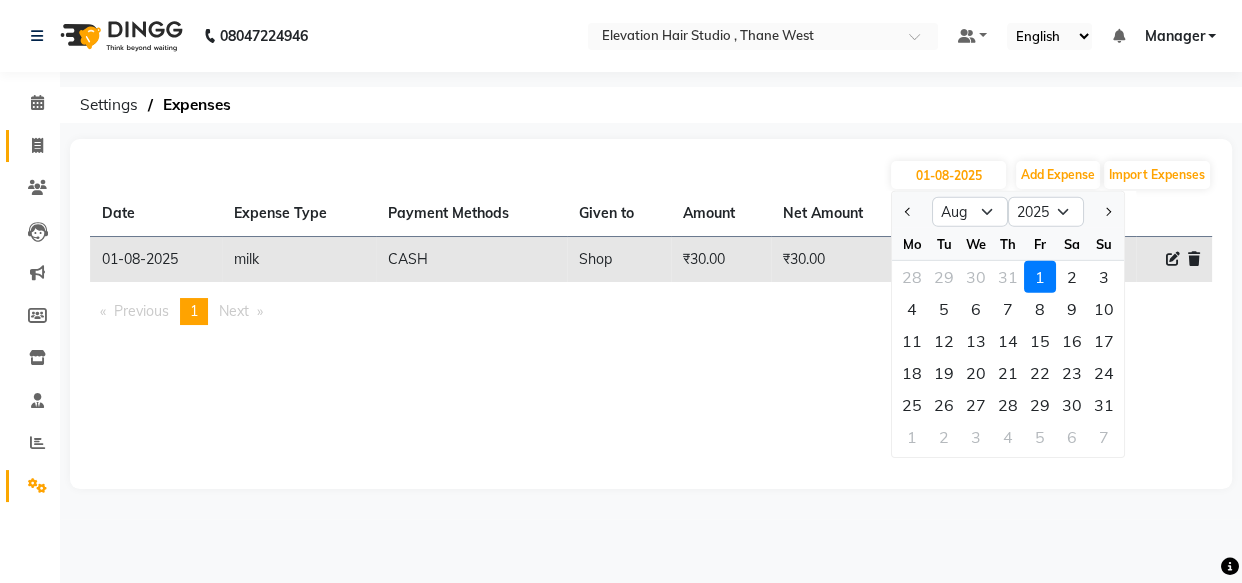 click 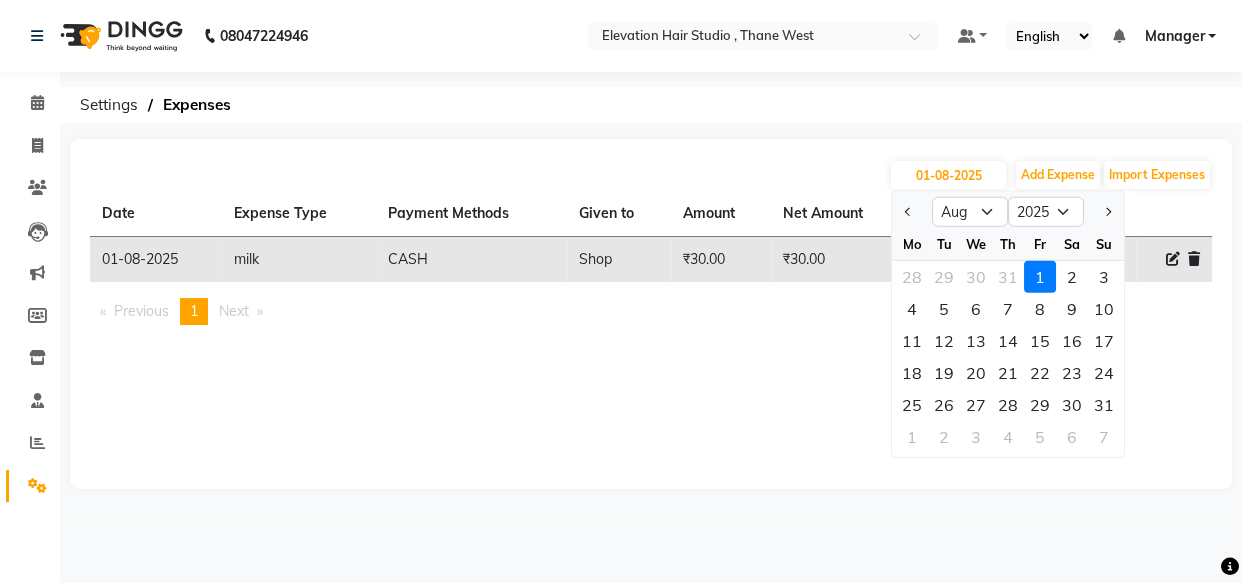 select on "6886" 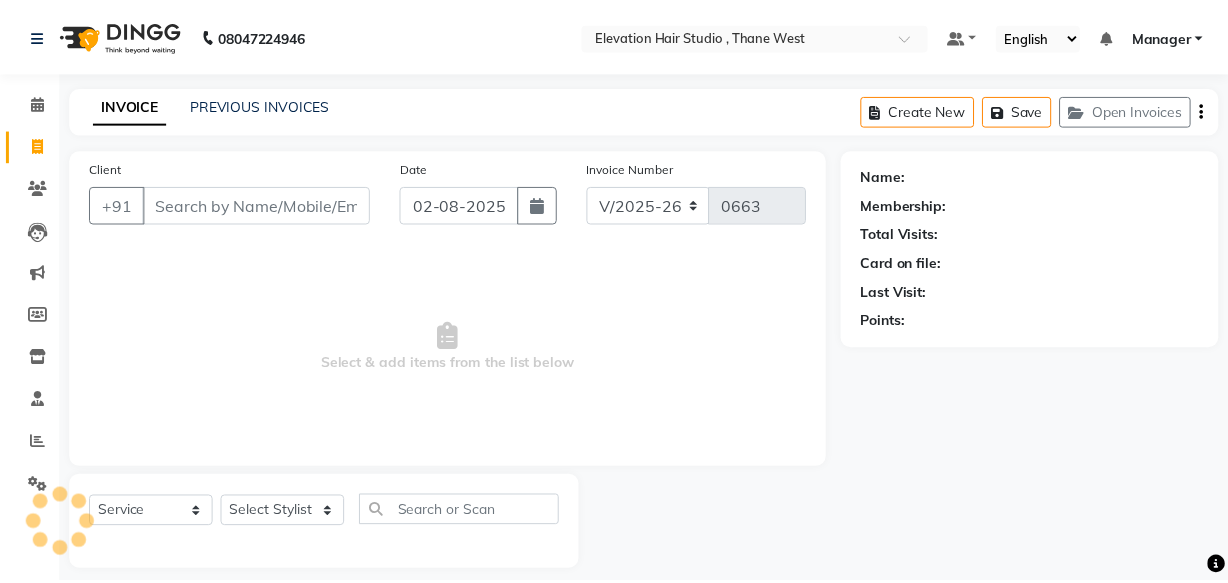 scroll, scrollTop: 19, scrollLeft: 0, axis: vertical 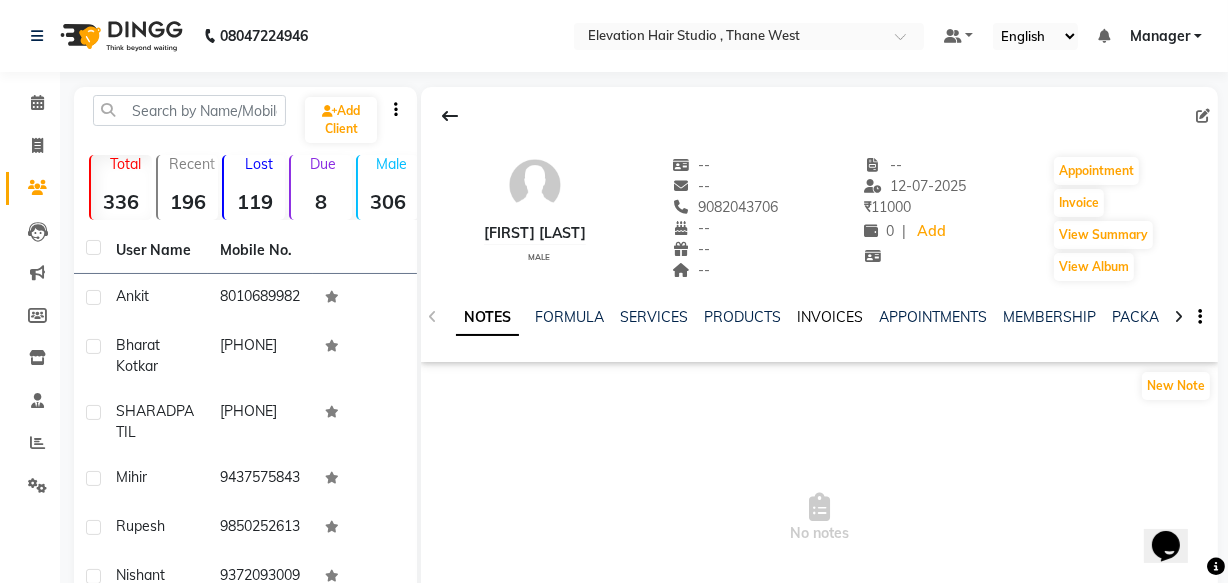 click on "INVOICES" 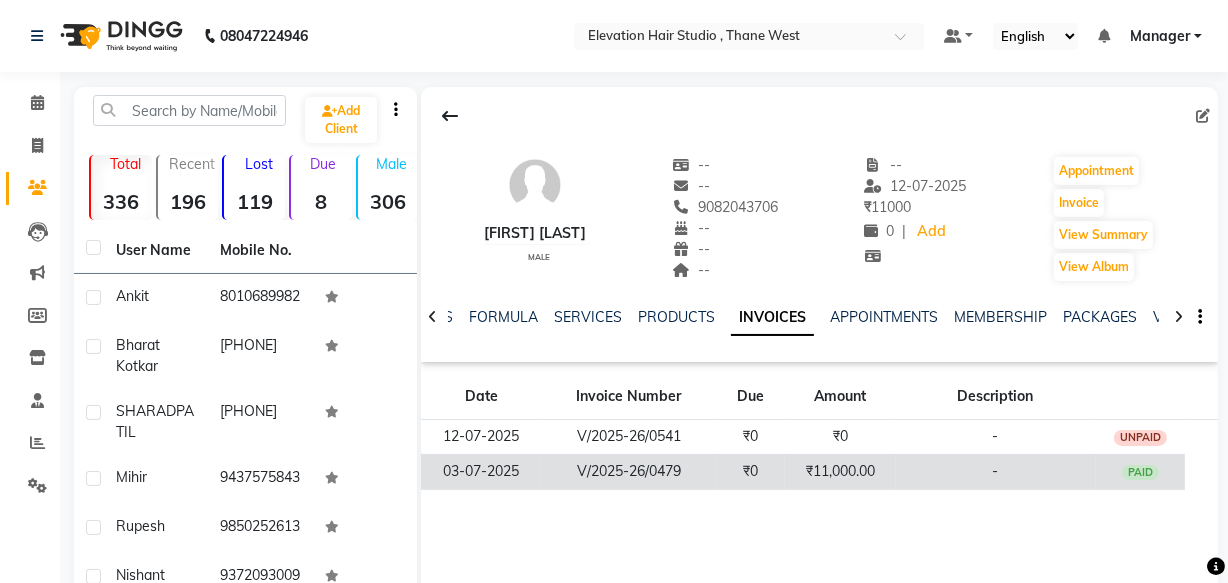 click on "₹11,000.00" 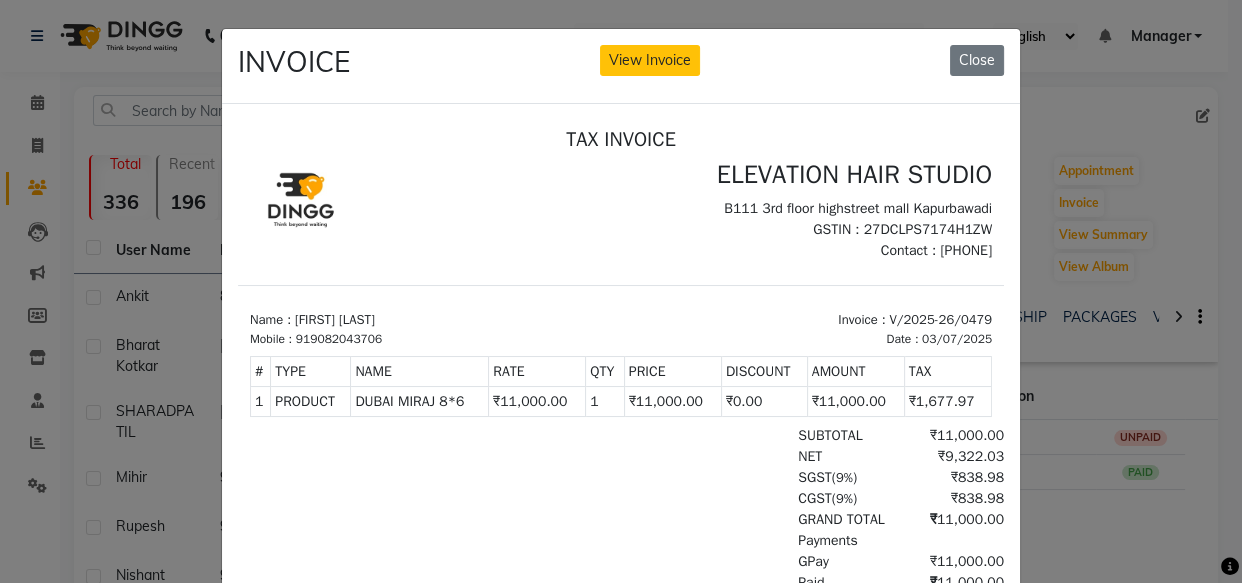 scroll, scrollTop: 15, scrollLeft: 0, axis: vertical 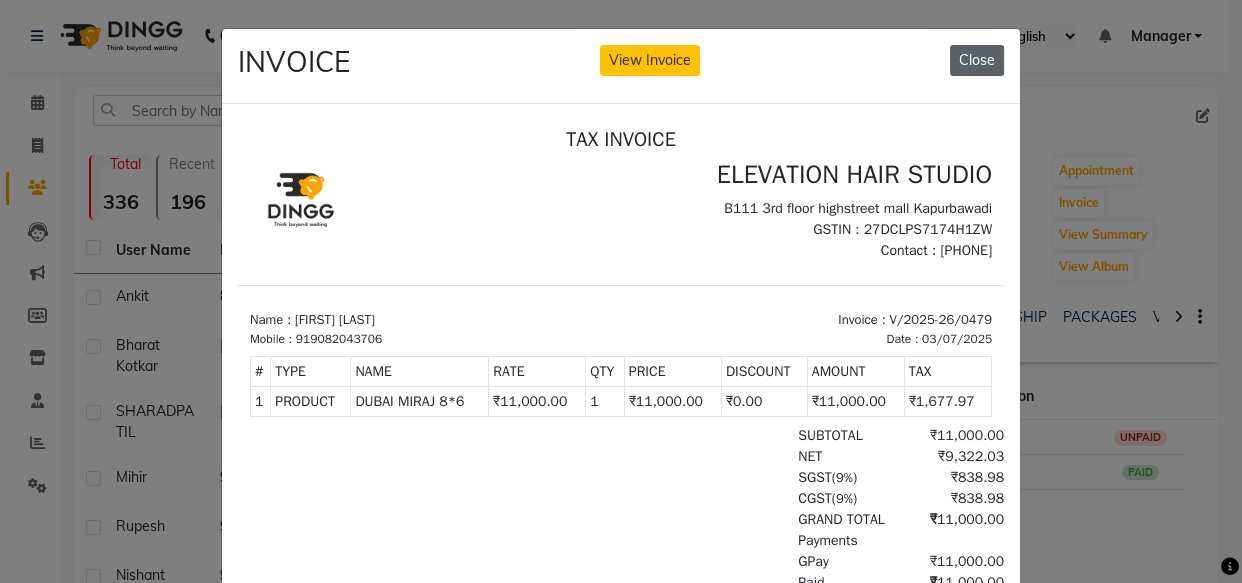 click on "Close" 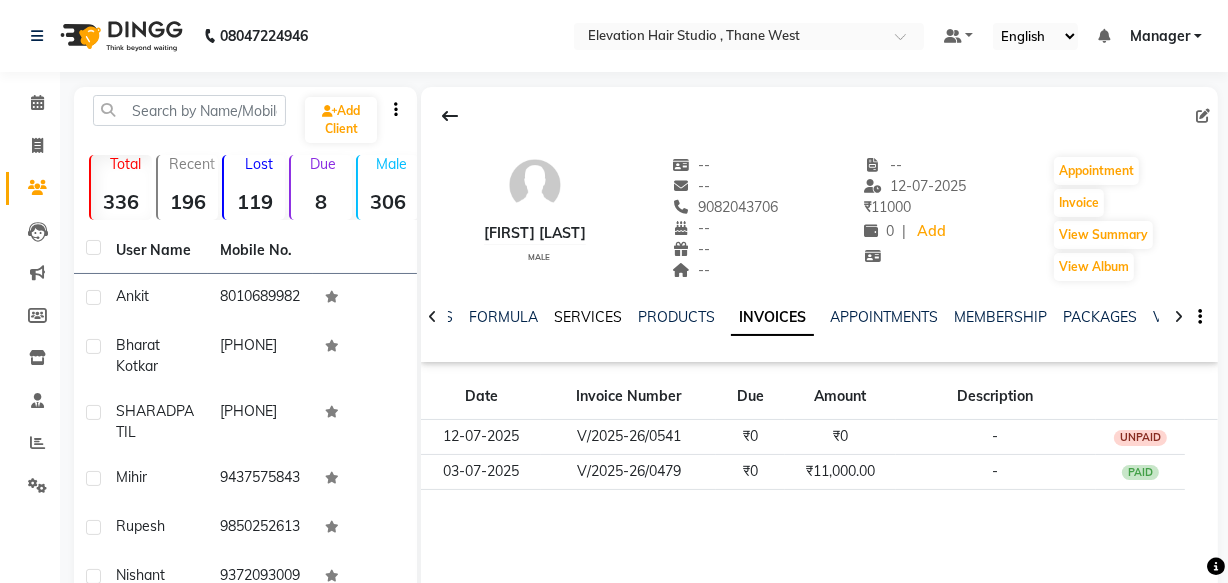 click on "SERVICES" 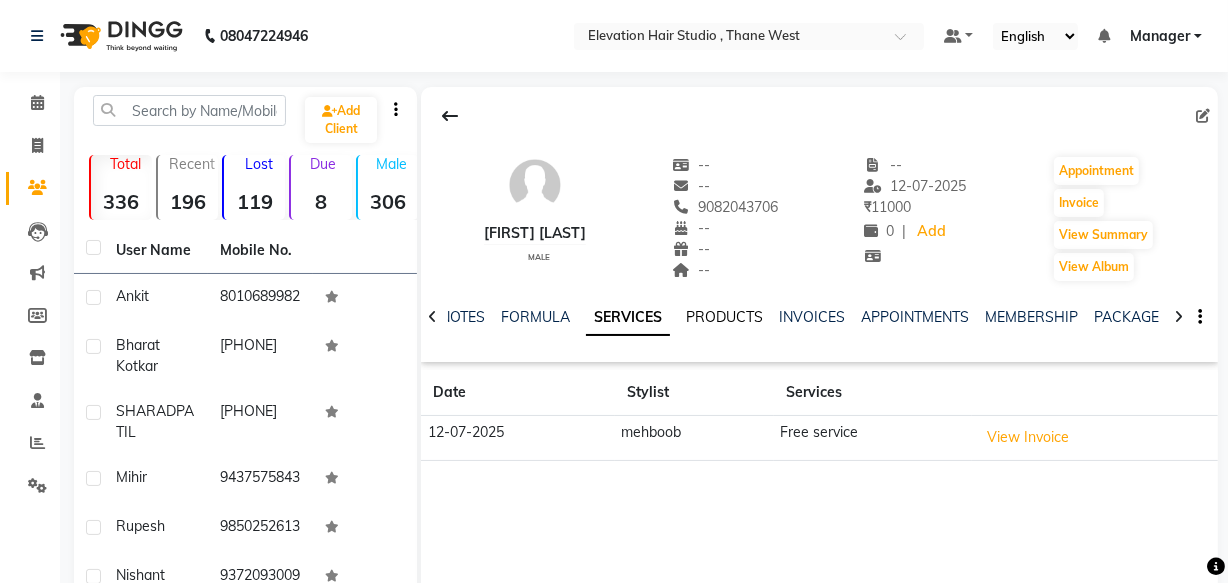 click on "PRODUCTS" 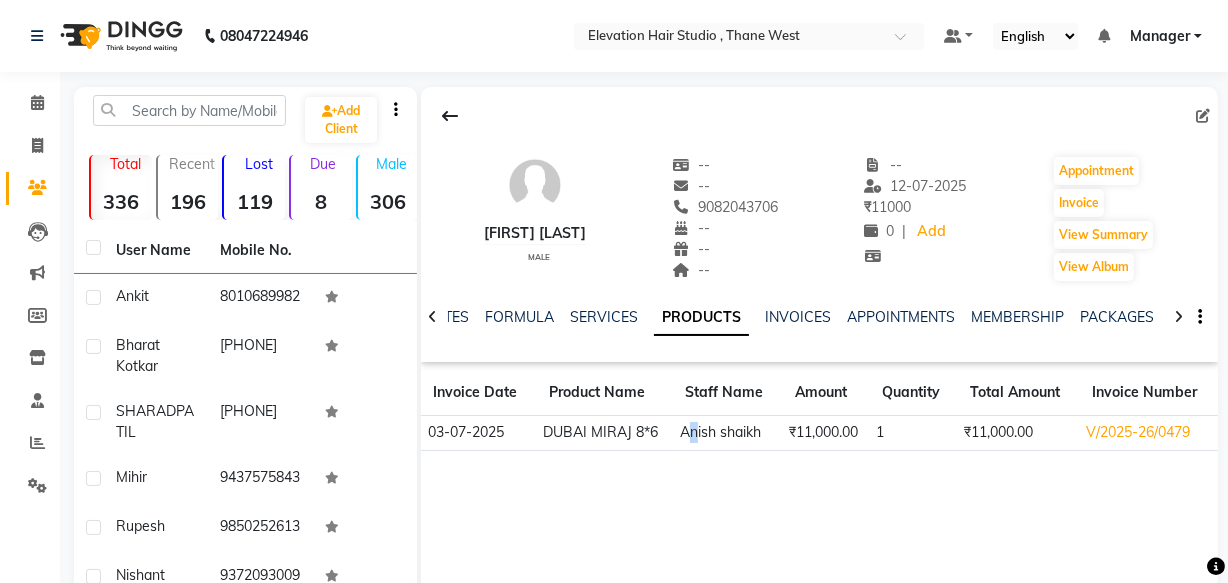 click on "Anish shaikh" 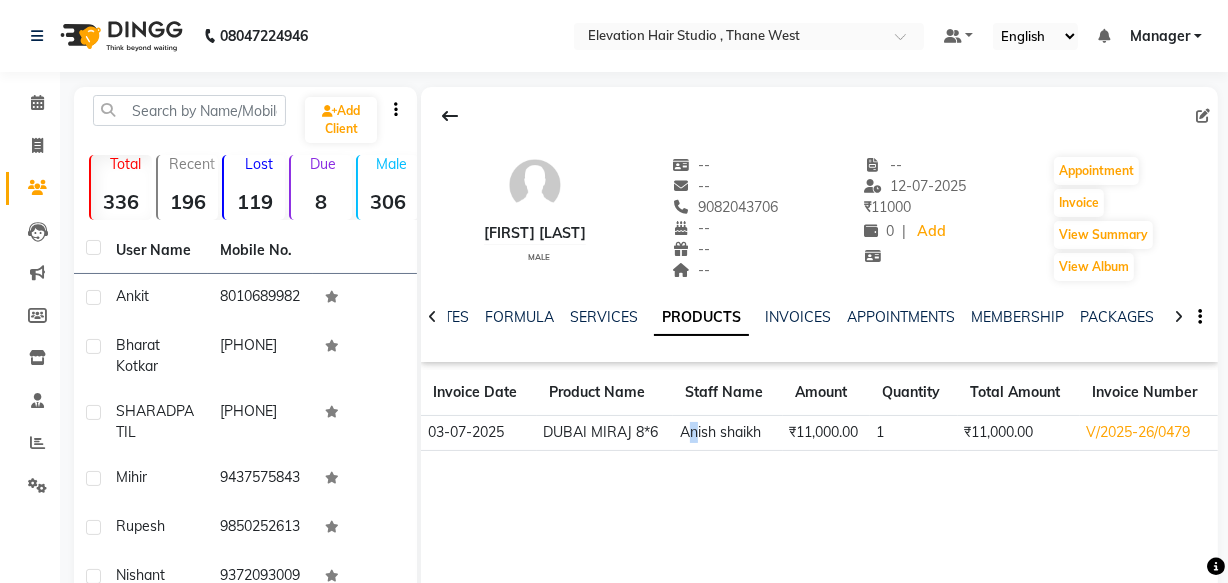 click 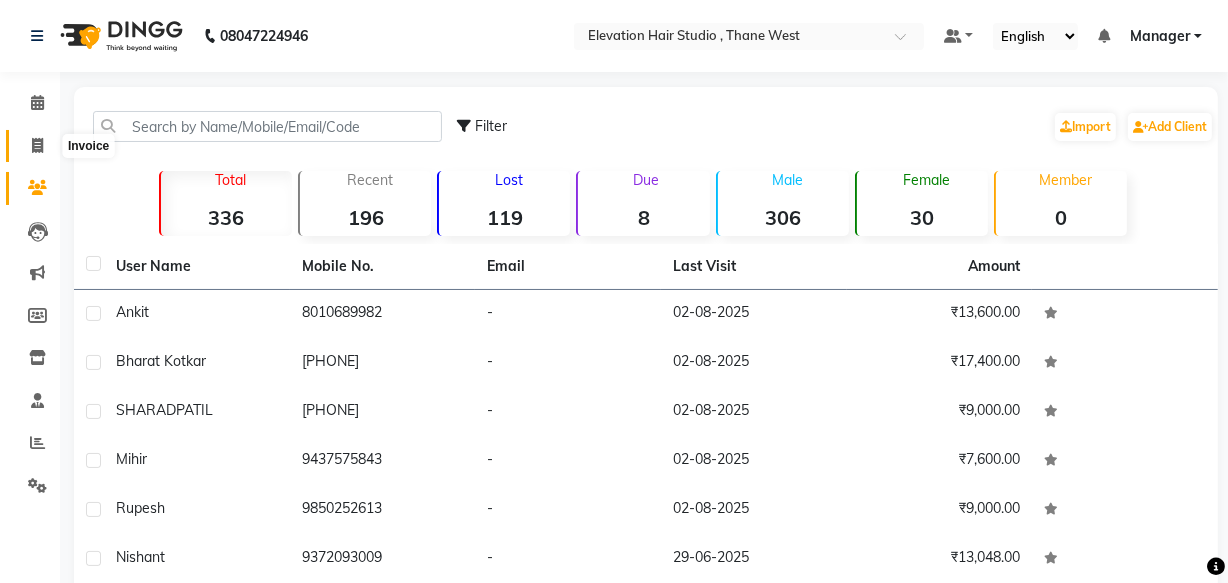 click 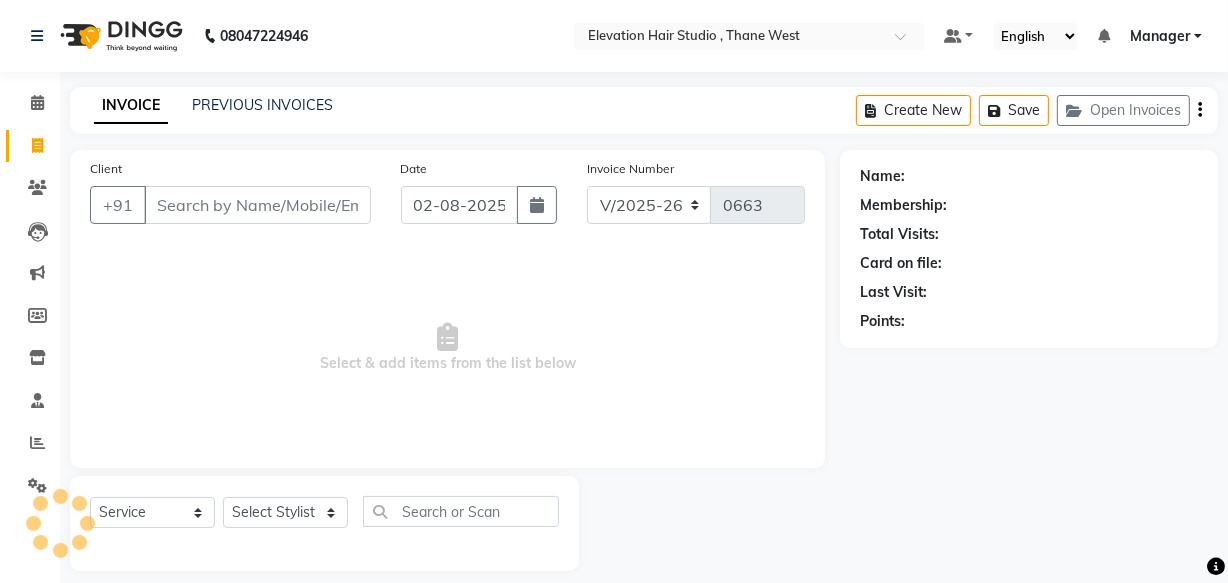 scroll, scrollTop: 19, scrollLeft: 0, axis: vertical 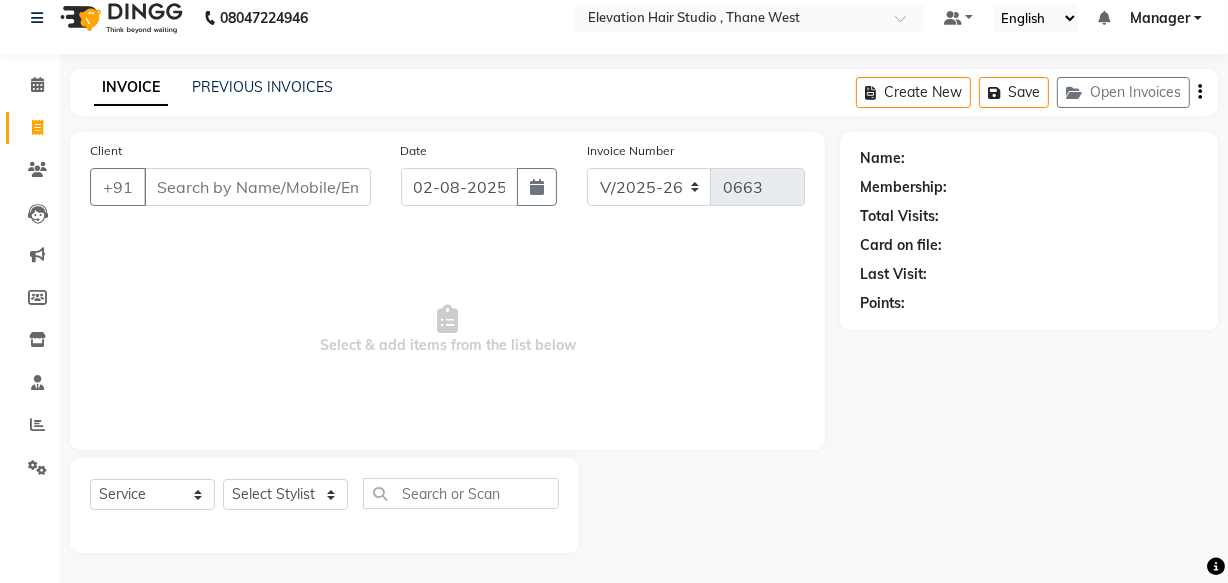 click on "INVOICE PREVIOUS INVOICES Create New   Save   Open Invoices  Client +91 Date 02-08-2025 Invoice Number V/2025 V/2025-26 0663  Select & add items from the list below  Select  Service  Product  Membership  Package Voucher Prepaid Gift Card  Select Stylist Anish shaikh Dilip Manager mehboob  PARVEEN sahil  SAKSHI sameer Sanjay Sarfaraz  Name: Membership: Total Visits: Card on file: Last Visit:  Points:" 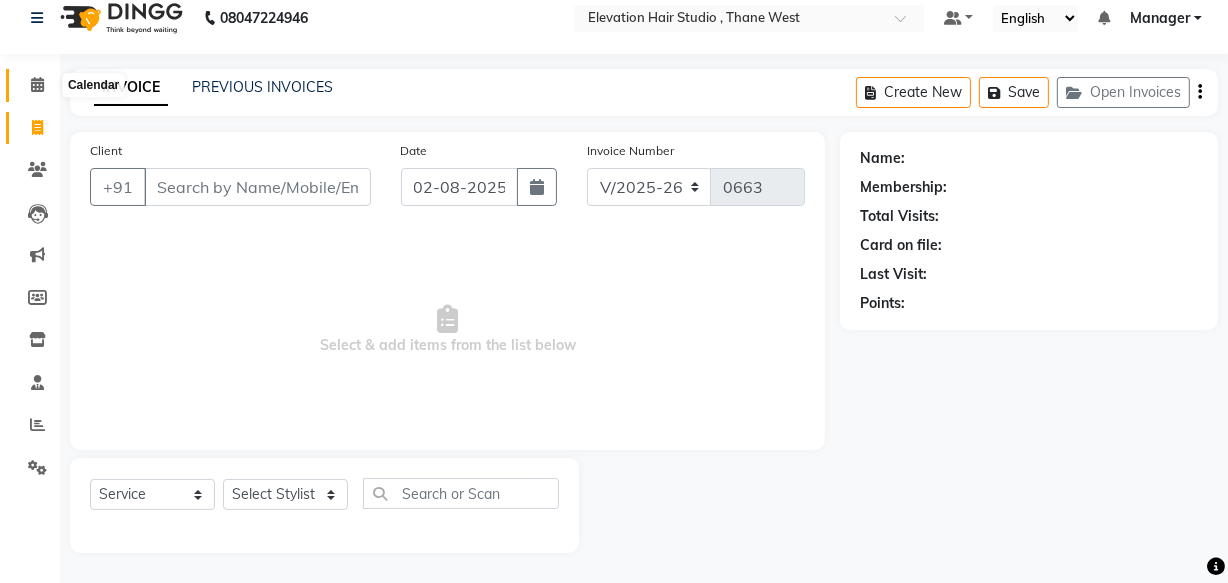 click 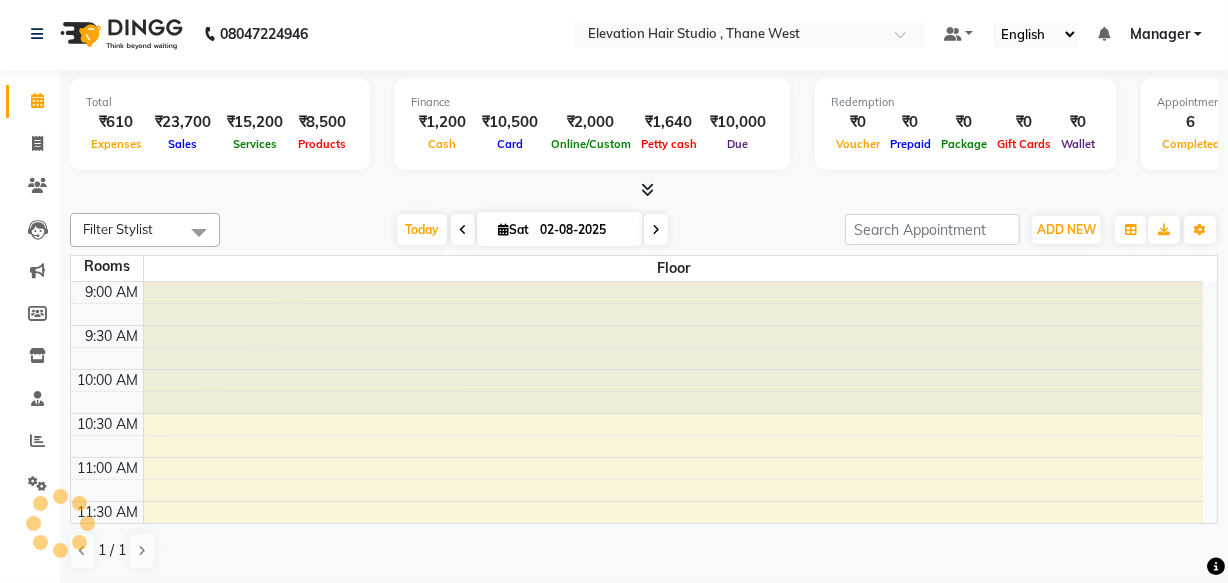 scroll, scrollTop: 0, scrollLeft: 0, axis: both 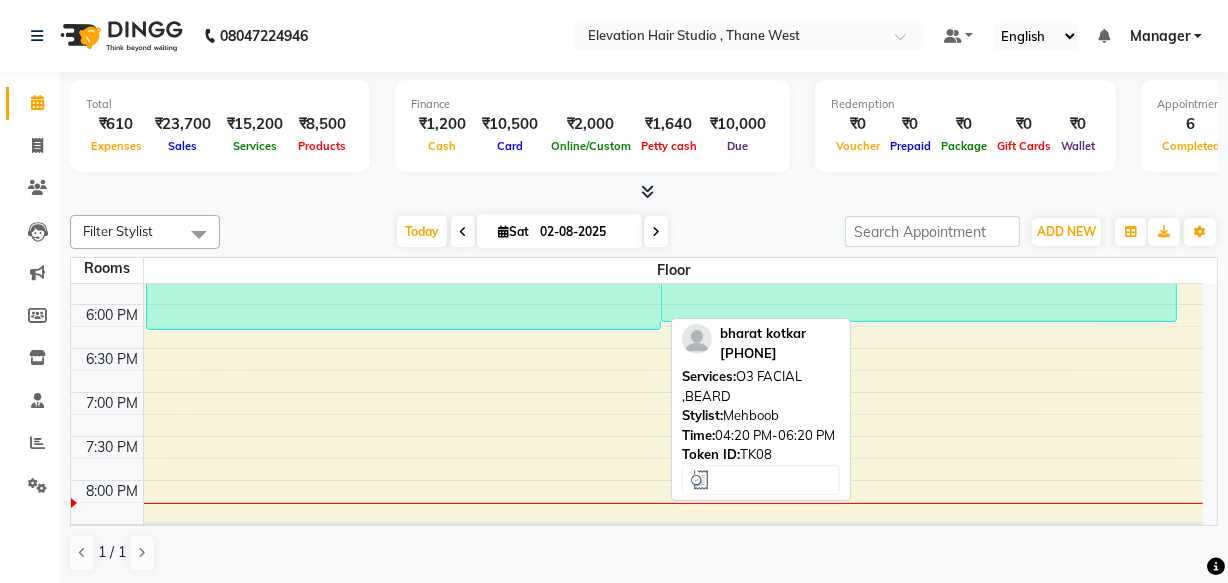 click on "[FIRST] [LAST], TK08, 04:20 PM-06:20 PM, O3 FACIAL ,BEARD" at bounding box center [404, 242] 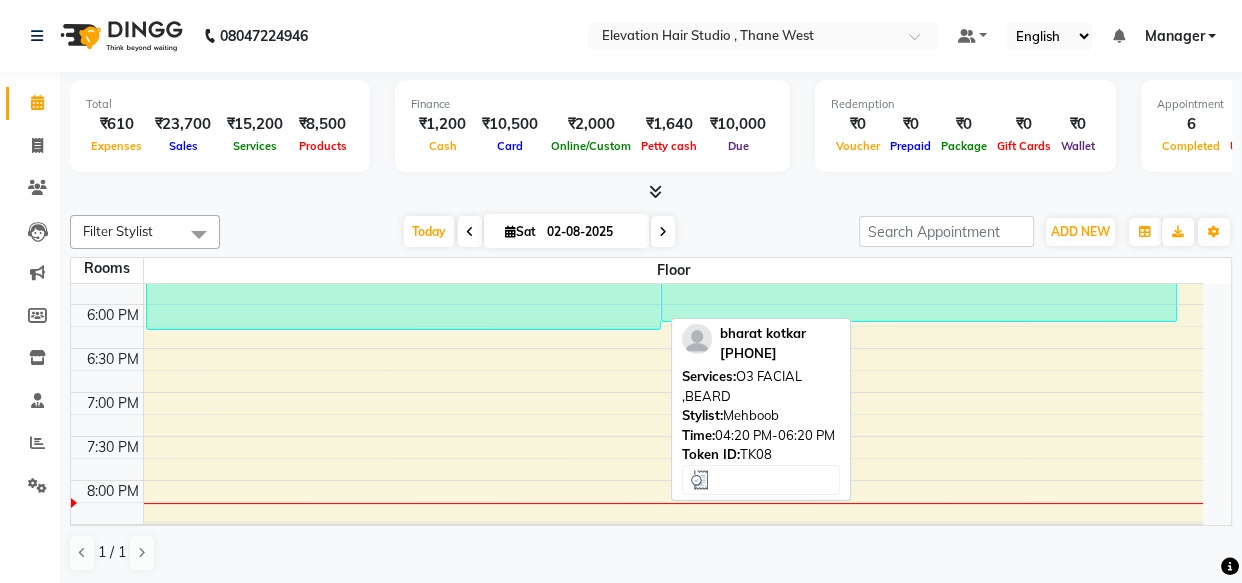 select on "3" 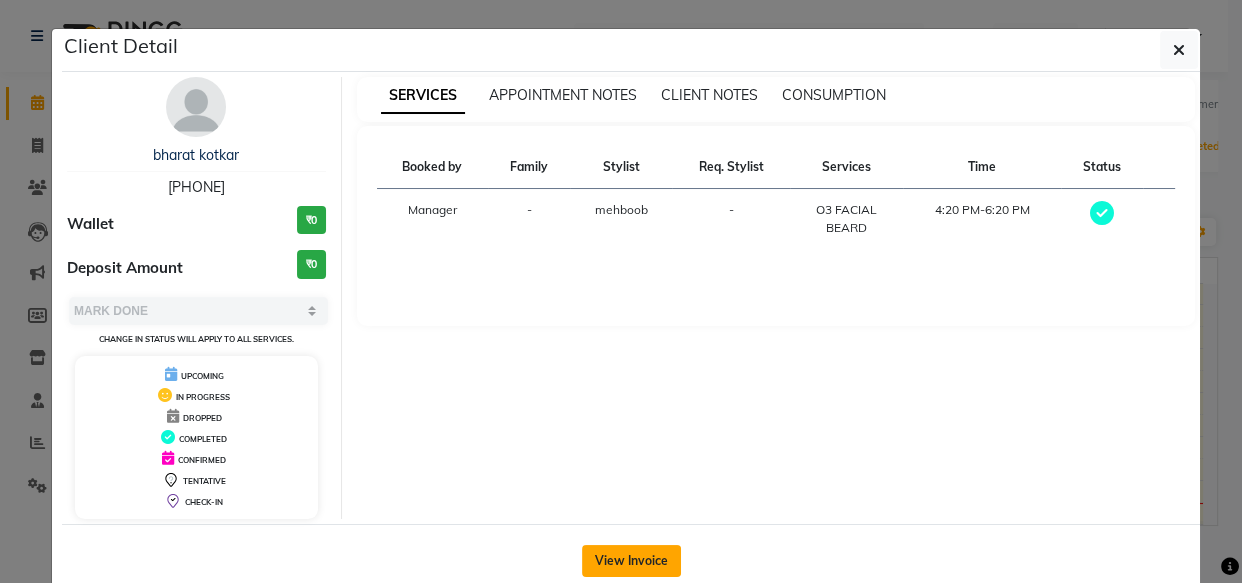 click on "View Invoice" 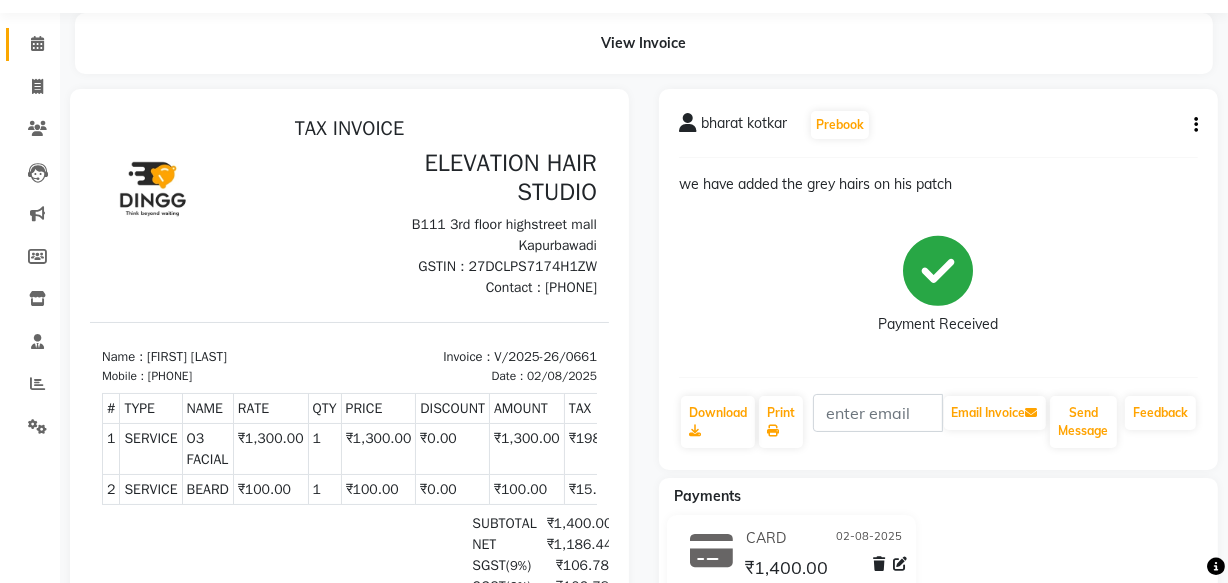 scroll, scrollTop: 181, scrollLeft: 0, axis: vertical 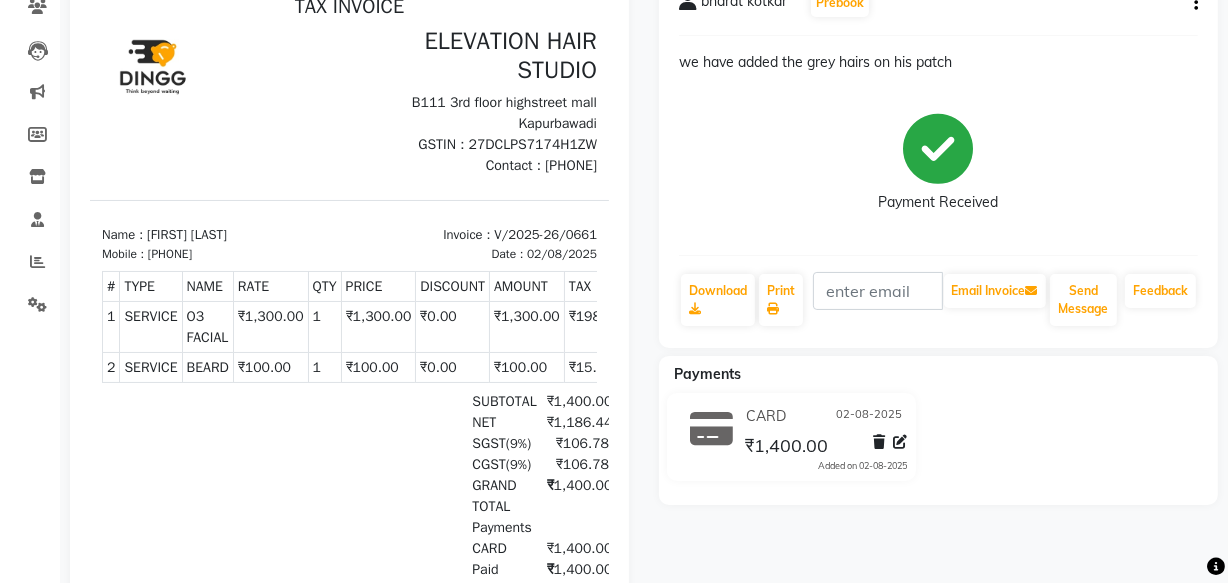 drag, startPoint x: 313, startPoint y: 365, endPoint x: 267, endPoint y: 371, distance: 46.389652 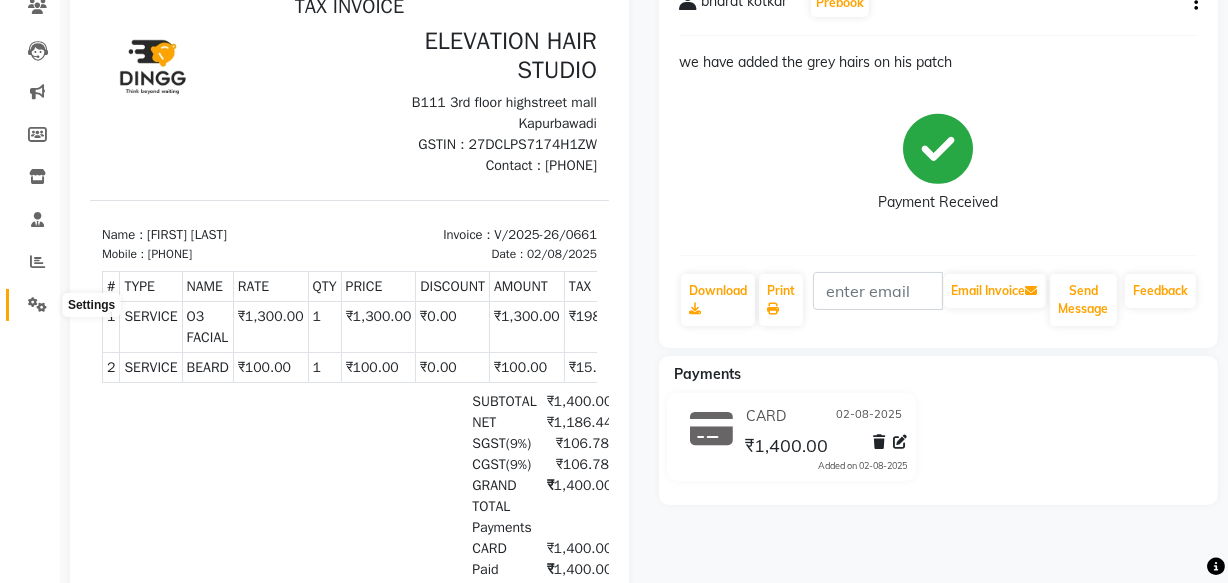 click 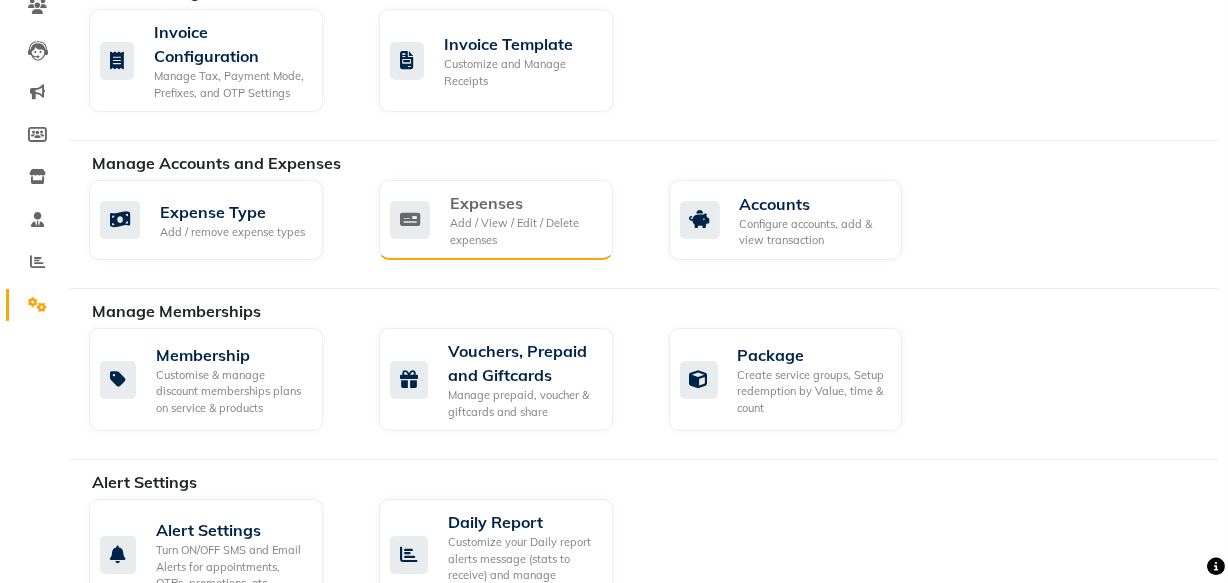 click on "Expenses Add / View / Edit / Delete expenses" 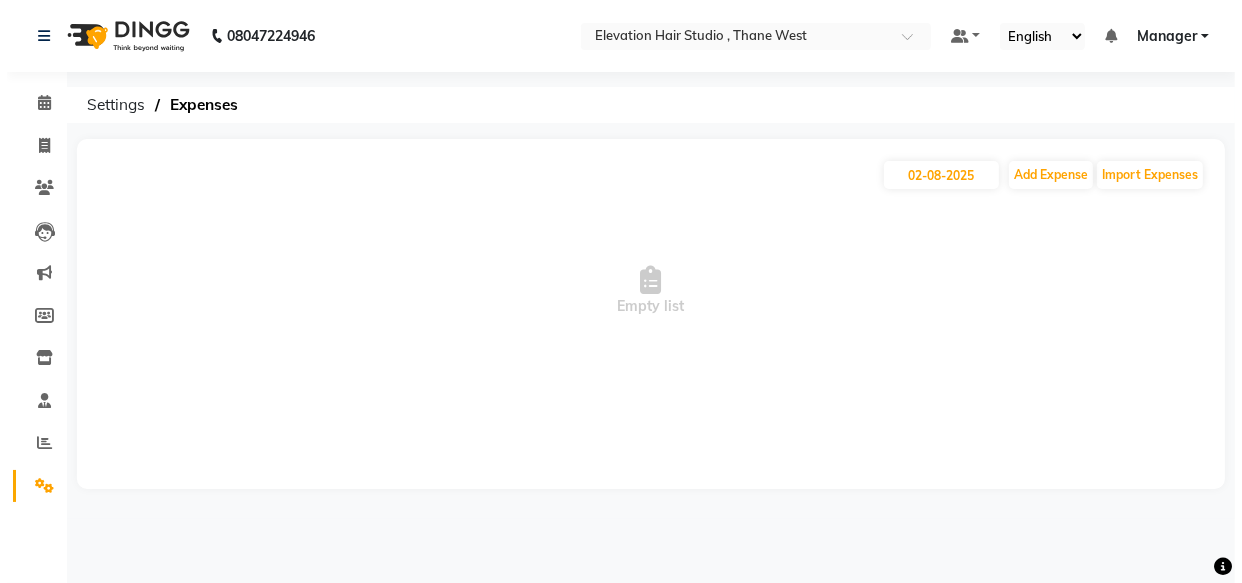 scroll, scrollTop: 0, scrollLeft: 0, axis: both 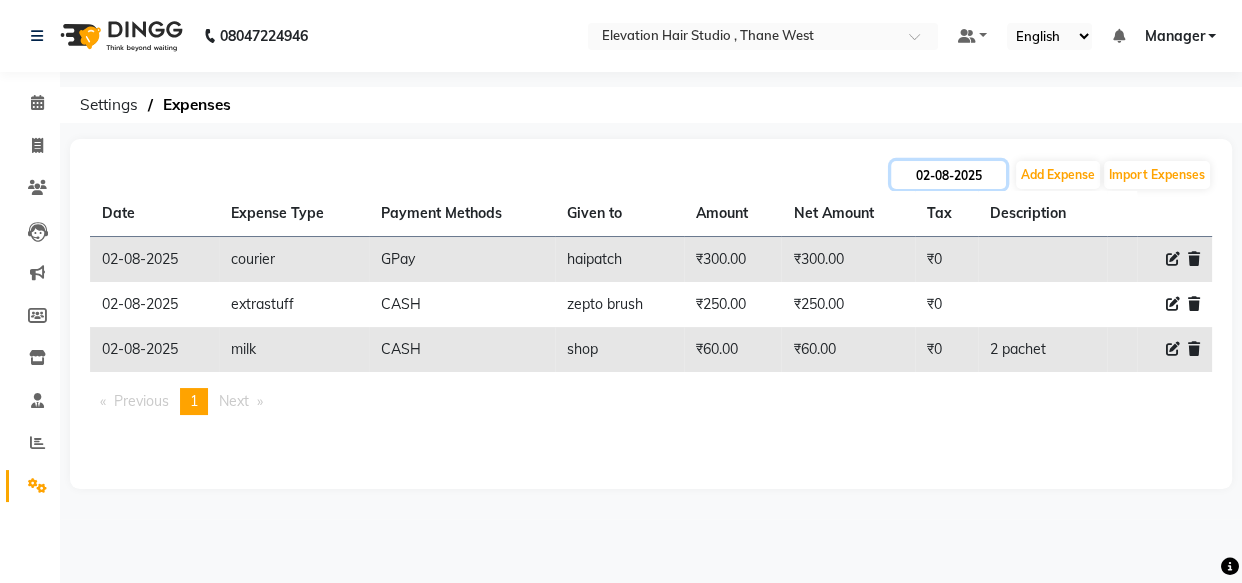click on "02-08-2025" 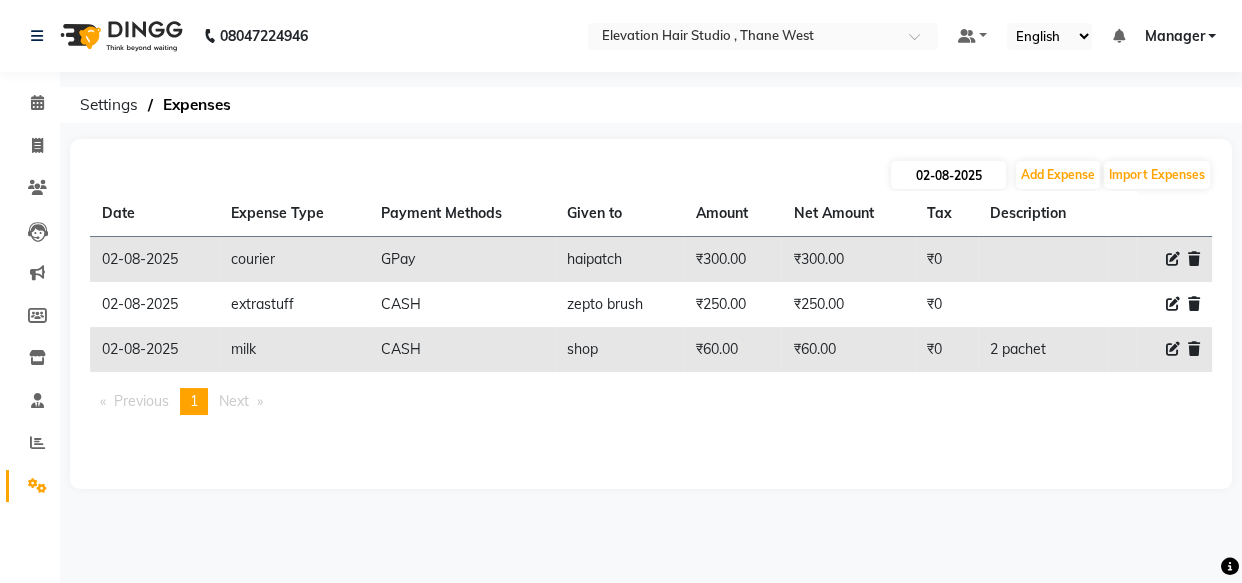 select on "8" 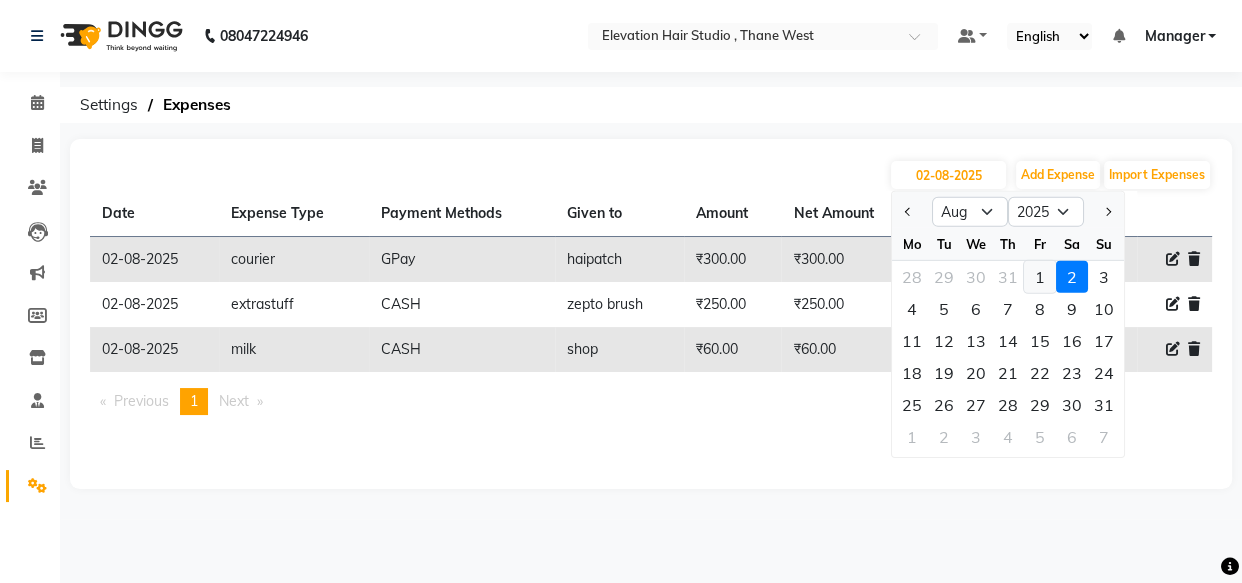click on "1" 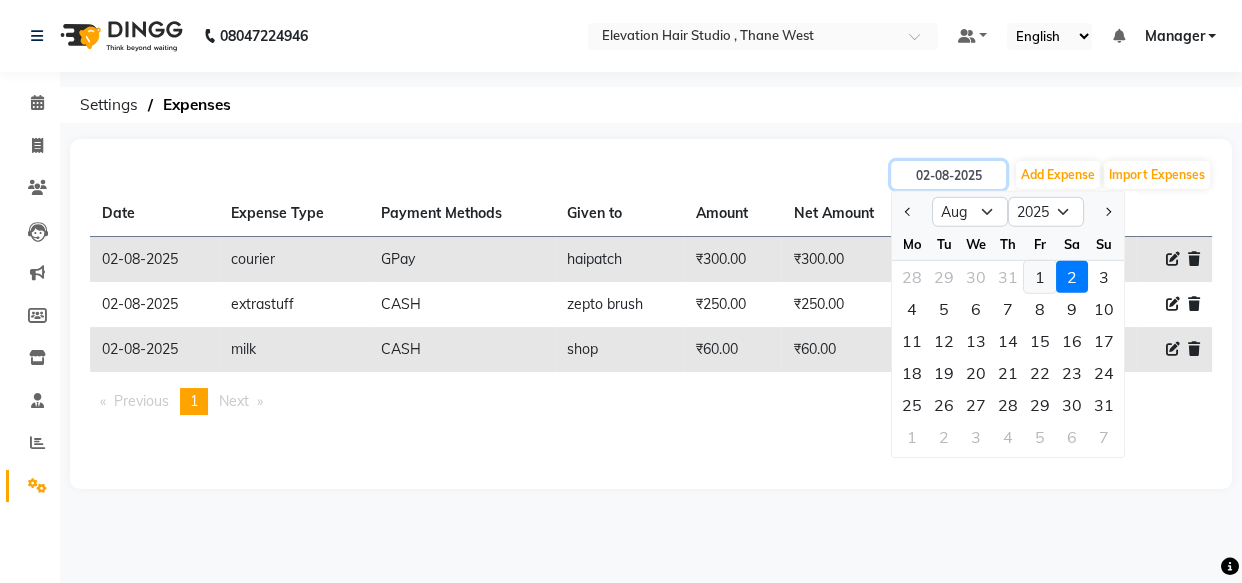 type on "01-08-2025" 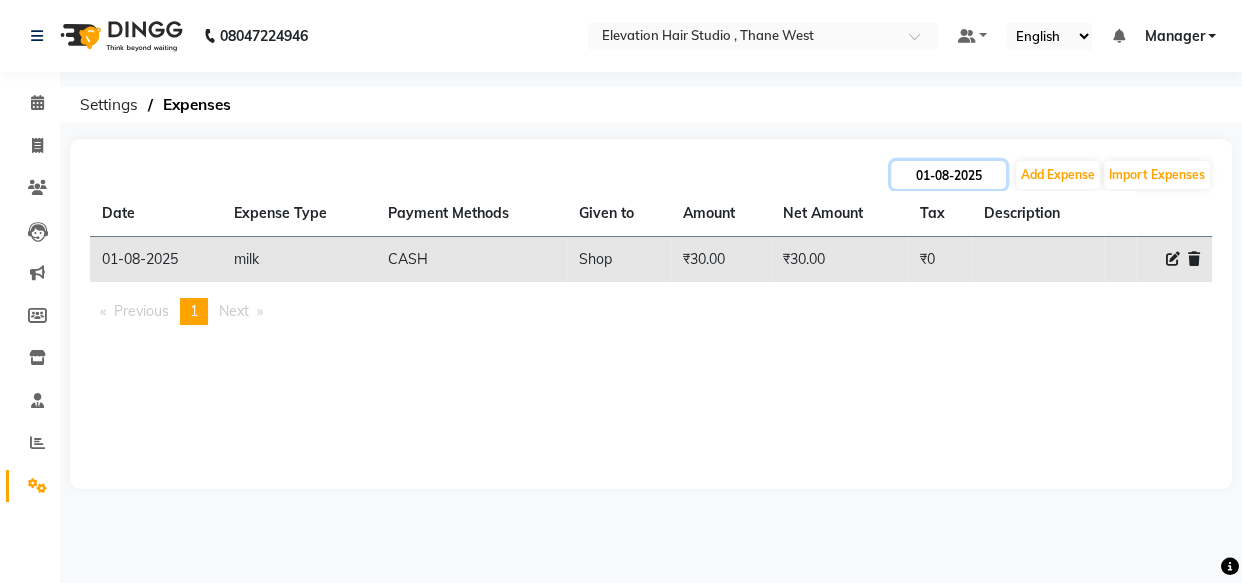 click on "01-08-2025" 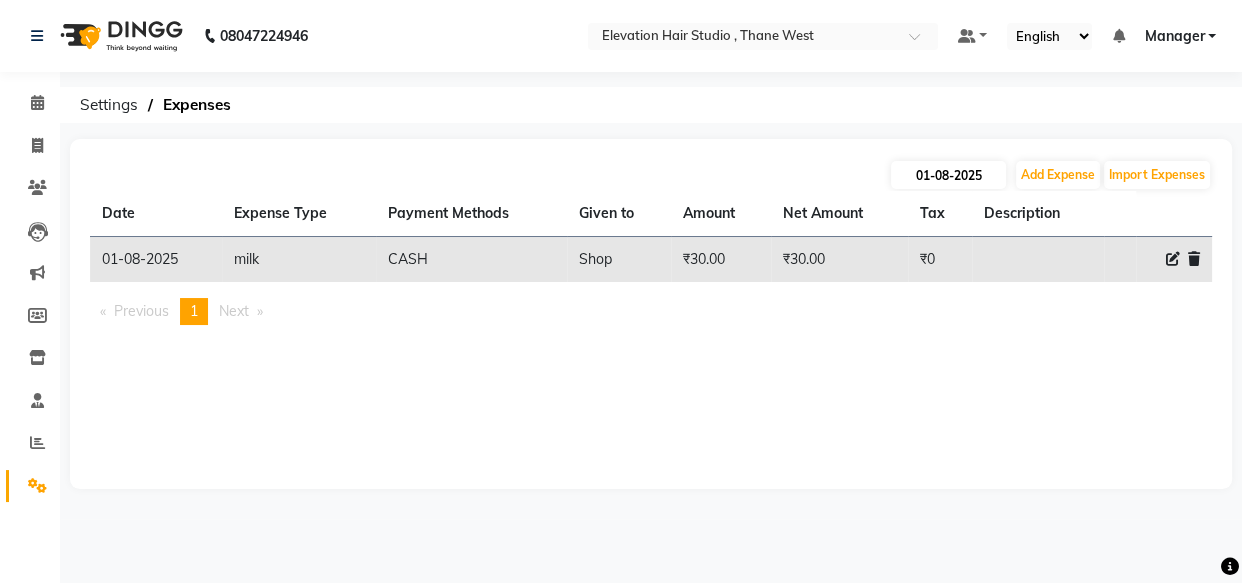 select on "8" 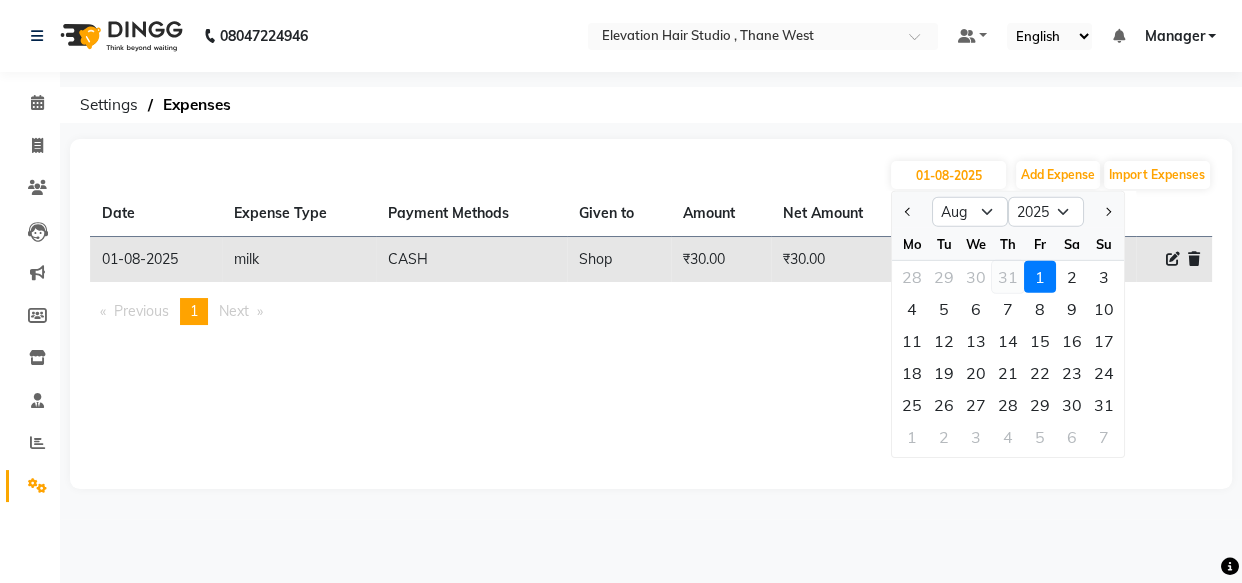click on "31" 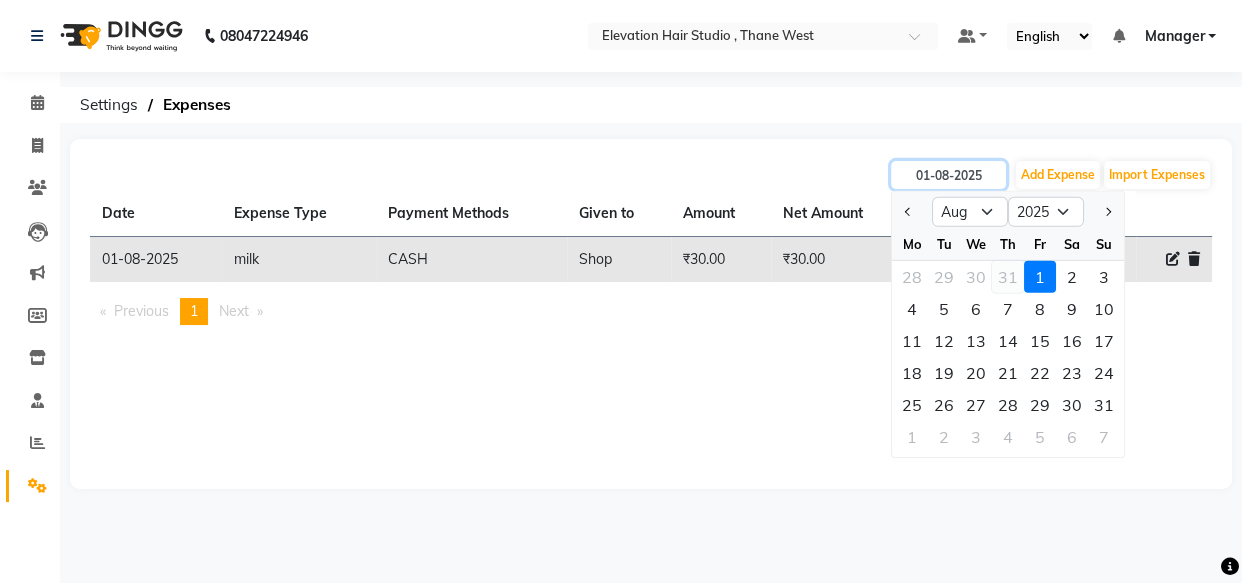 type on "31-07-2025" 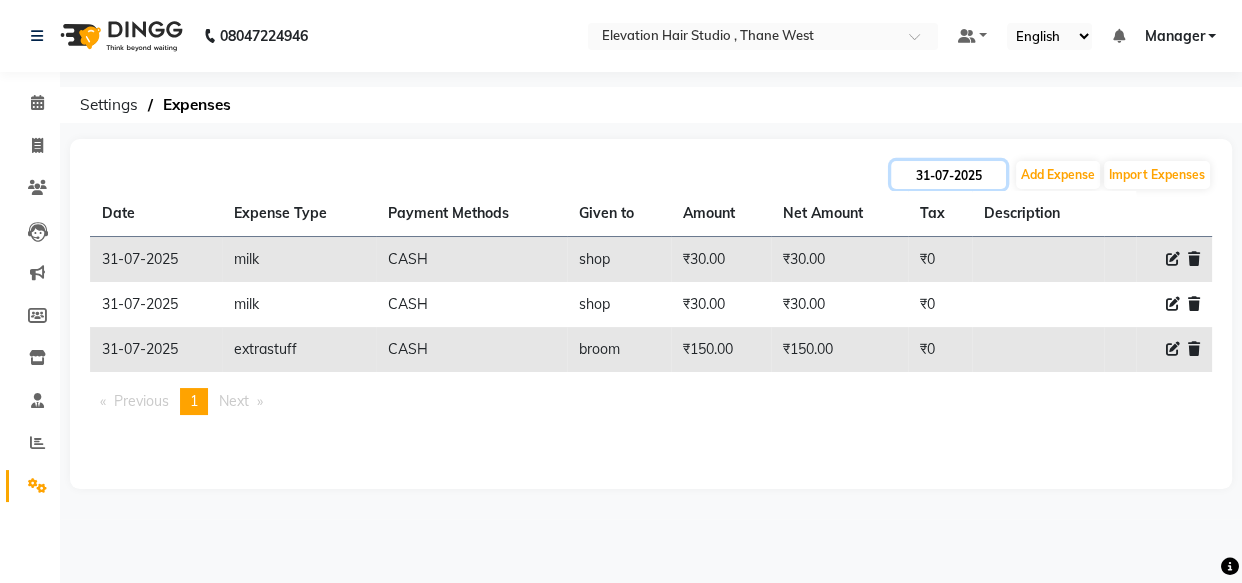 click on "31-07-2025" 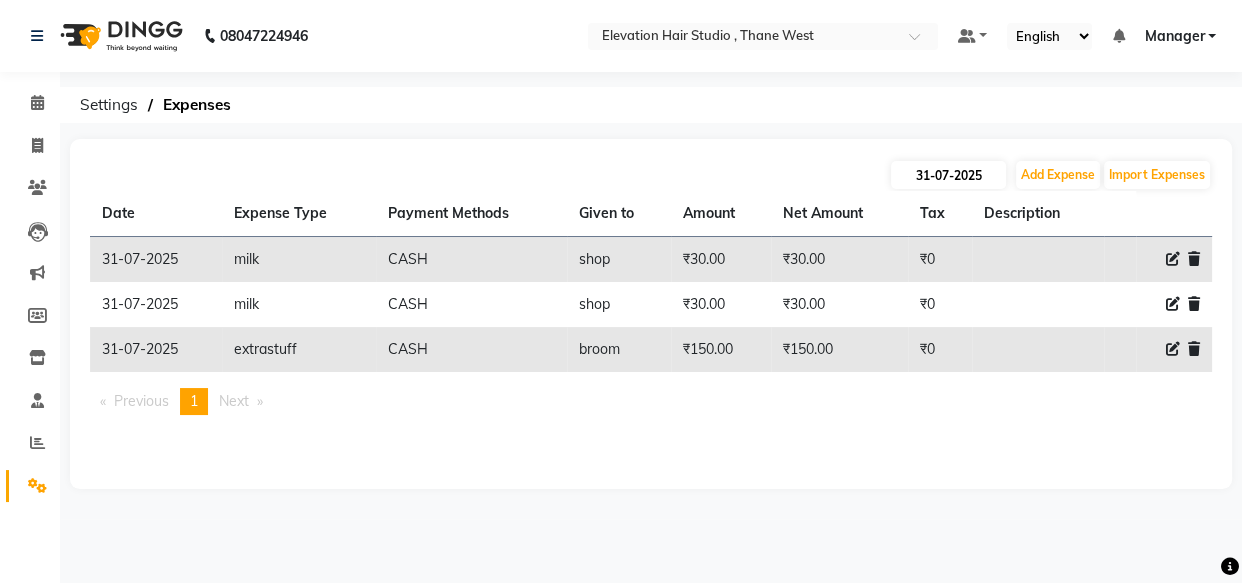 select on "7" 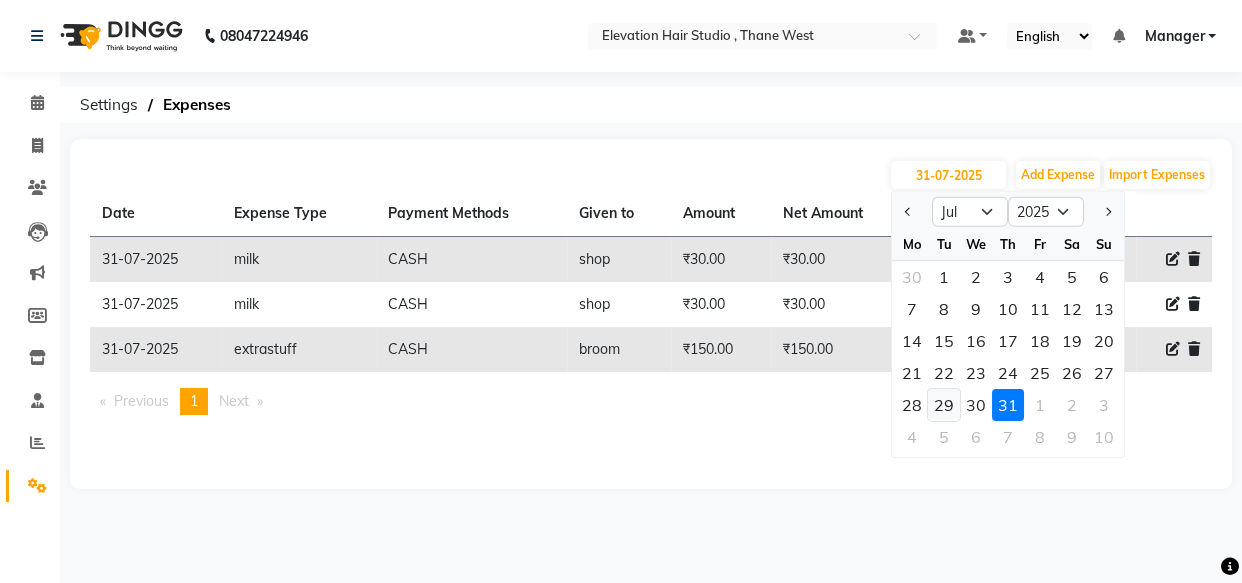 click on "29" 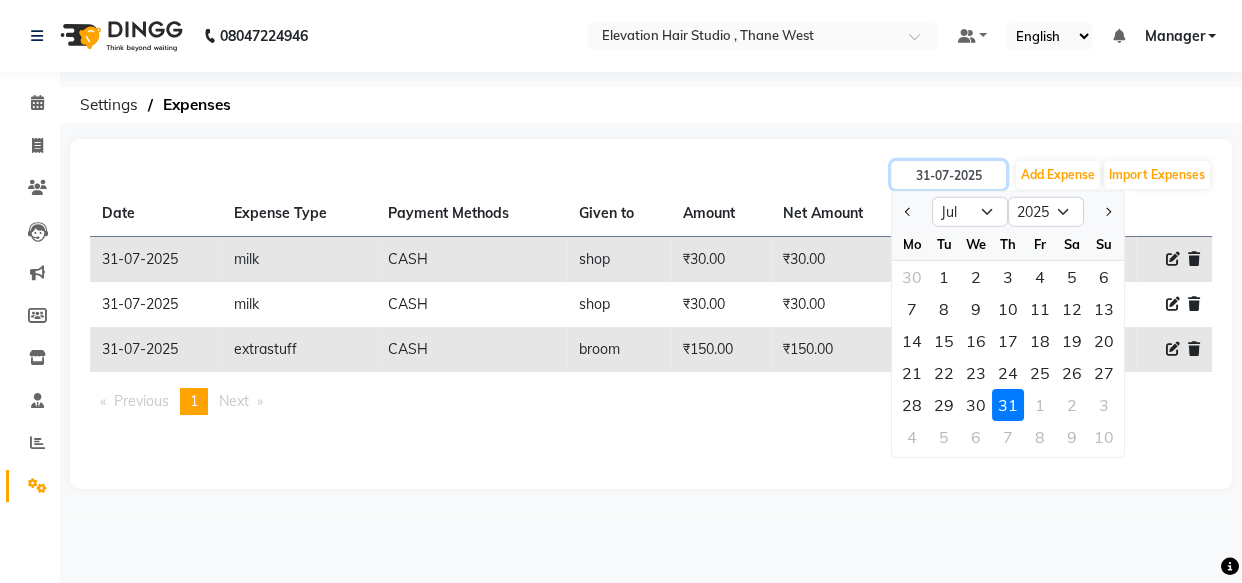type on "29-07-2025" 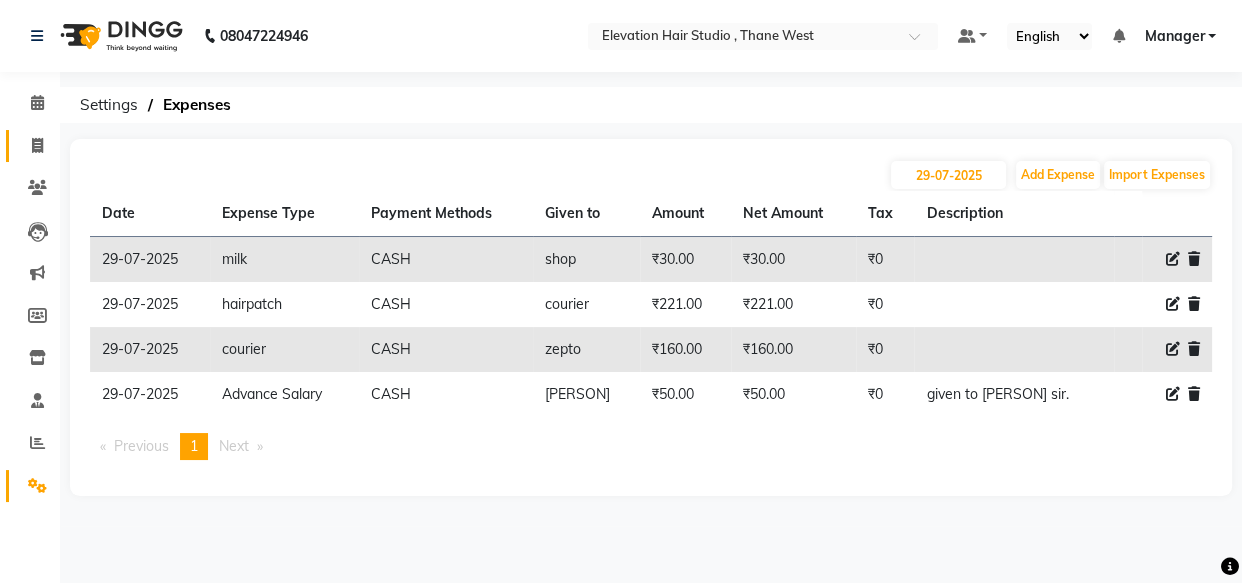 click 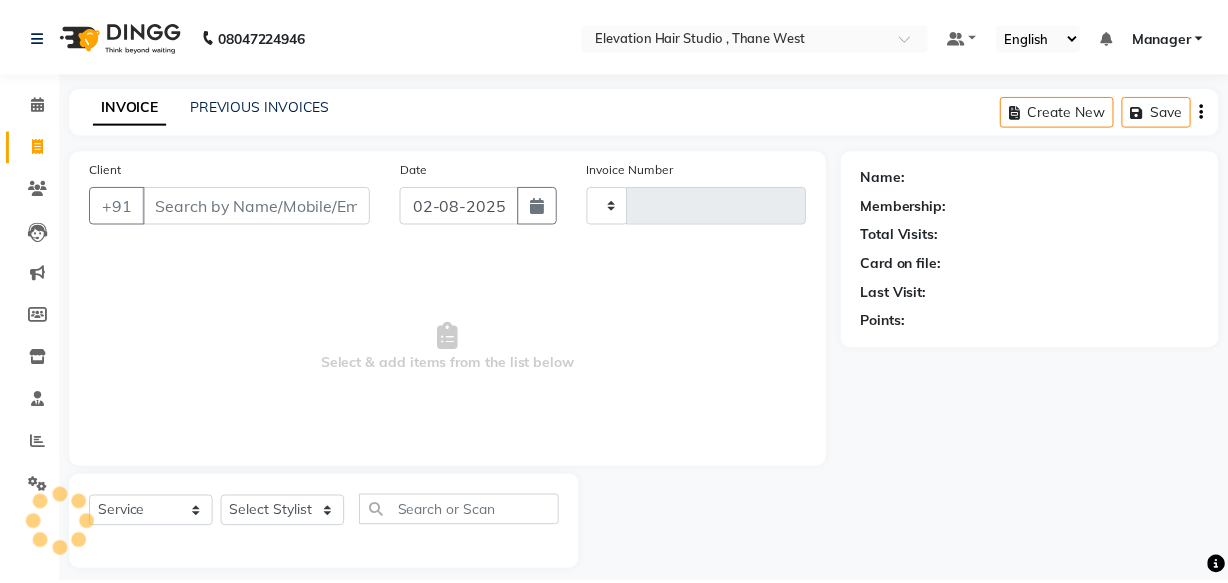 scroll, scrollTop: 19, scrollLeft: 0, axis: vertical 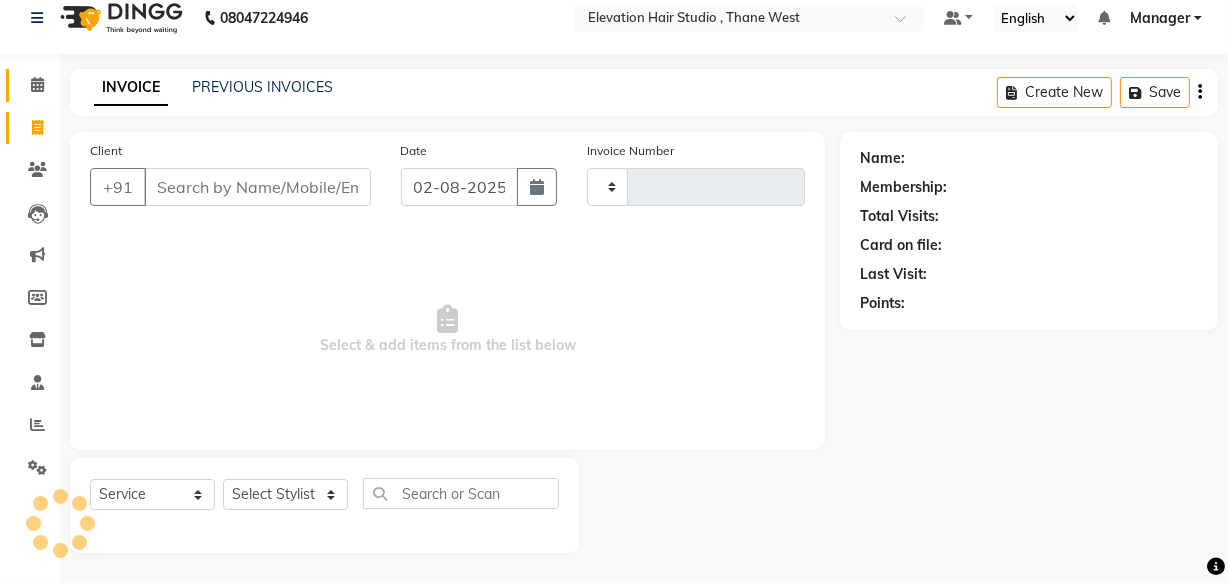 type on "0663" 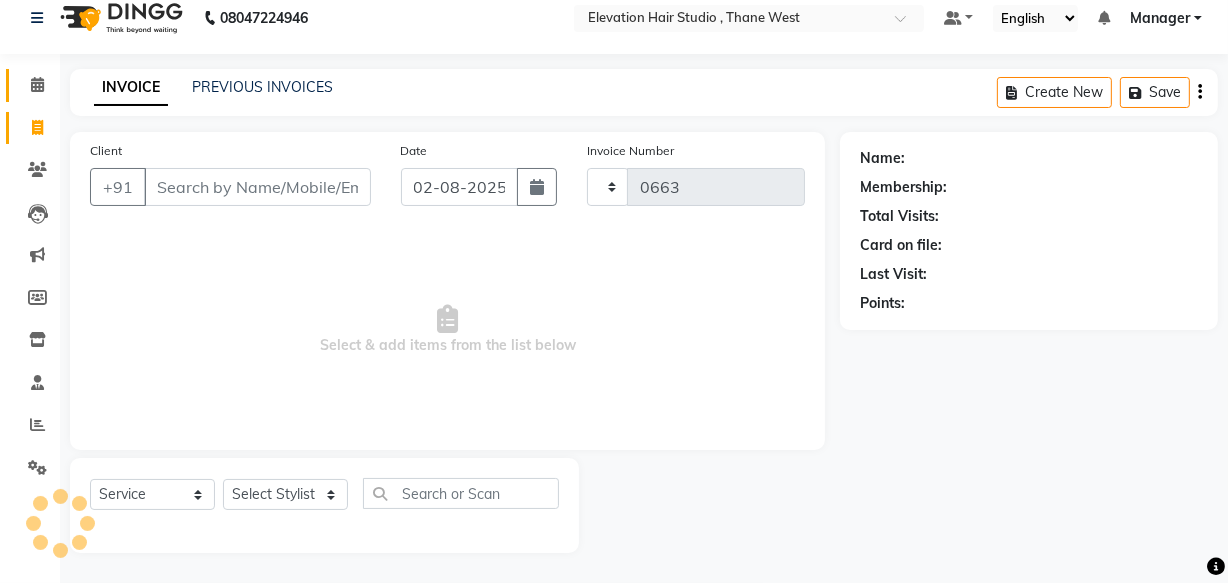 select on "6886" 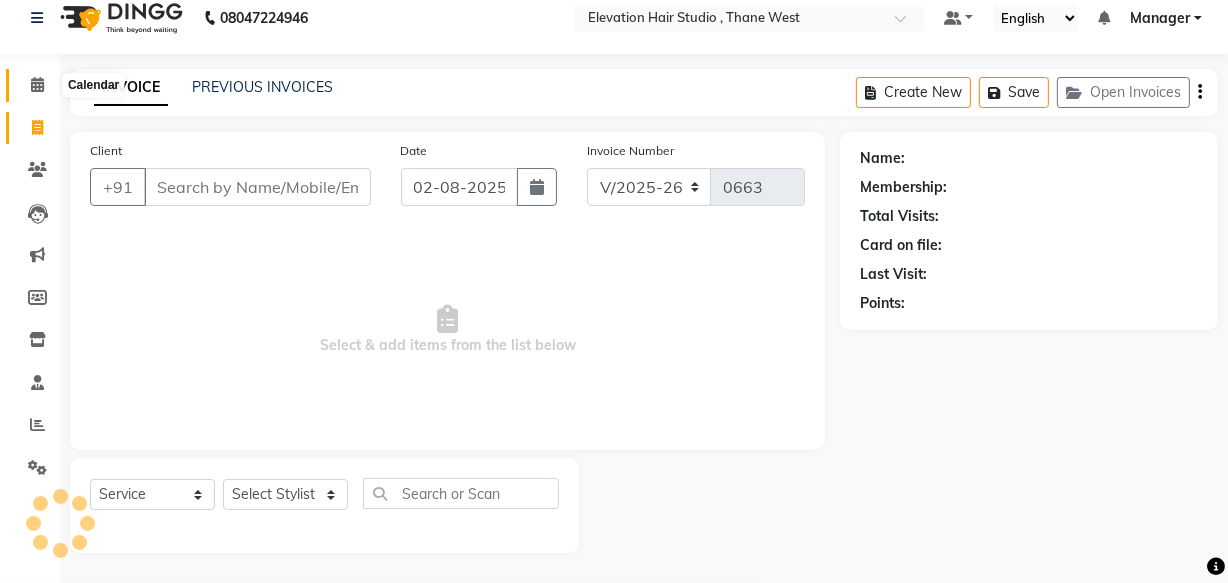 drag, startPoint x: 36, startPoint y: 80, endPoint x: 38, endPoint y: 69, distance: 11.18034 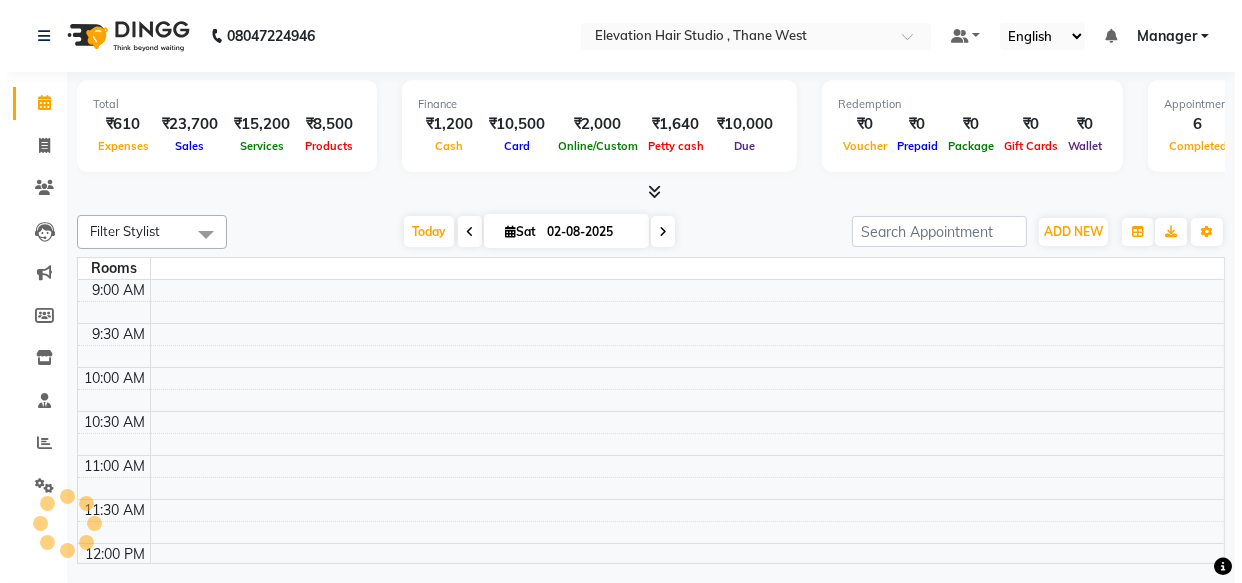 scroll, scrollTop: 0, scrollLeft: 0, axis: both 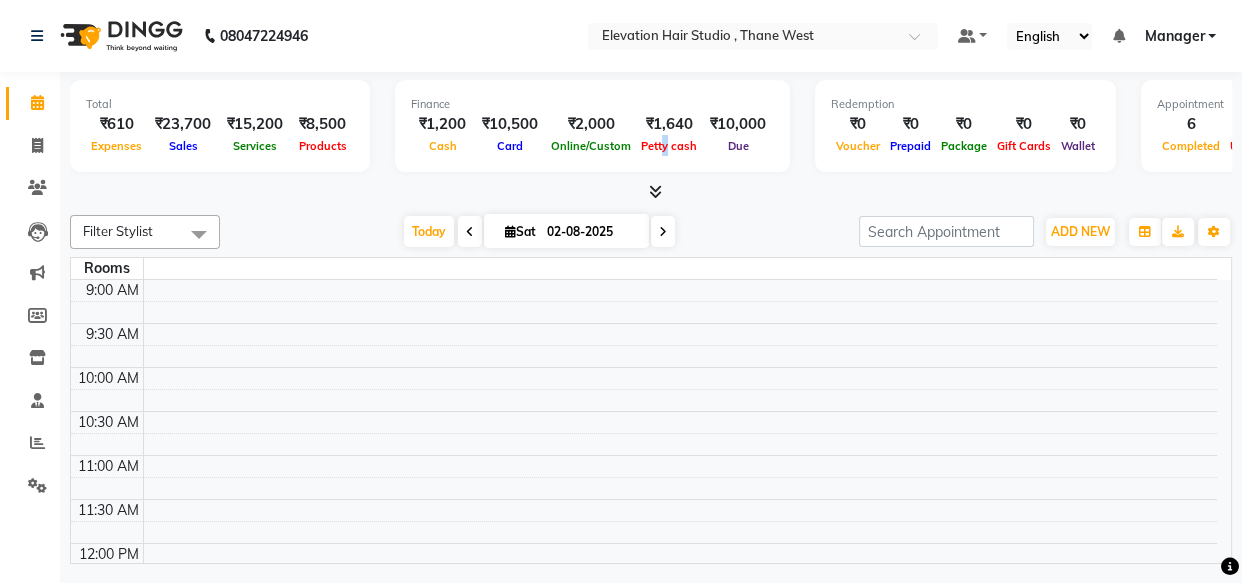 click on "Finance  ₹1,200  Cash ₹10,500  Card ₹2,000  Online/Custom ₹1,640 Petty cash ₹10,000 Due" at bounding box center (592, 126) 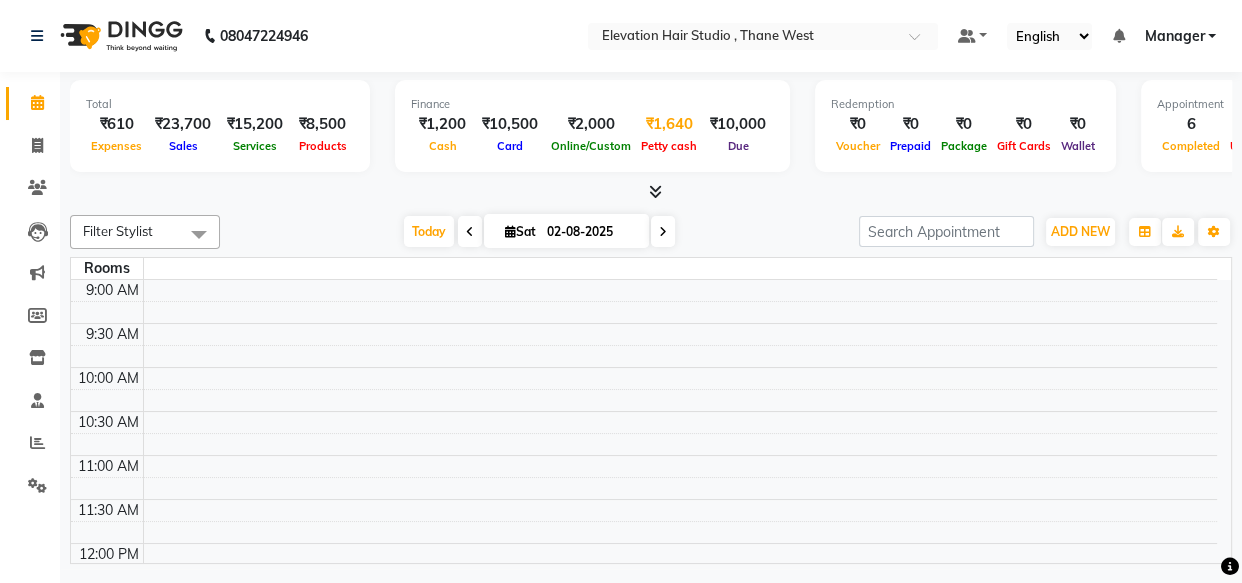 click on "Petty cash" at bounding box center [669, 146] 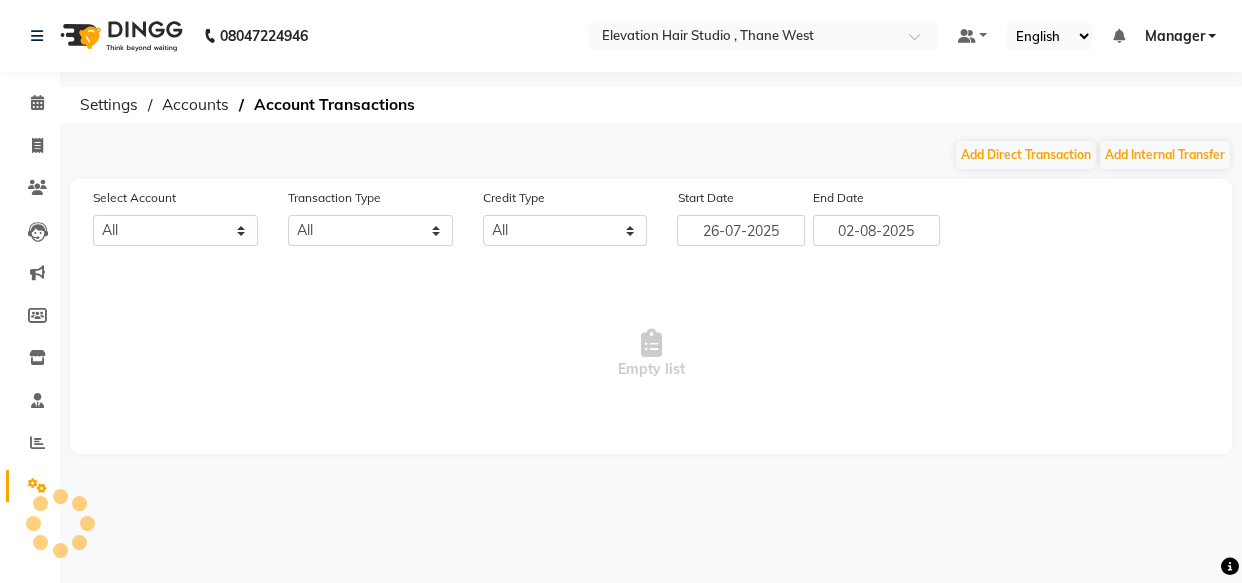 select on "5950" 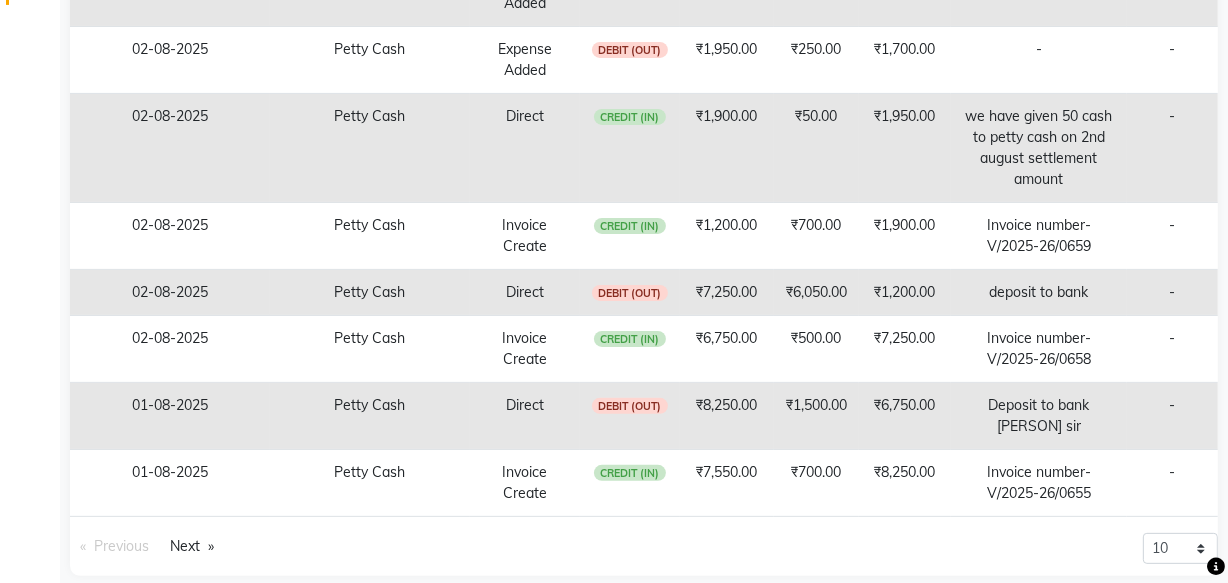 scroll, scrollTop: 520, scrollLeft: 0, axis: vertical 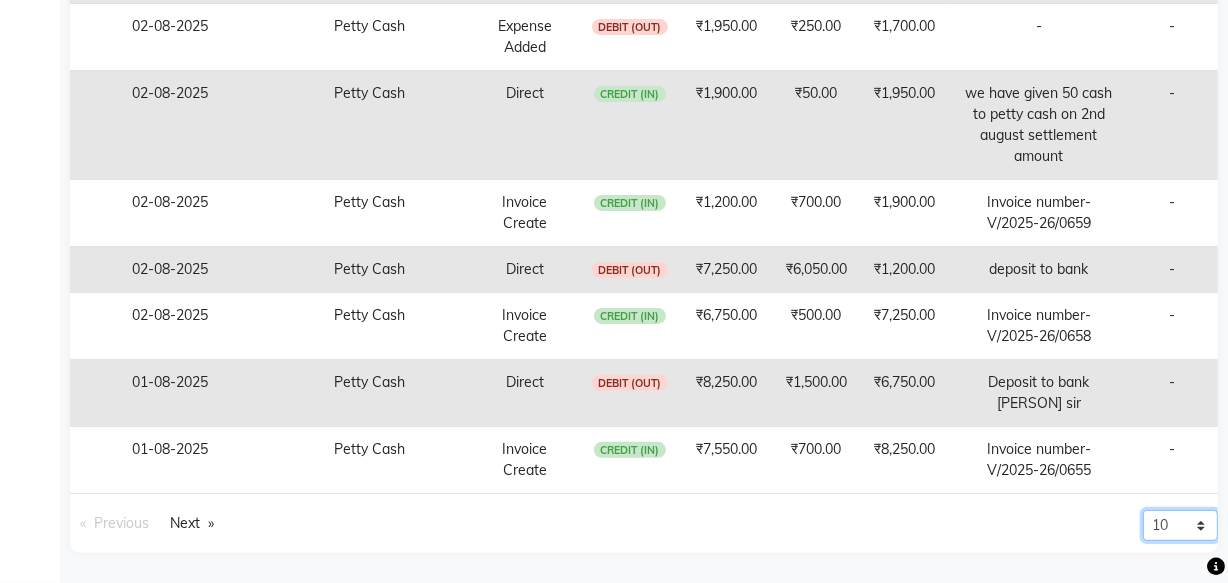 click on "10 20 50 100" 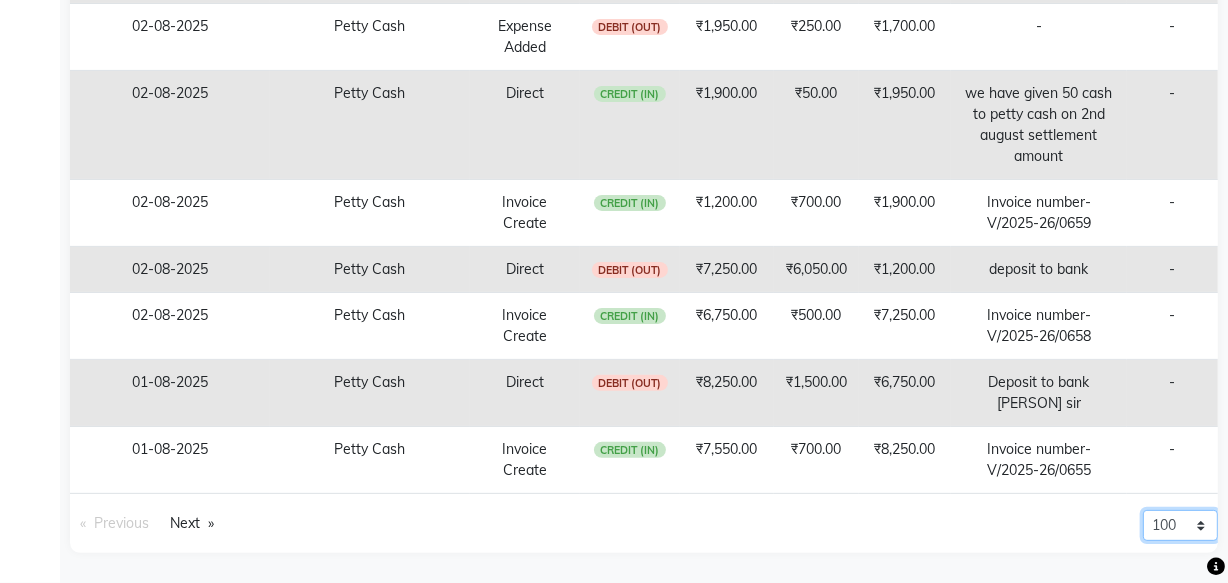 click on "10 20 50 100" 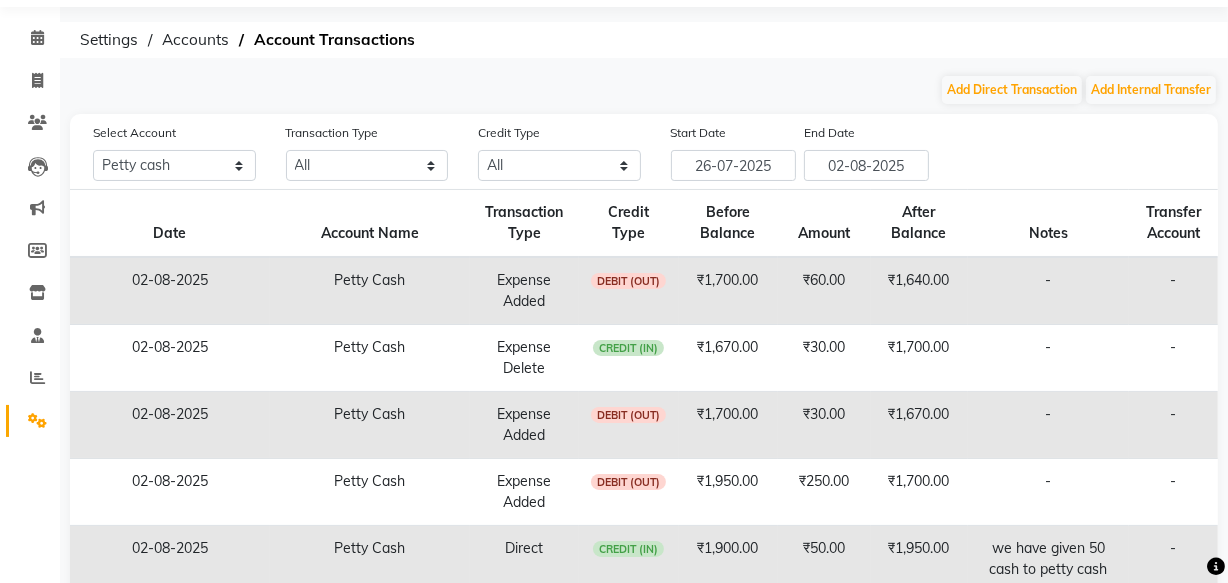 scroll, scrollTop: 0, scrollLeft: 0, axis: both 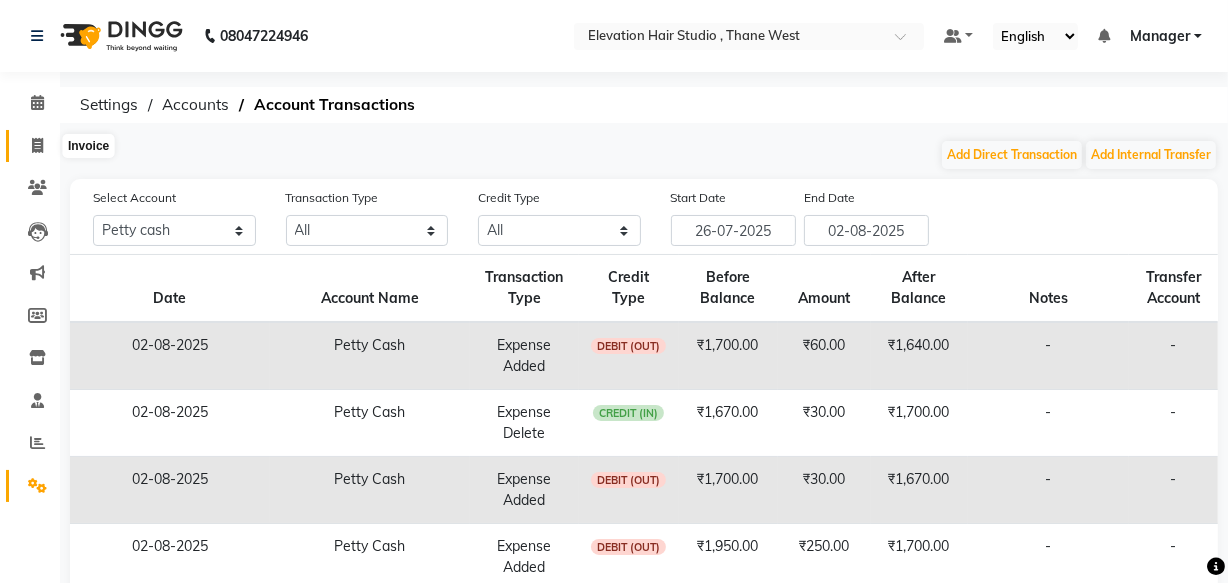 click 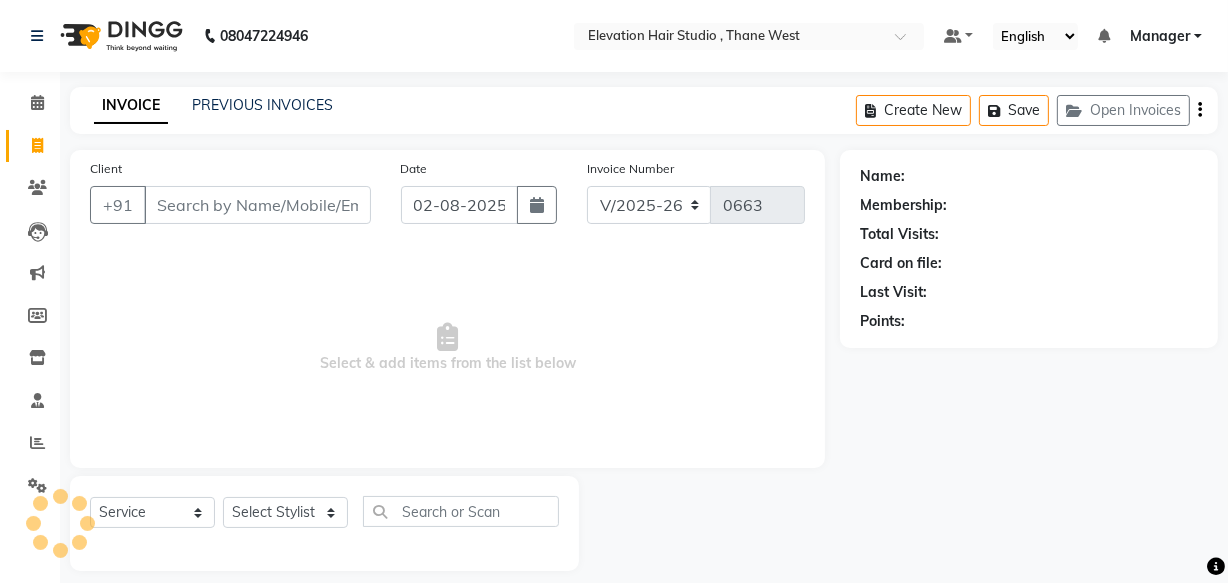 scroll, scrollTop: 19, scrollLeft: 0, axis: vertical 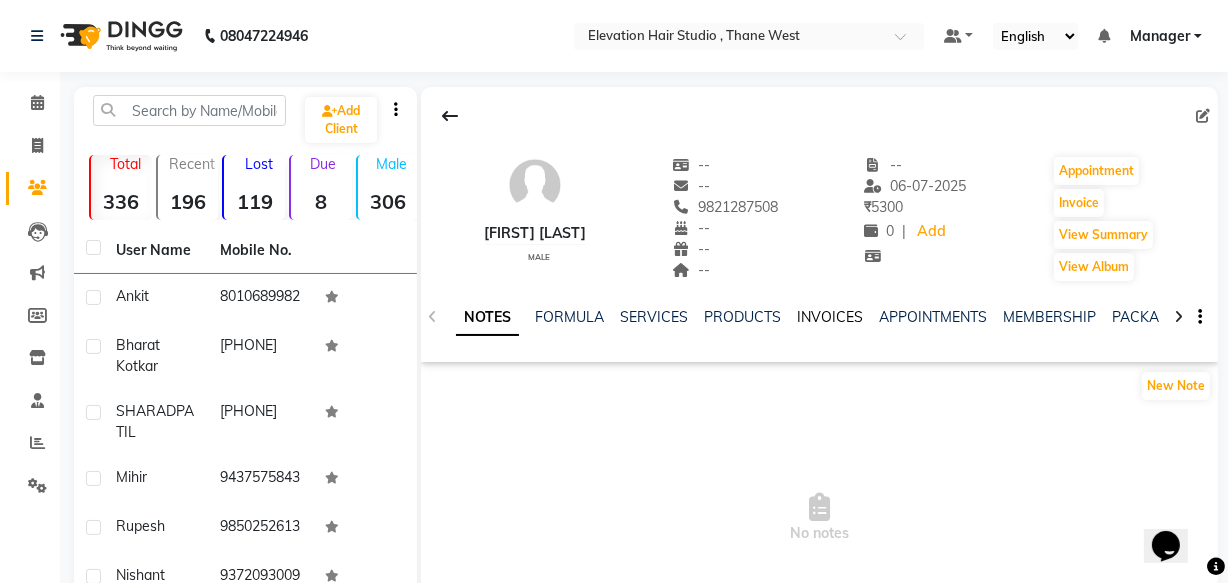 click on "INVOICES" 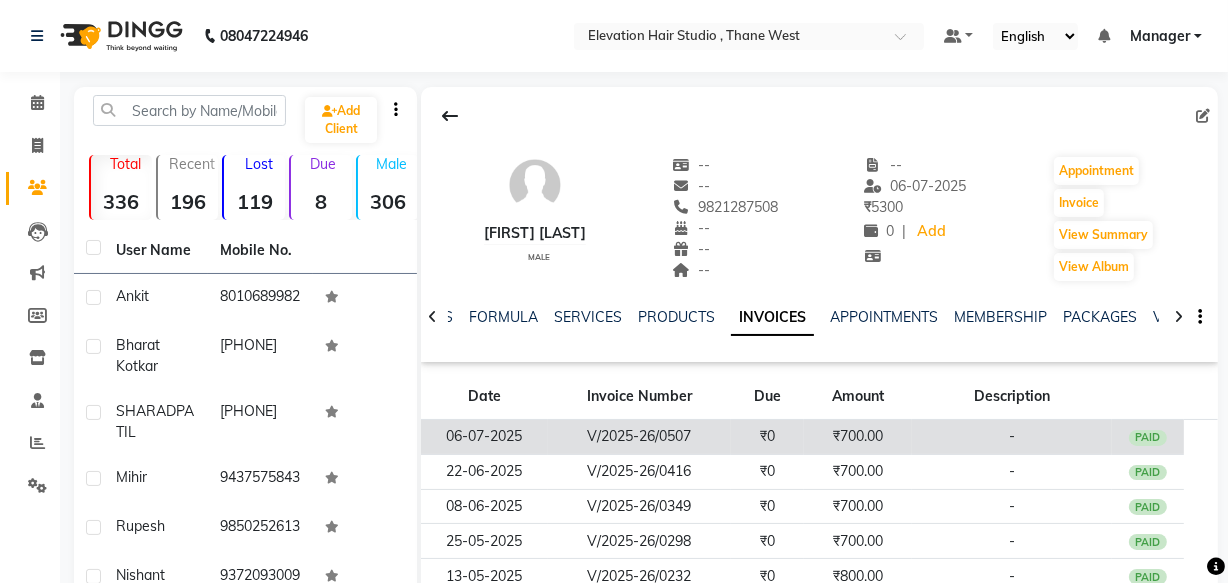 click on "₹0" 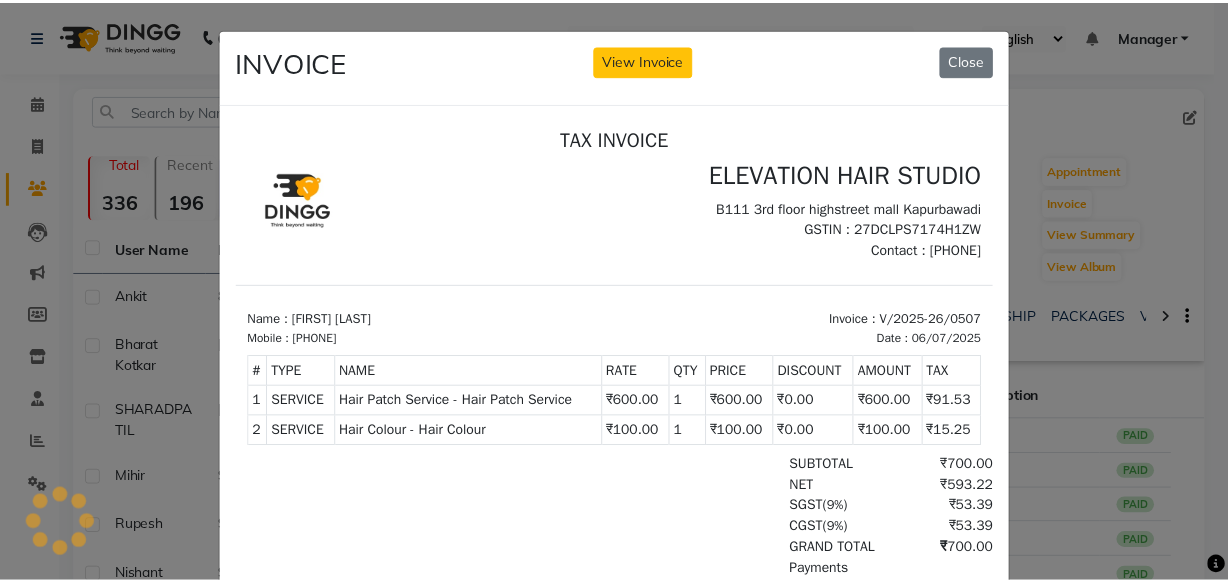 scroll, scrollTop: 0, scrollLeft: 0, axis: both 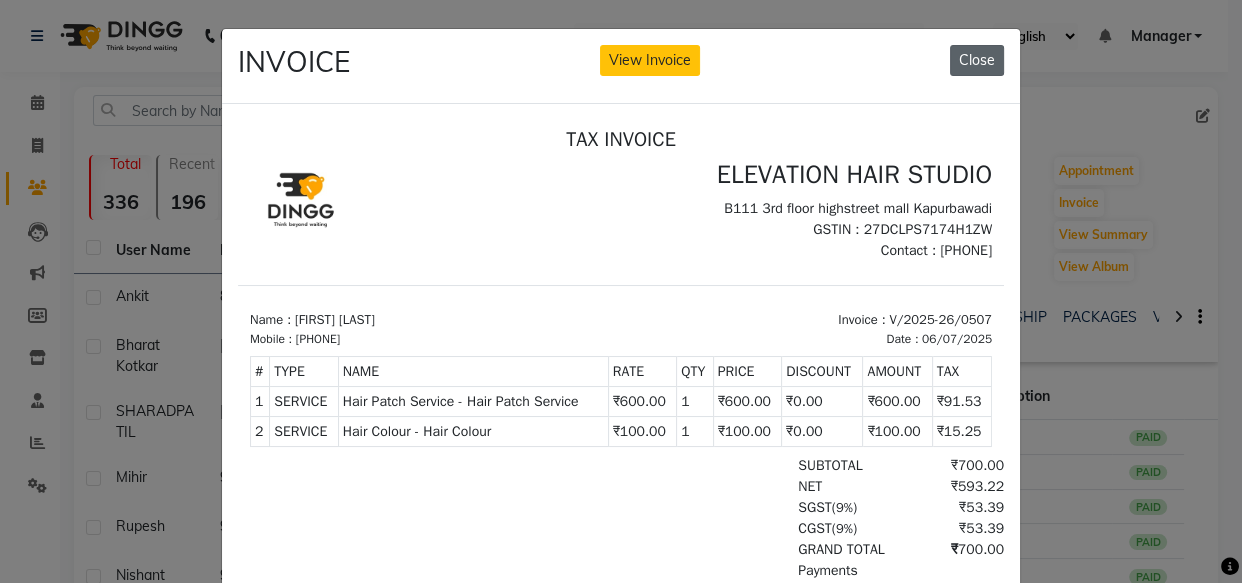 click on "Close" 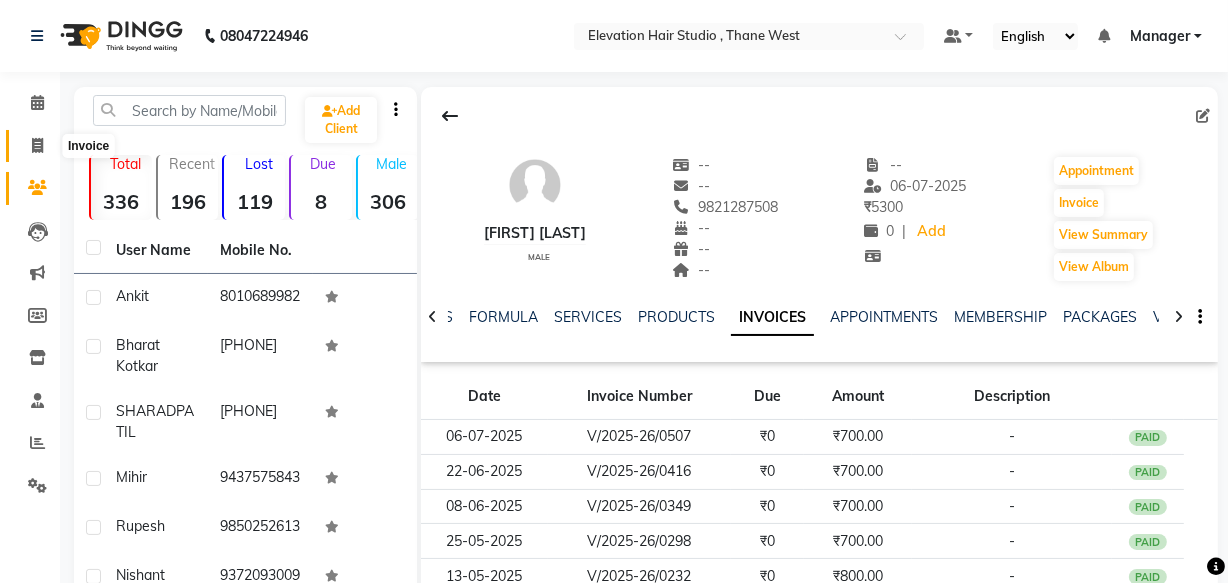 click 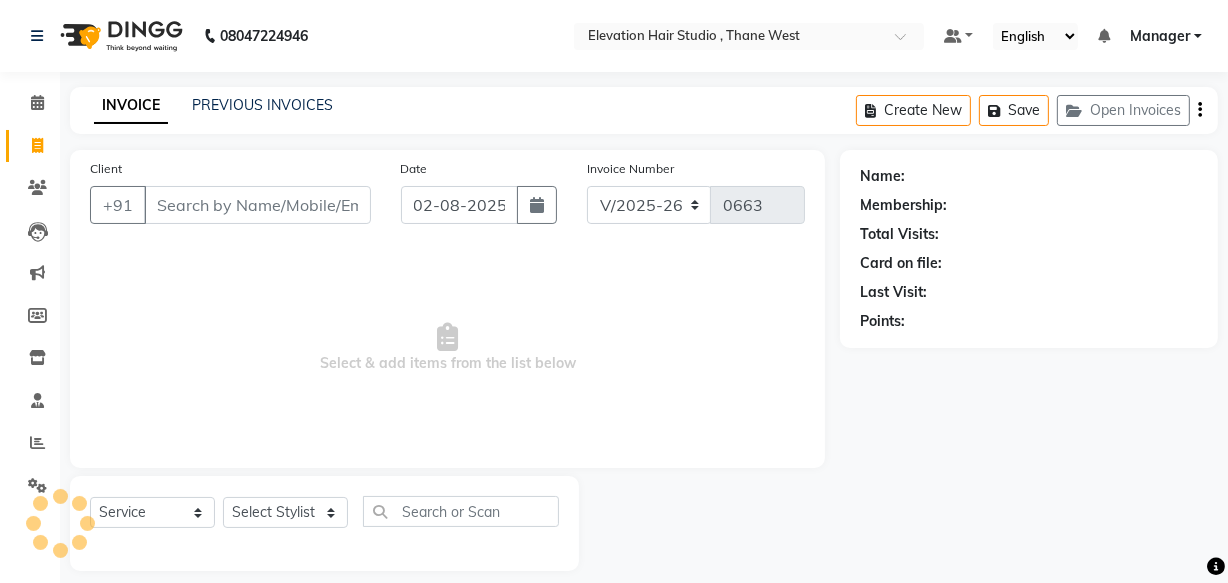 scroll, scrollTop: 19, scrollLeft: 0, axis: vertical 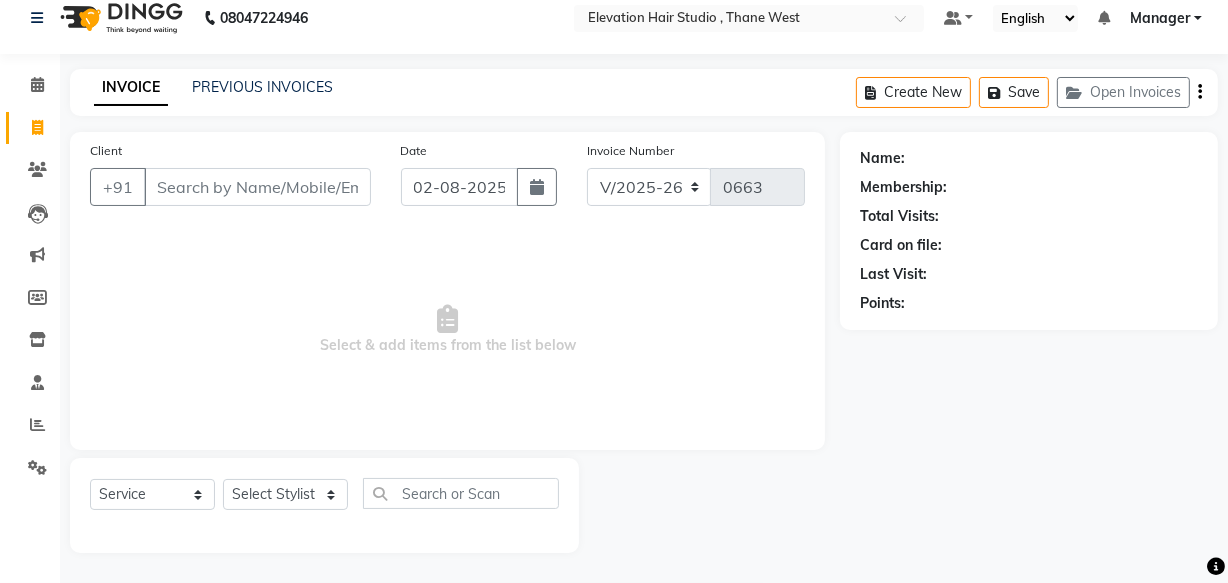drag, startPoint x: 240, startPoint y: 193, endPoint x: 238, endPoint y: 183, distance: 10.198039 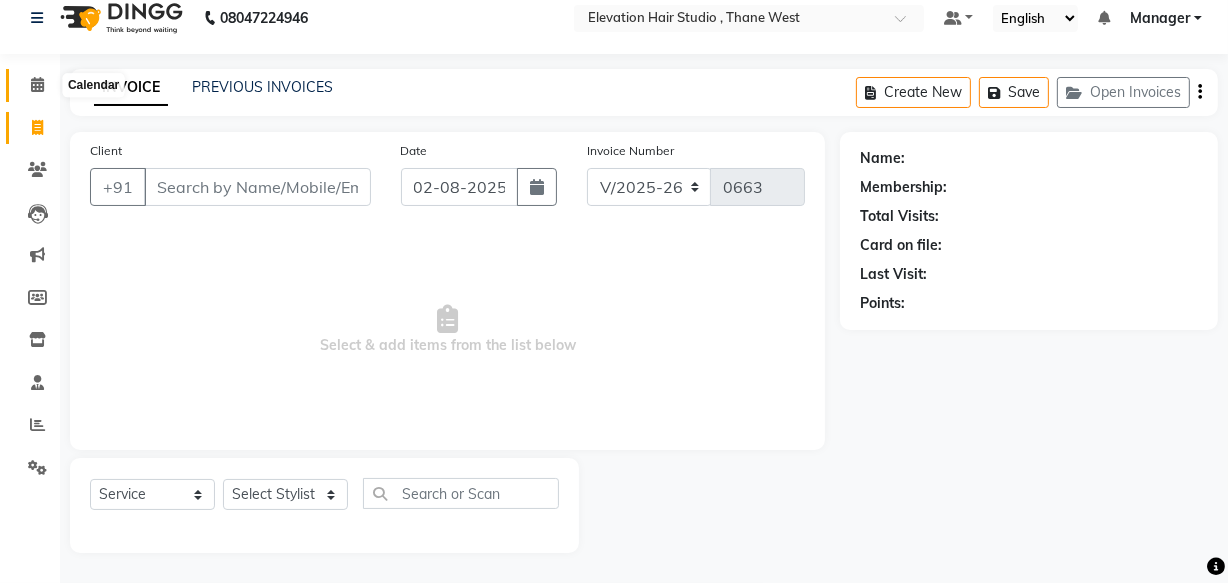 click 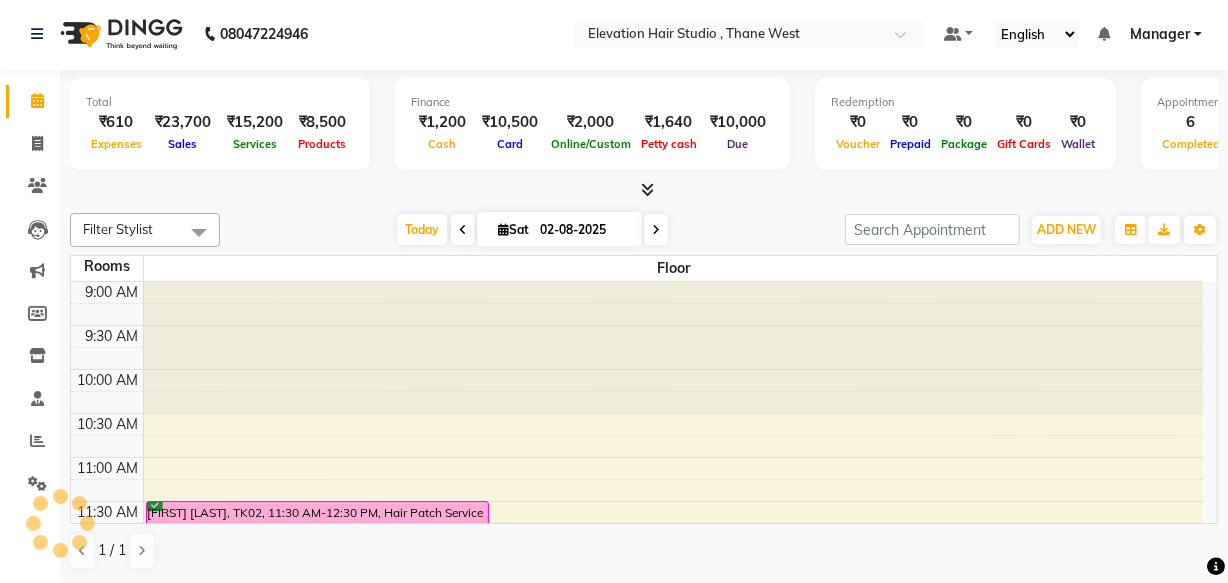scroll, scrollTop: 0, scrollLeft: 0, axis: both 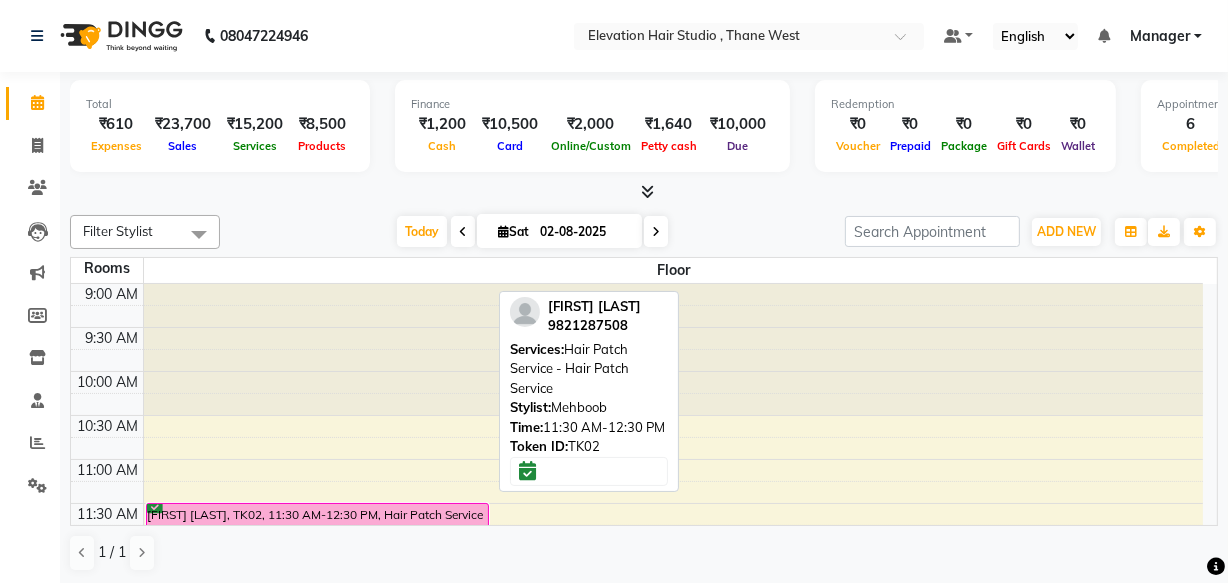 click at bounding box center [318, 505] 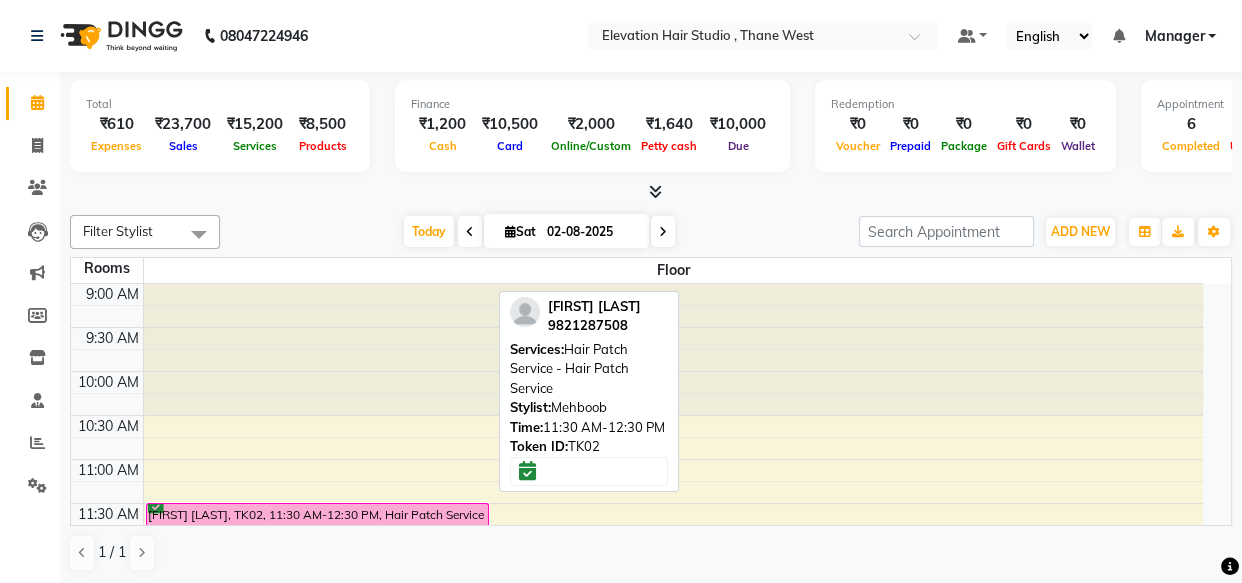 select on "6" 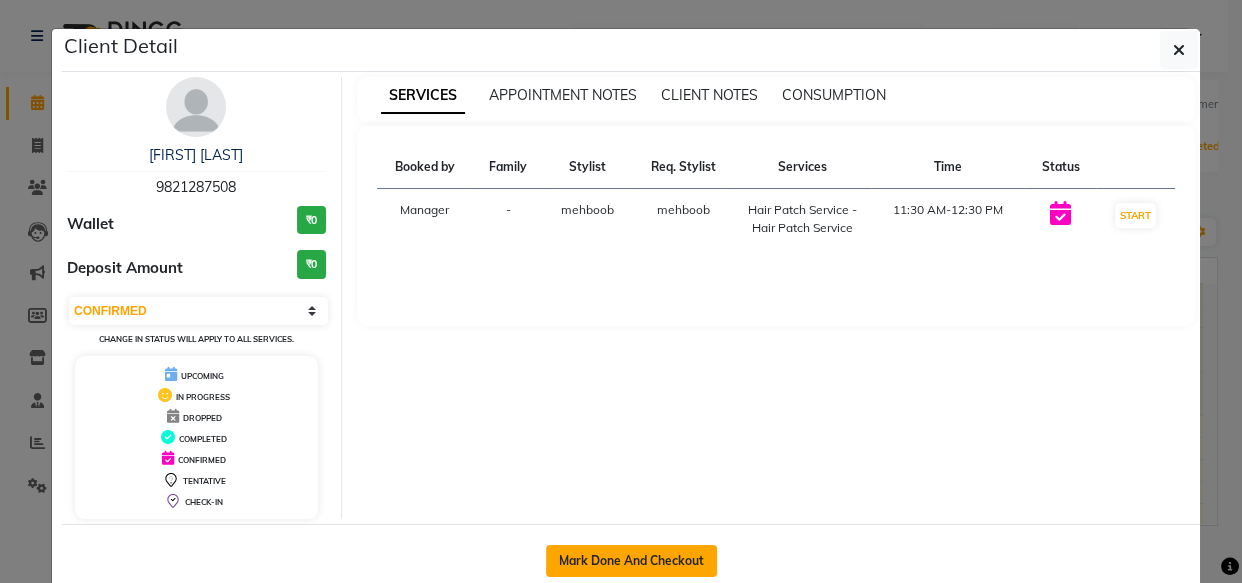 click on "Mark Done And Checkout" 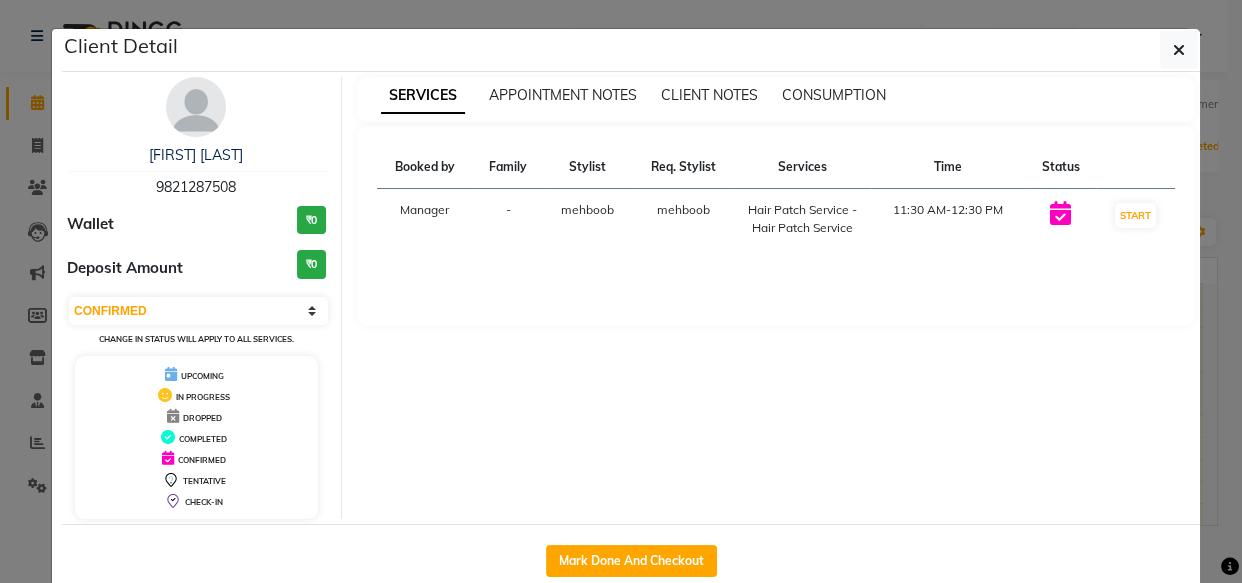 select on "6886" 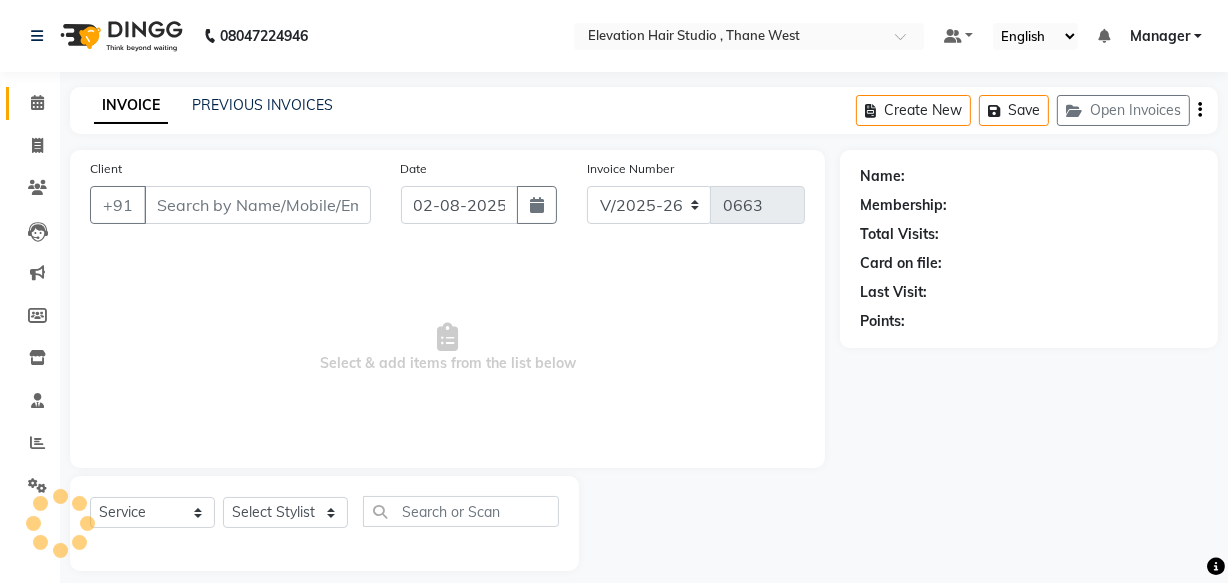 type on "9821287508" 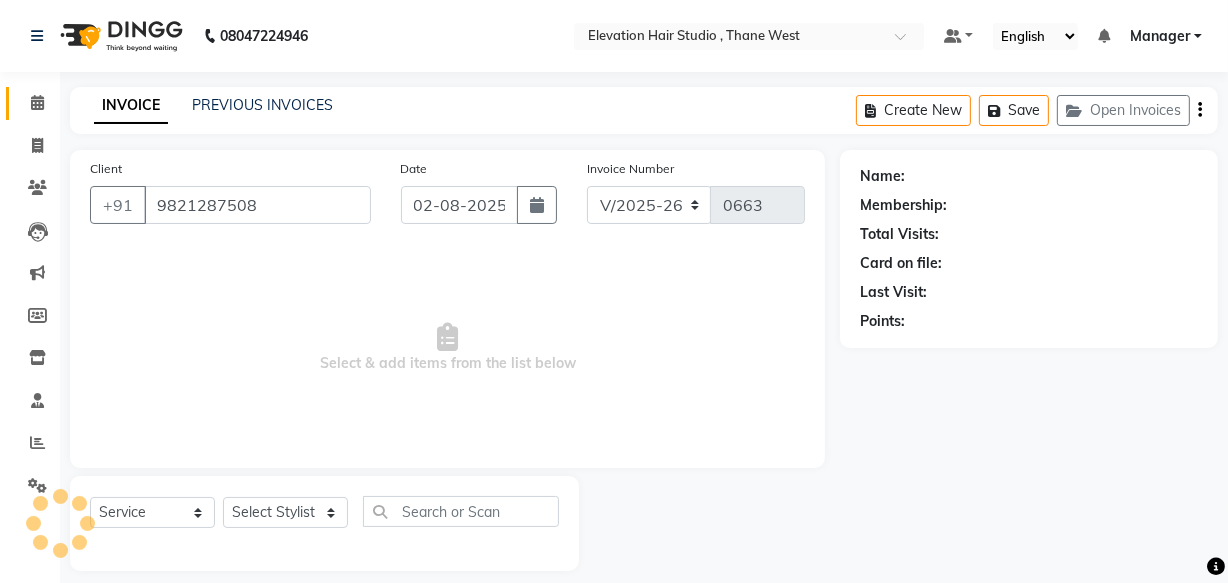 select on "62586" 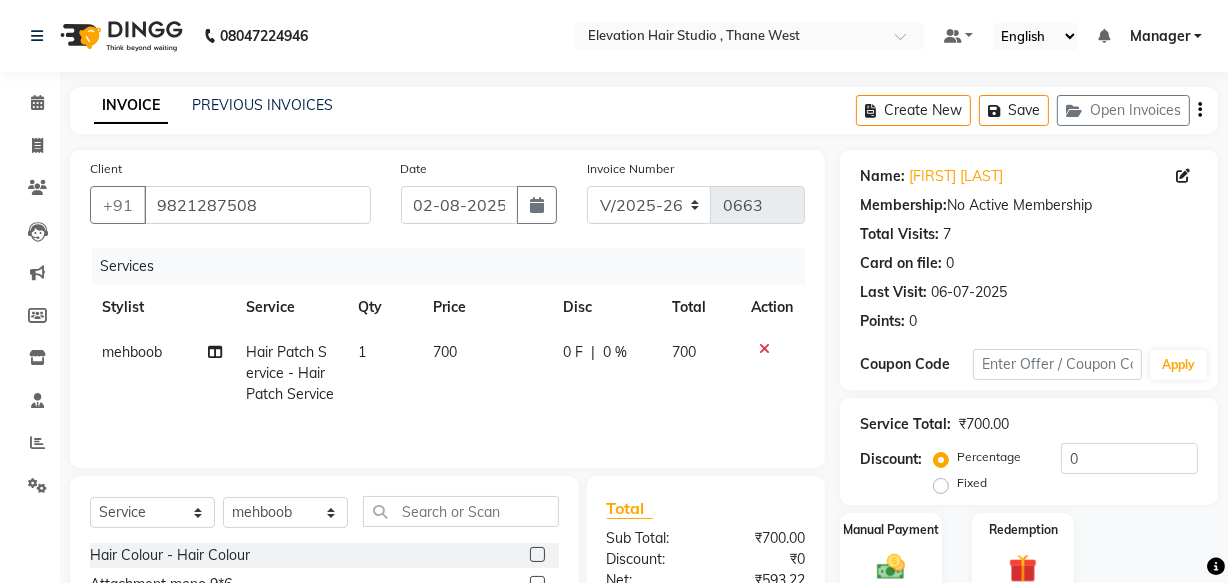 click on "700" 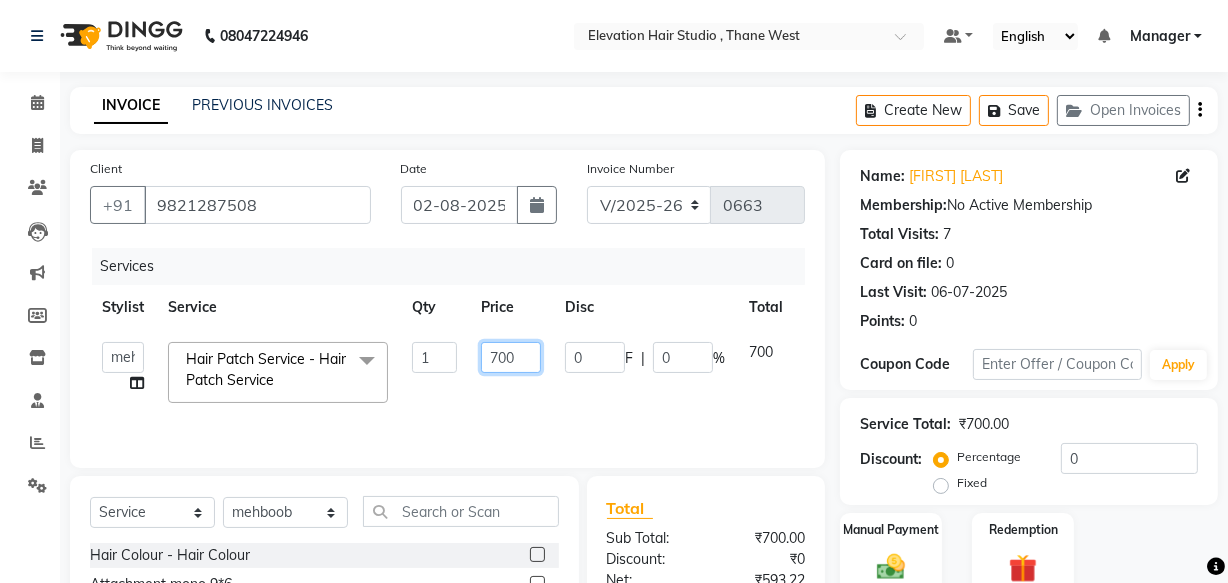 click on "700" 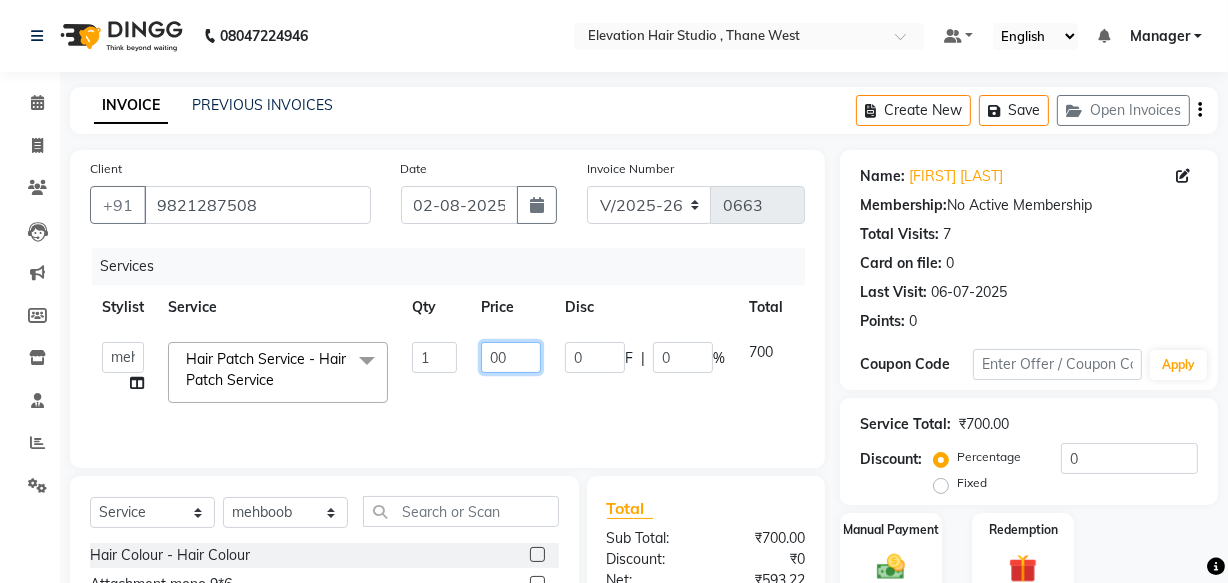 type on "600" 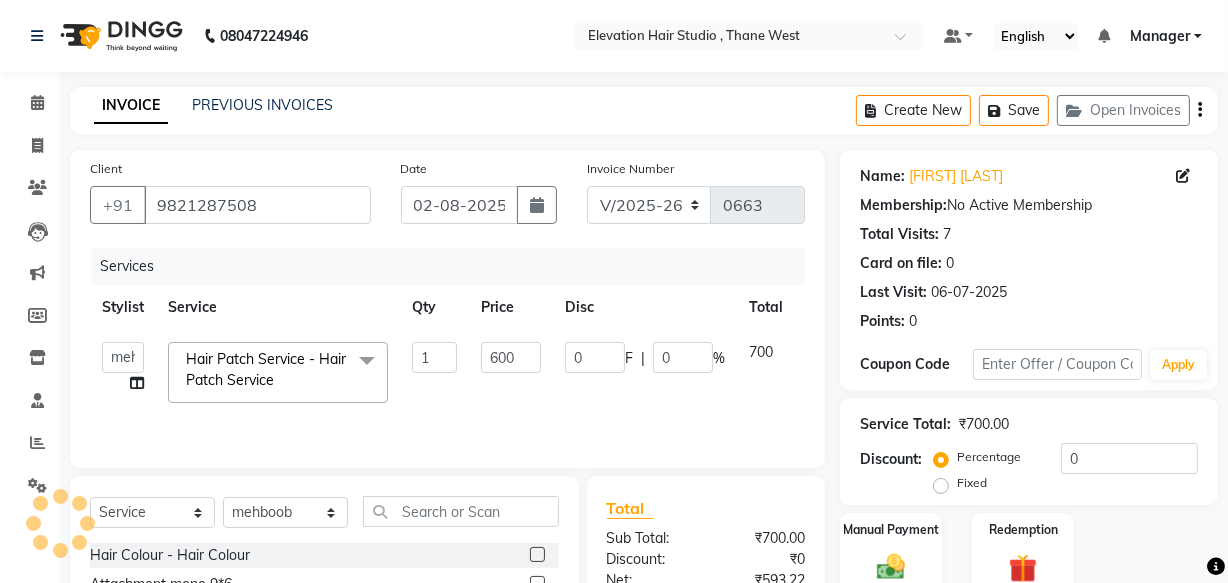 click on "0 F | 0 %" 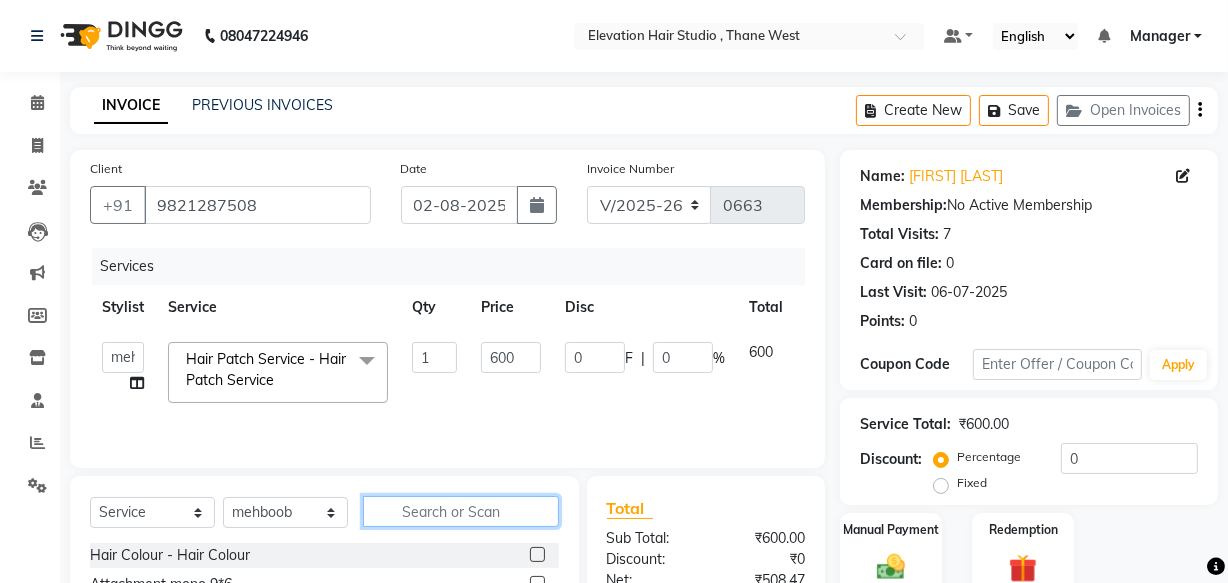 click 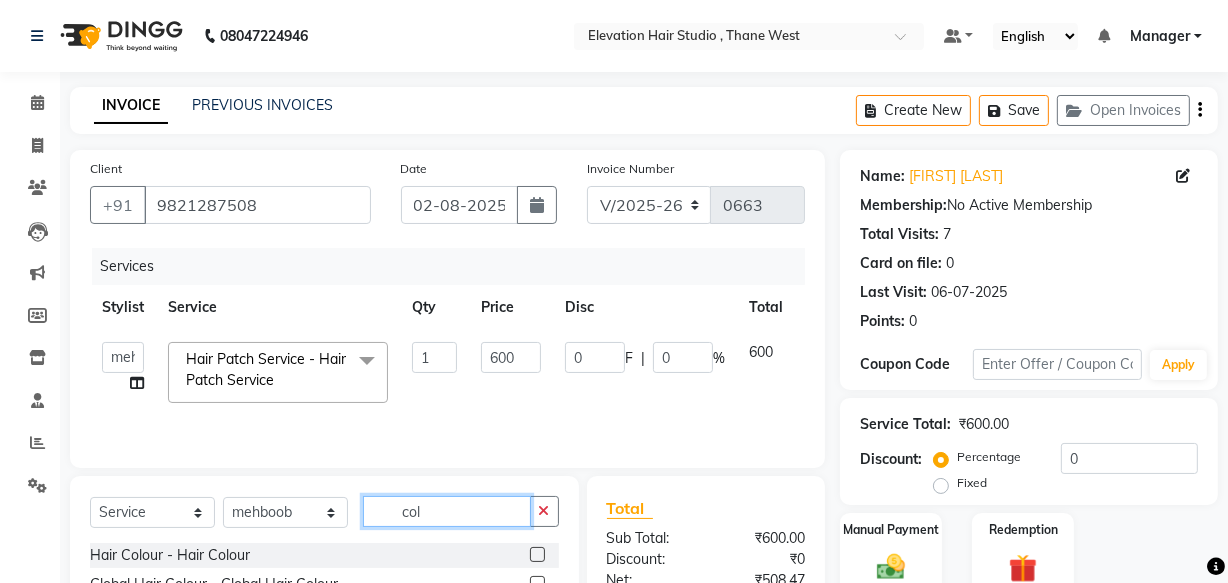 scroll, scrollTop: 91, scrollLeft: 0, axis: vertical 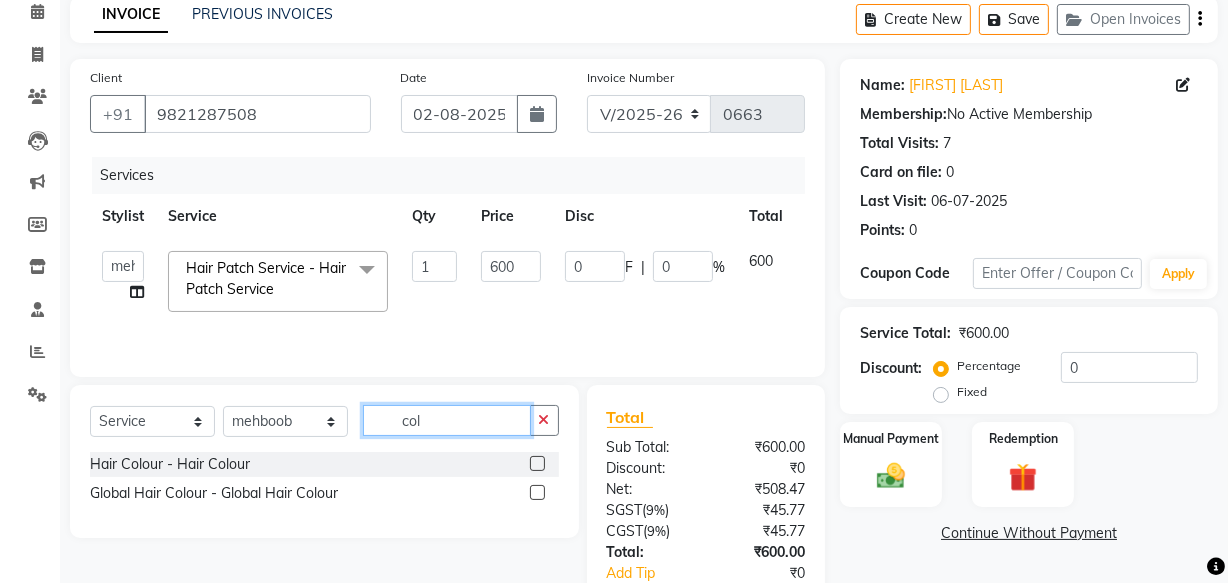 type on "col" 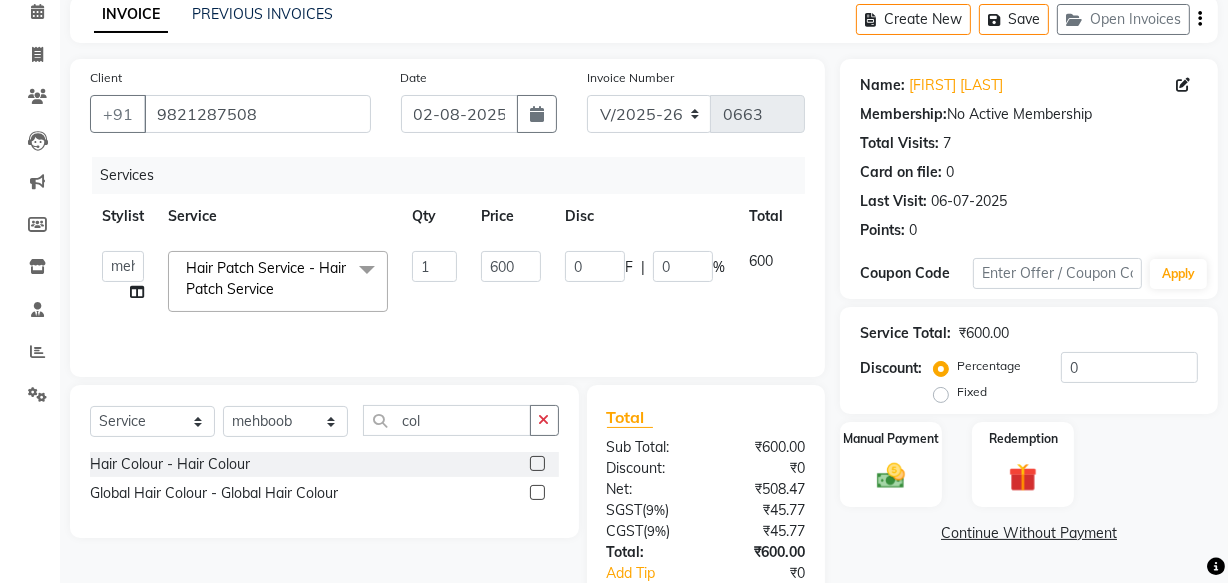 click 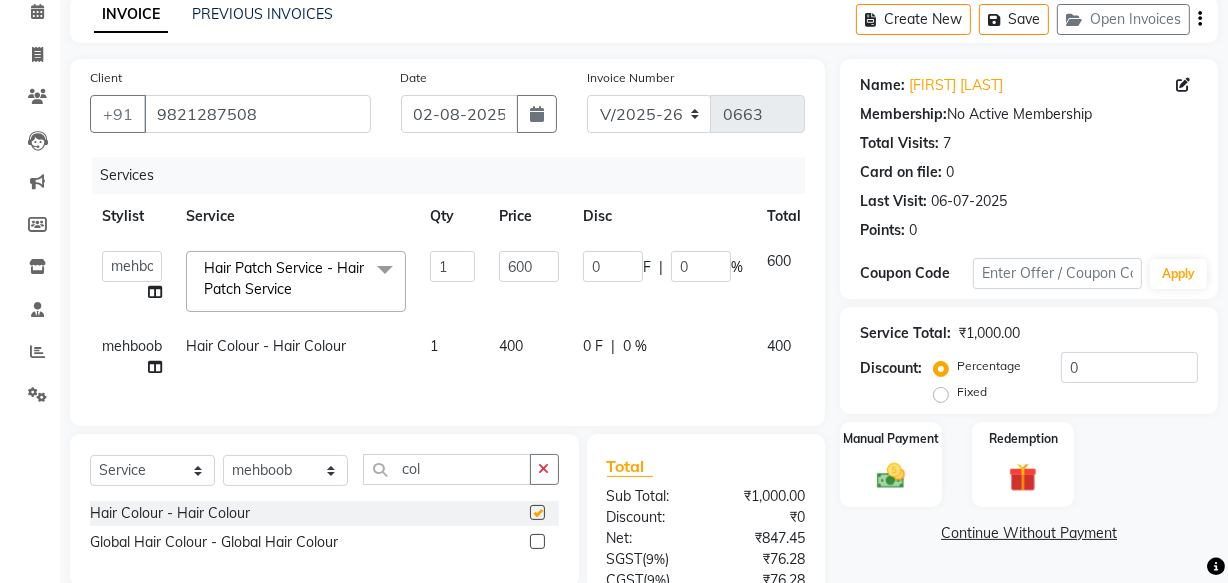 checkbox on "false" 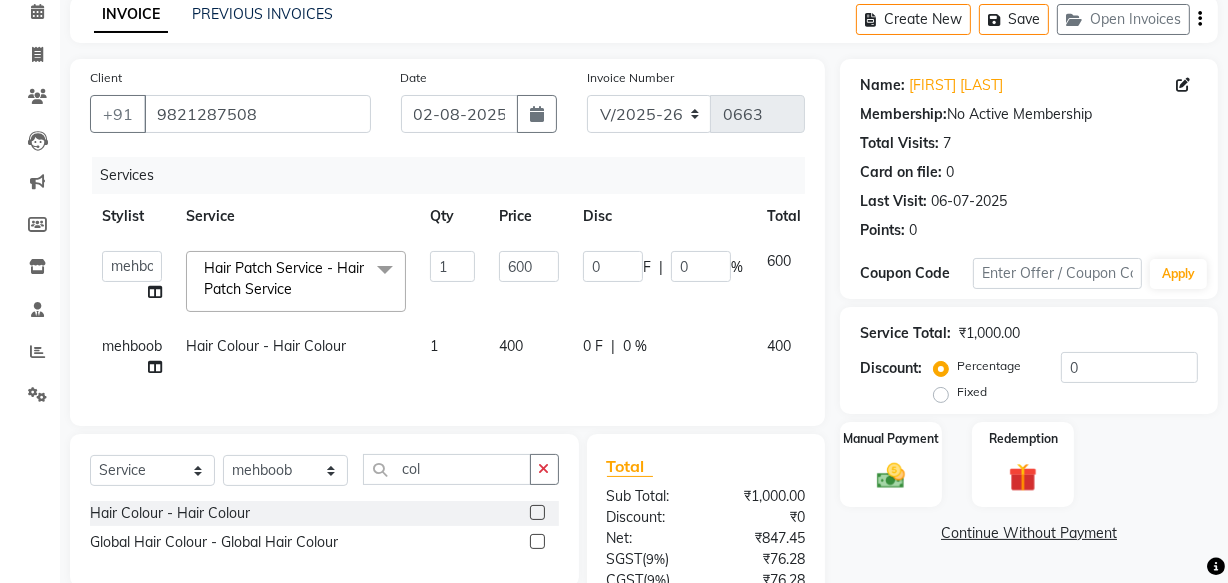 click on "400" 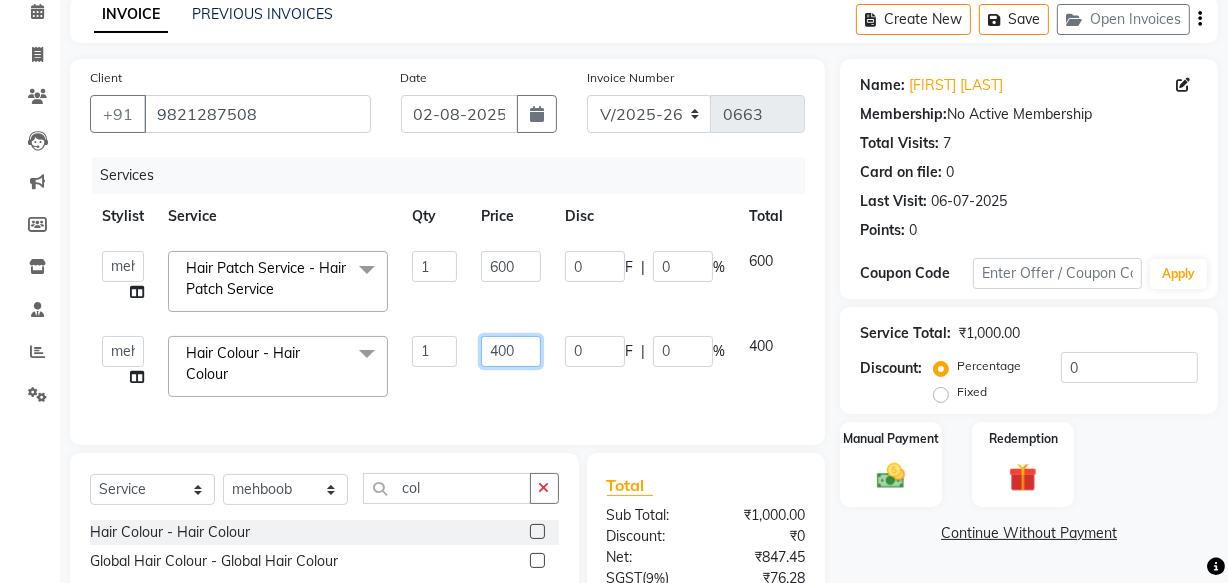 click on "400" 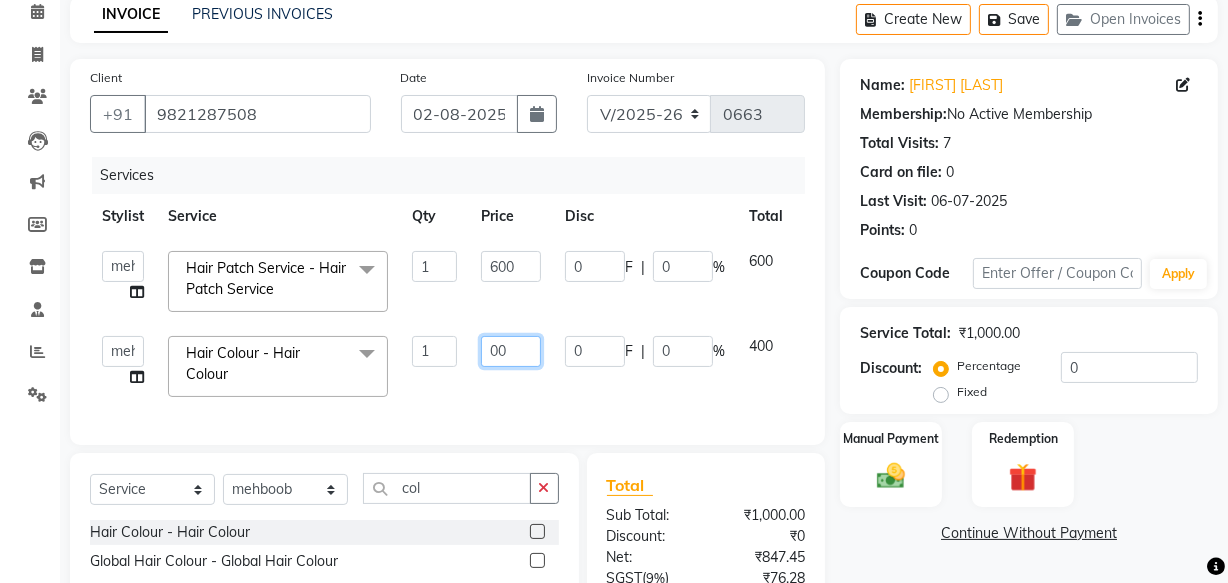 type on "100" 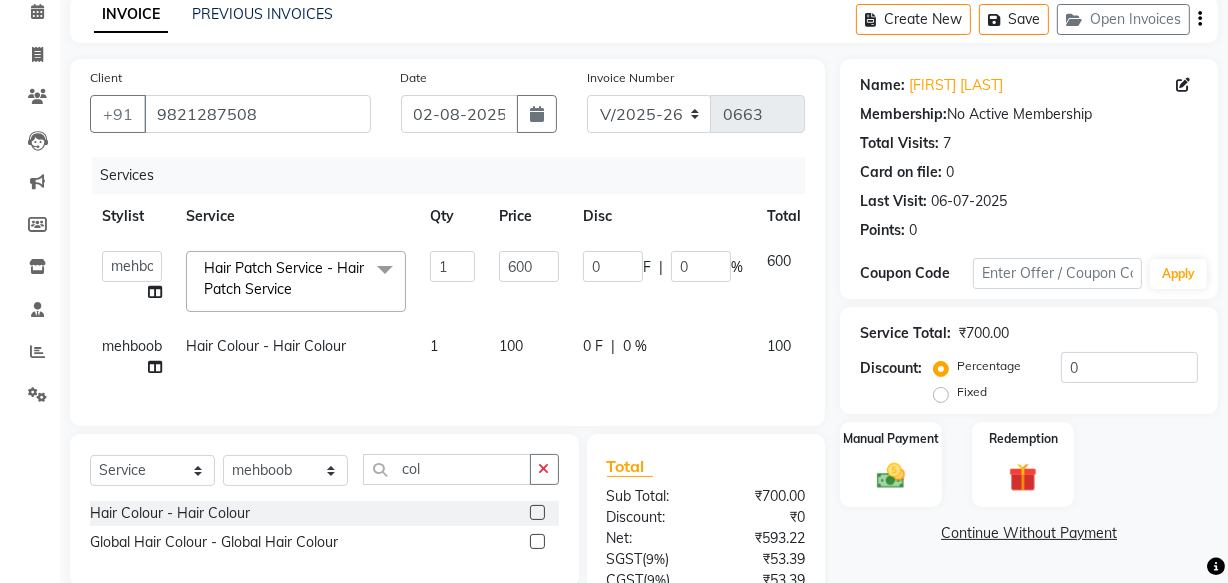 click on "Services Stylist Service Qty Price Disc Total Action  Anish shaikh   Dilip   Manager   mehboob    PARVEEN   sahil    SAKSHI   sameer   Sanjay   Sarfaraz   Hair Patch Service - Hair Patch Service  x Hair Colour - Hair Colour Attachment mono 9*6 Attachment 9*6 switch lace Attachment silk 9*7 Attachment 9*6 dura Attachment 9*6 front lace Attachment 8*6 miraj Highlights Refilling Attachment 8*6 dura mono Attachment 8*6 front lace Attachment 5*5 topper Attachment 7*5 topper Attachment 8*6 poly Patch hair cutting CONSULTATION Attachment 10*8 silk Free service Attachment of 9*7 miraj 13 Service package Attachment 5*5 mono hairline Hair cutting Miraj 8*6 Front line Attachment front lace miraj 8*6 Attachment 10*7  front lace Attachment 9*7  dura hair Attachment of 9*7 black mono Attachment of 7*5 mono silk Attachment 10*8 miraj Attachment 10*7 Australian Full wig Attachment full lace 8*6 Patch Replacement Attachment 4*4 mono Hair style tongs poly 9*6 Attachment 10*7 mono Attachment 7*5 mono Olaplex Treatment Clip on" 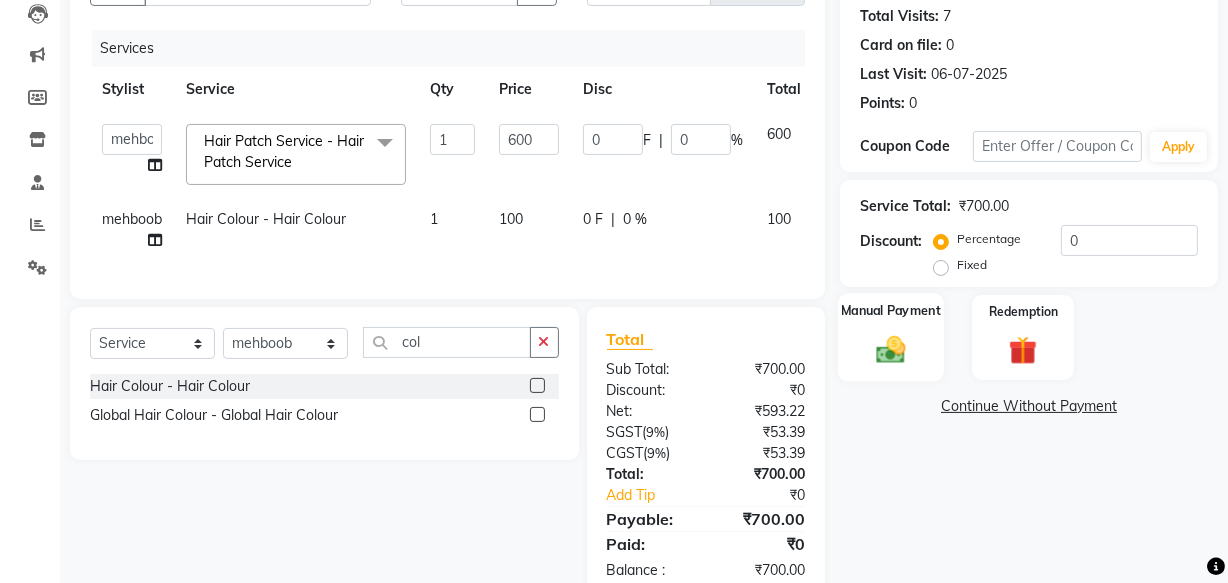 scroll, scrollTop: 273, scrollLeft: 0, axis: vertical 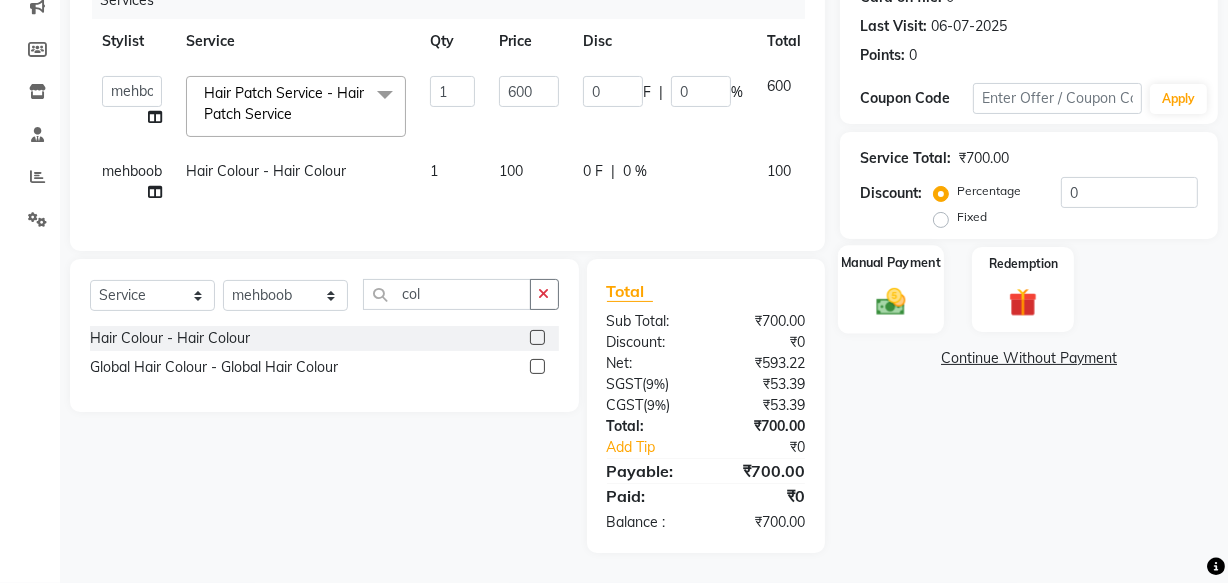 click 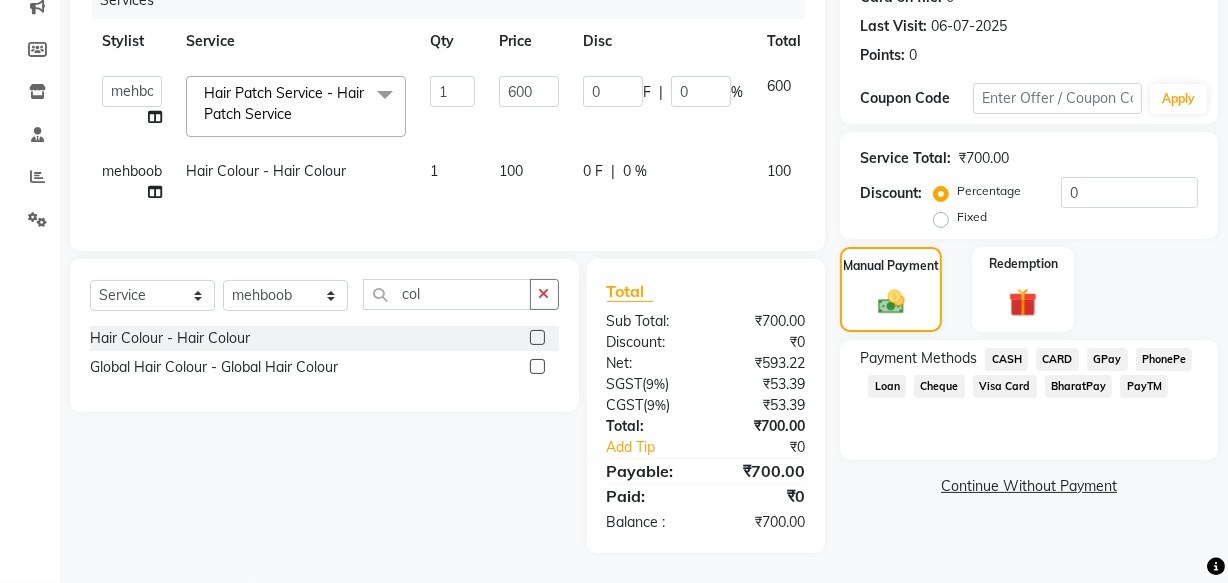 click on "GPay" 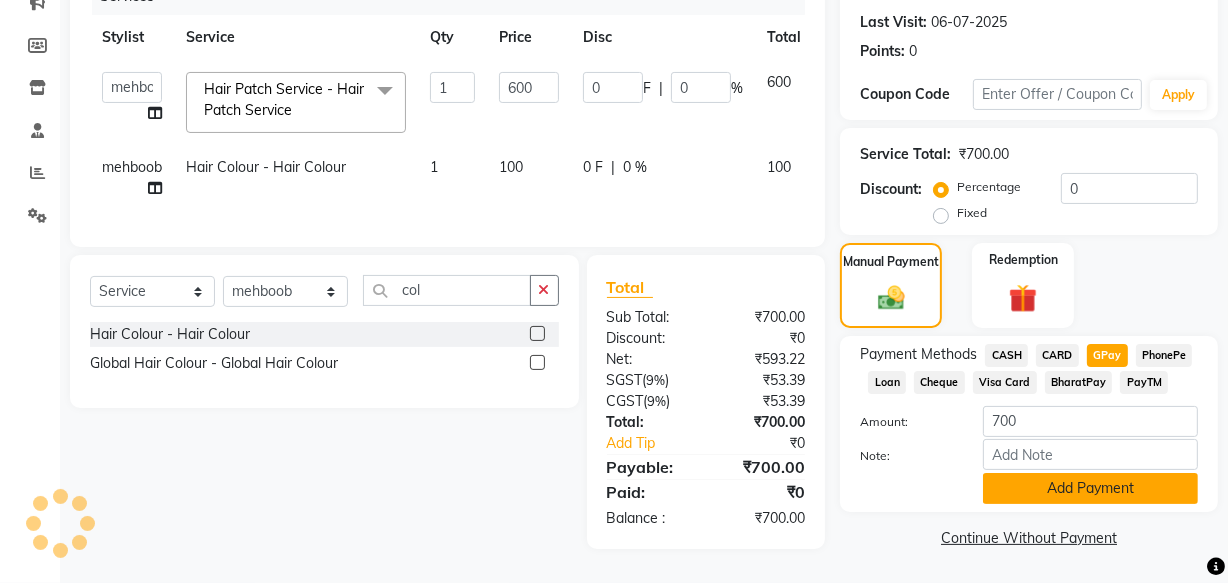 click on "Add Payment" 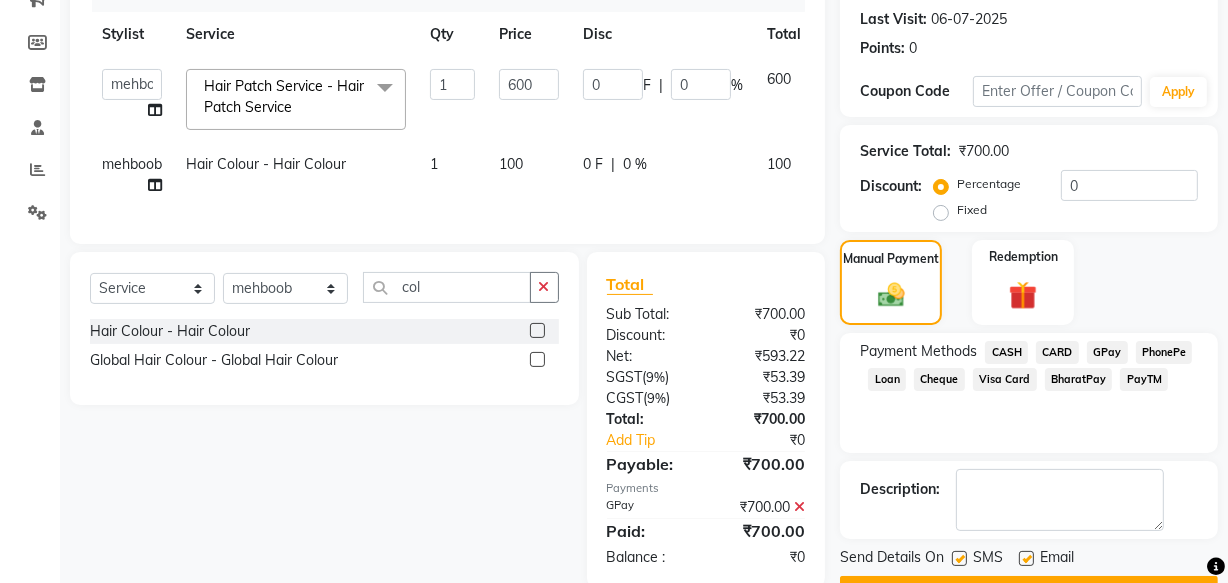 scroll, scrollTop: 326, scrollLeft: 0, axis: vertical 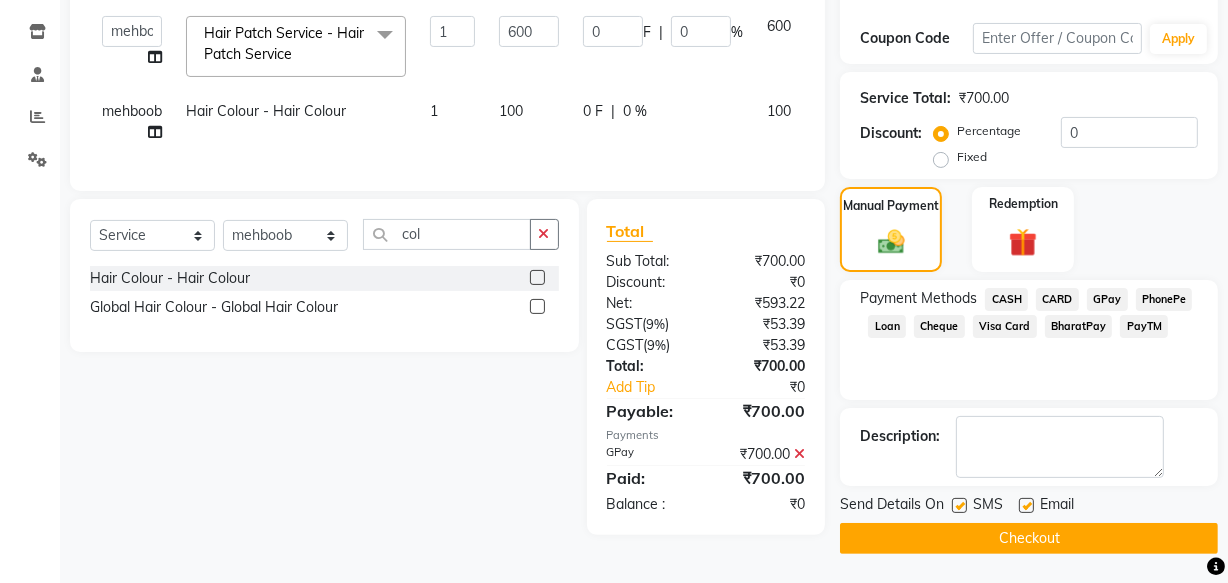 drag, startPoint x: 1025, startPoint y: 504, endPoint x: 1009, endPoint y: 501, distance: 16.27882 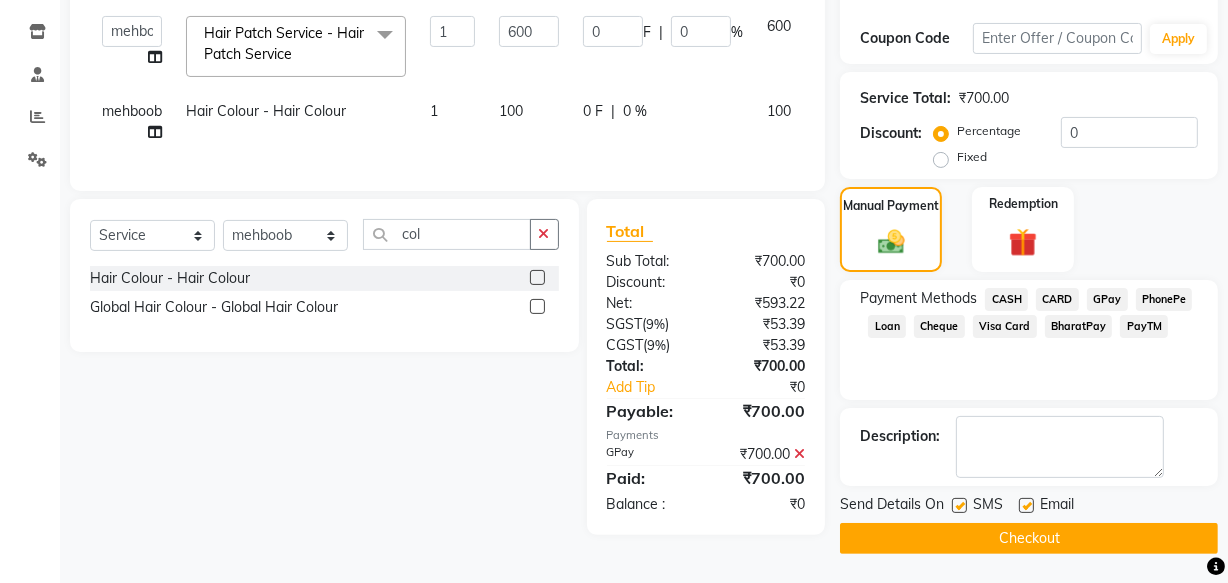click 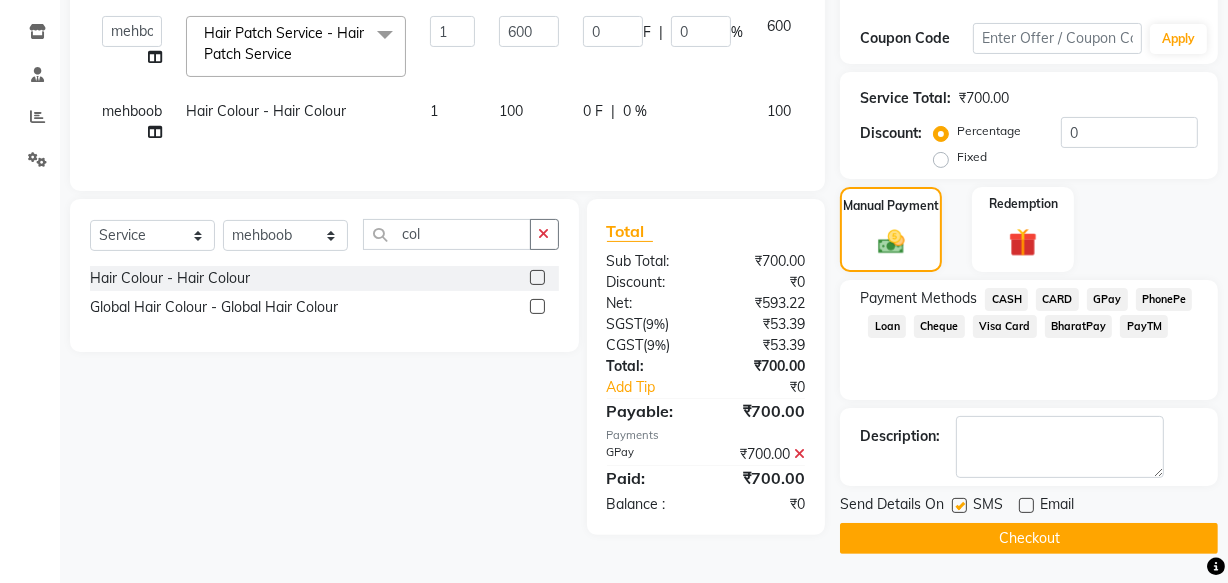 click 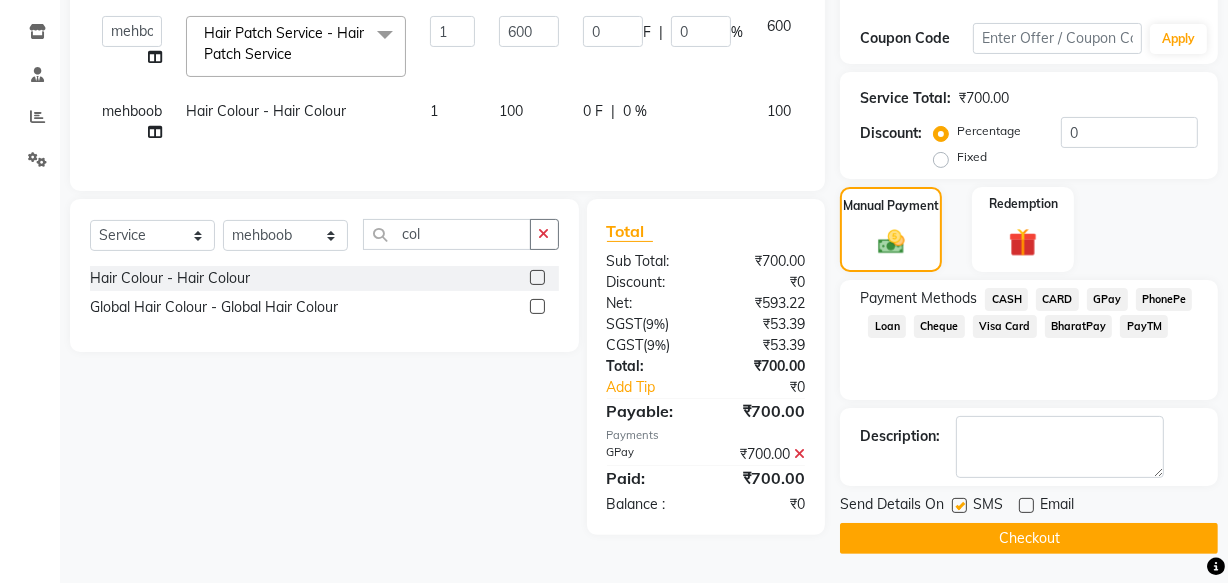 click at bounding box center (958, 506) 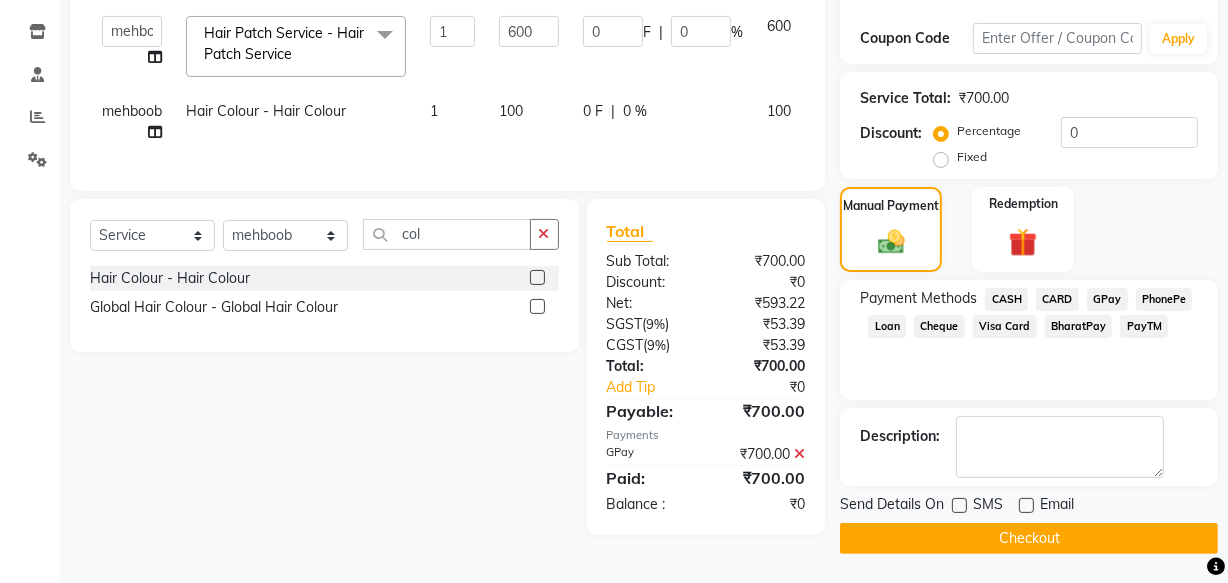 click on "Checkout" 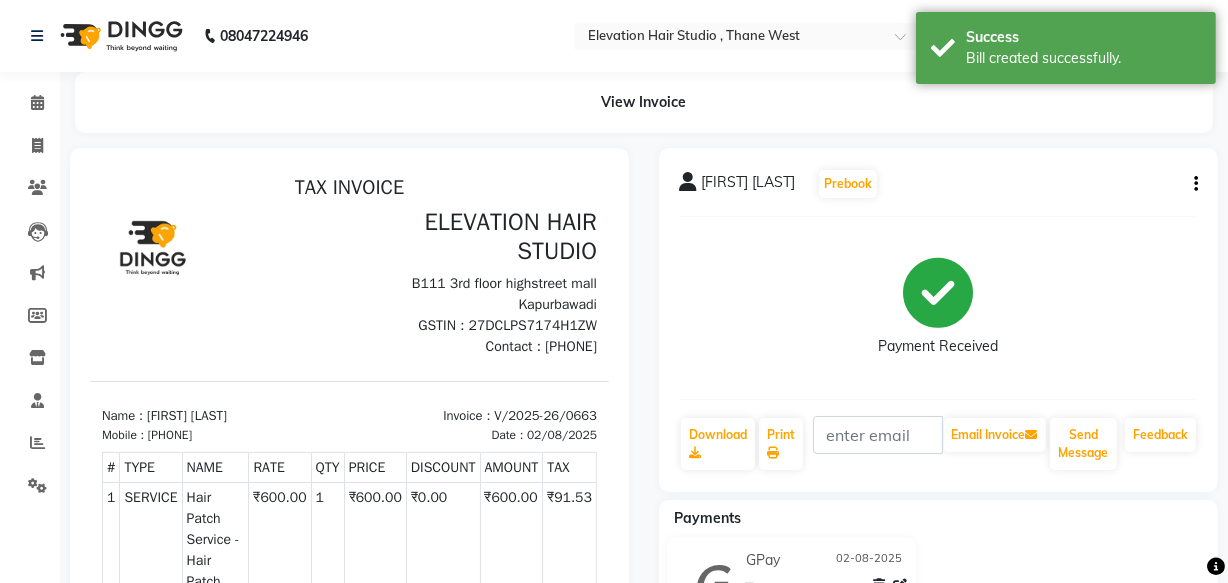 scroll, scrollTop: 0, scrollLeft: 0, axis: both 